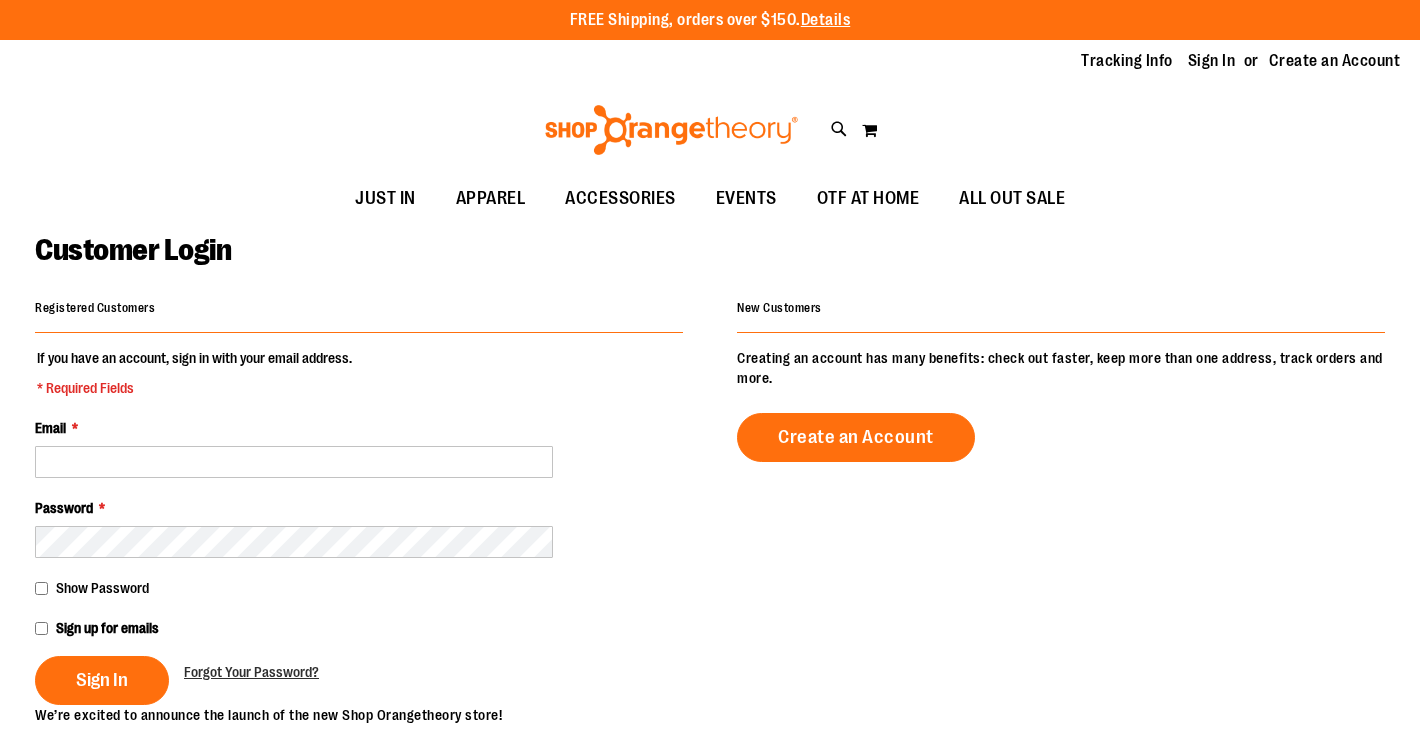 scroll, scrollTop: 0, scrollLeft: 0, axis: both 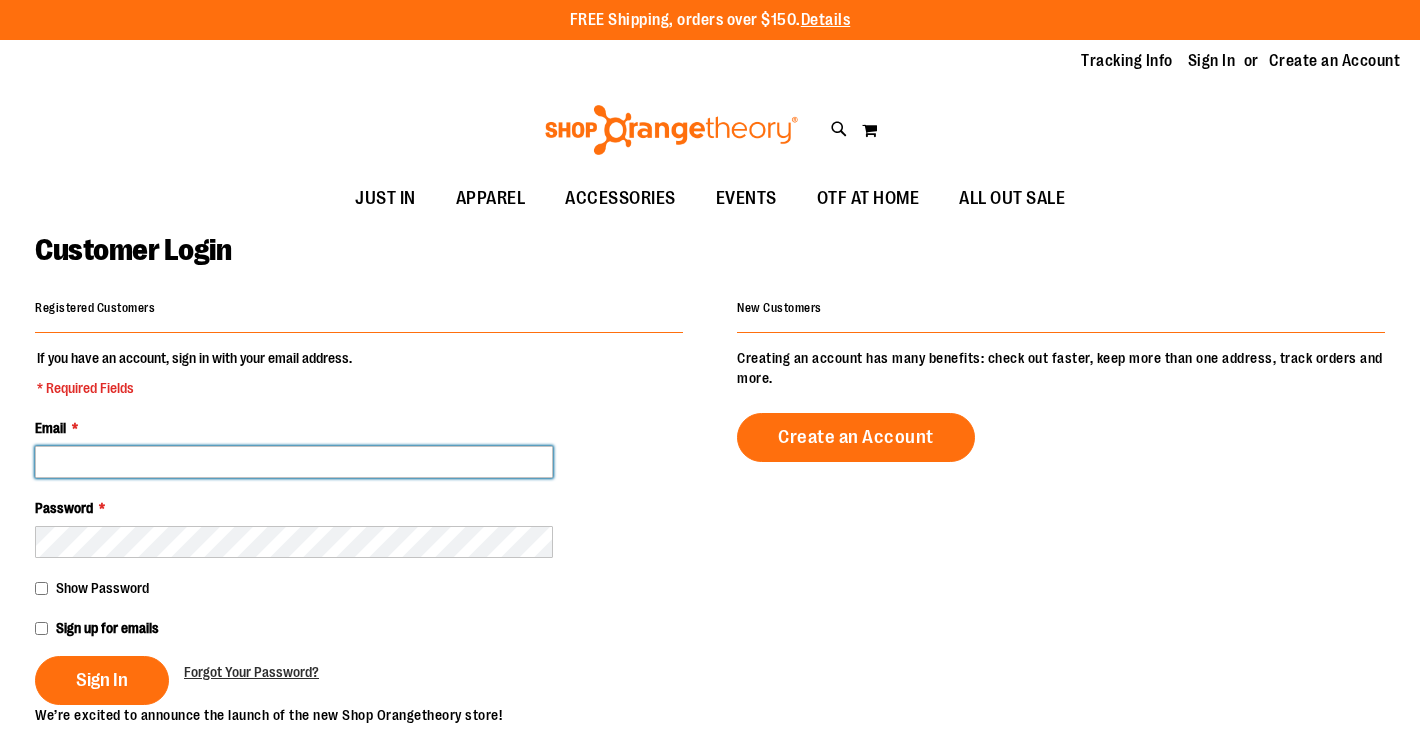 click on "Email *" at bounding box center (294, 462) 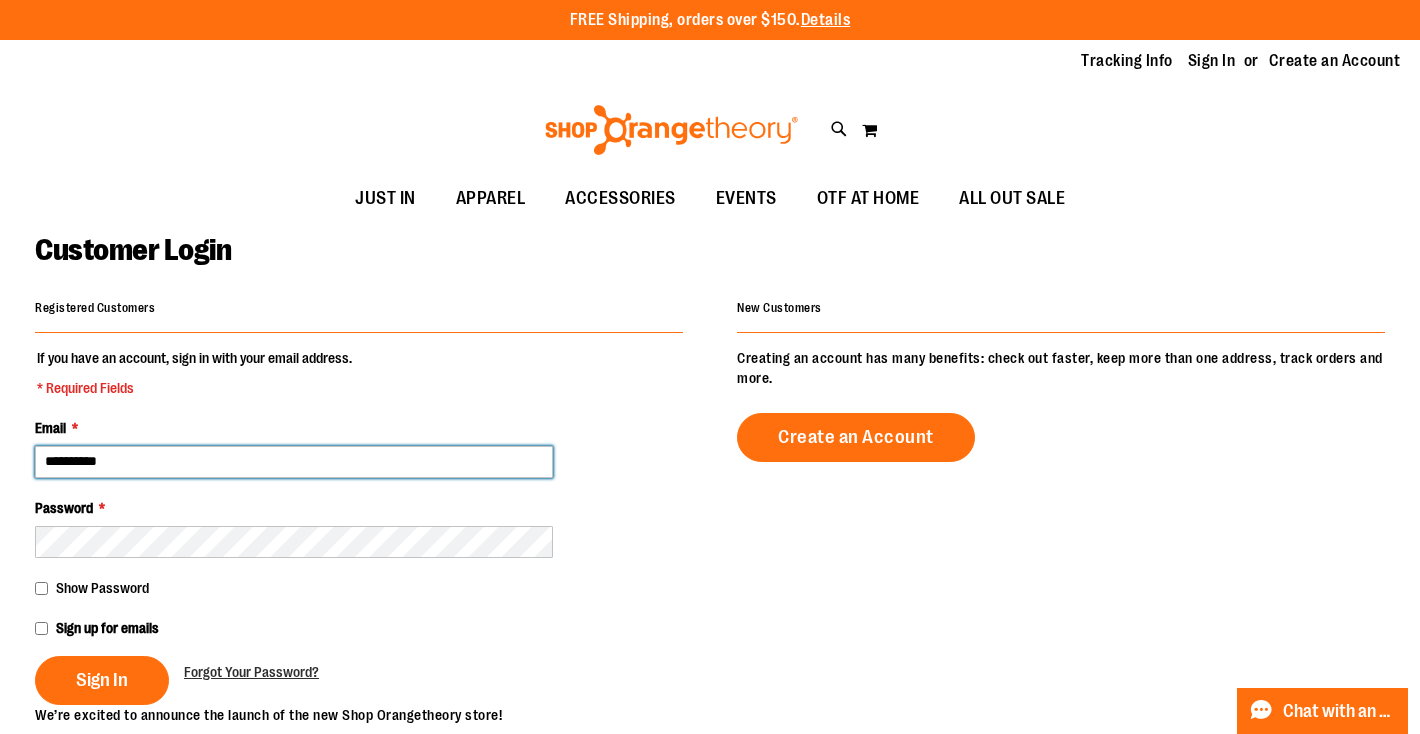 type on "**********" 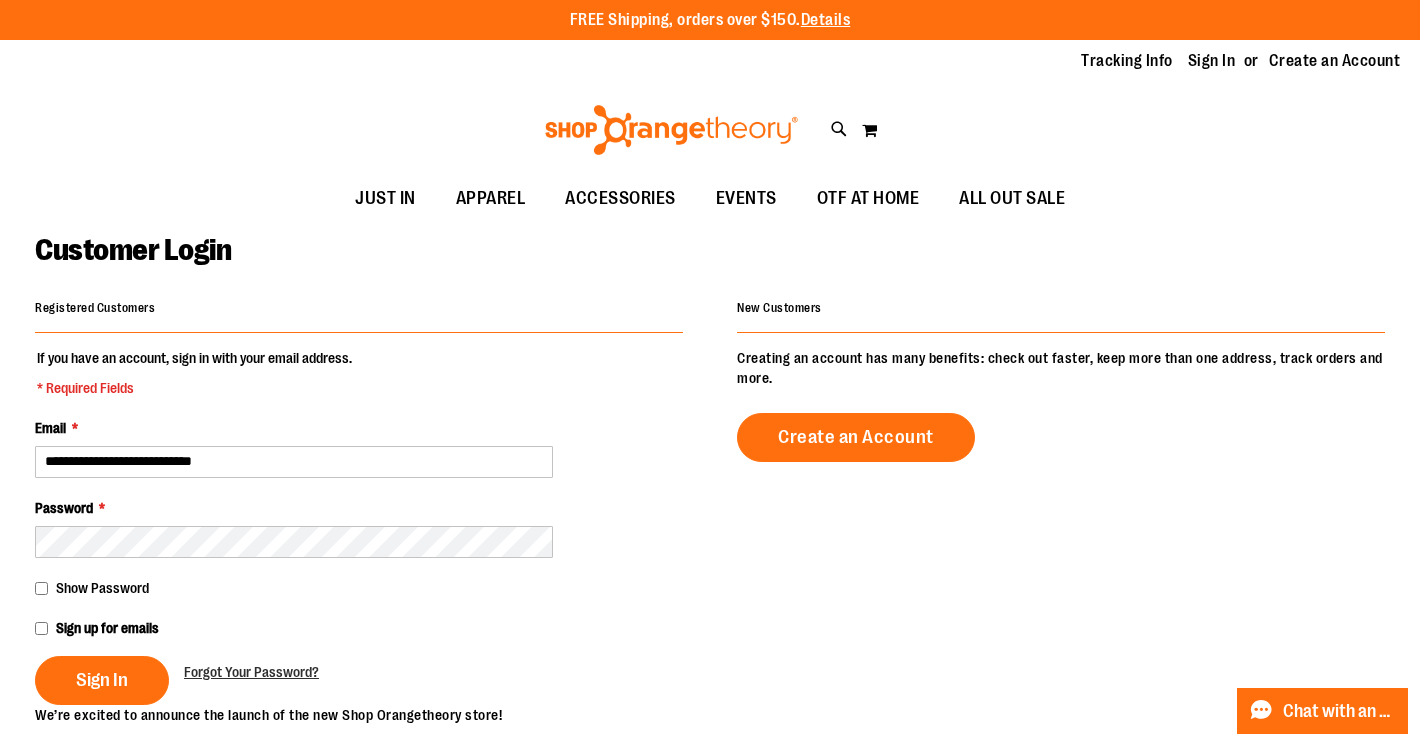 click at bounding box center [294, 542] 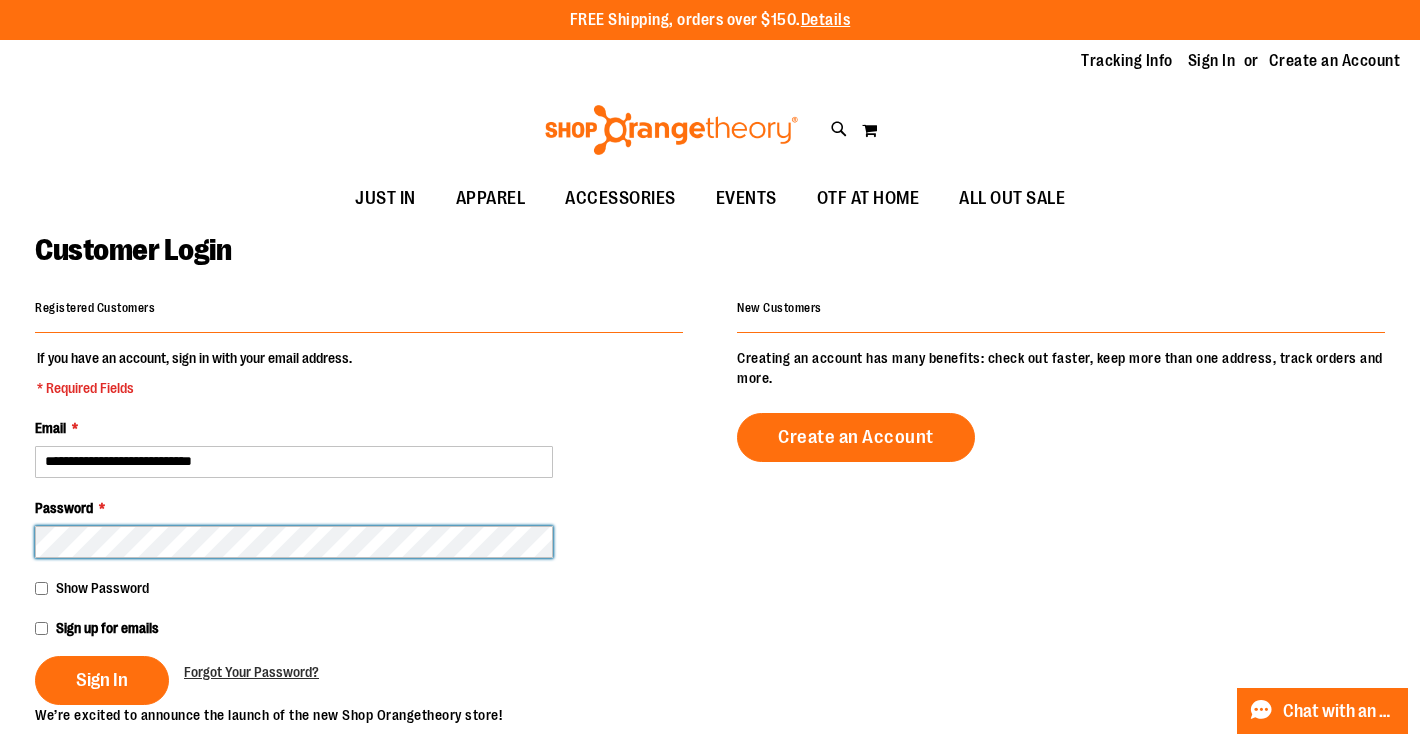 click on "Sign In" at bounding box center (102, 680) 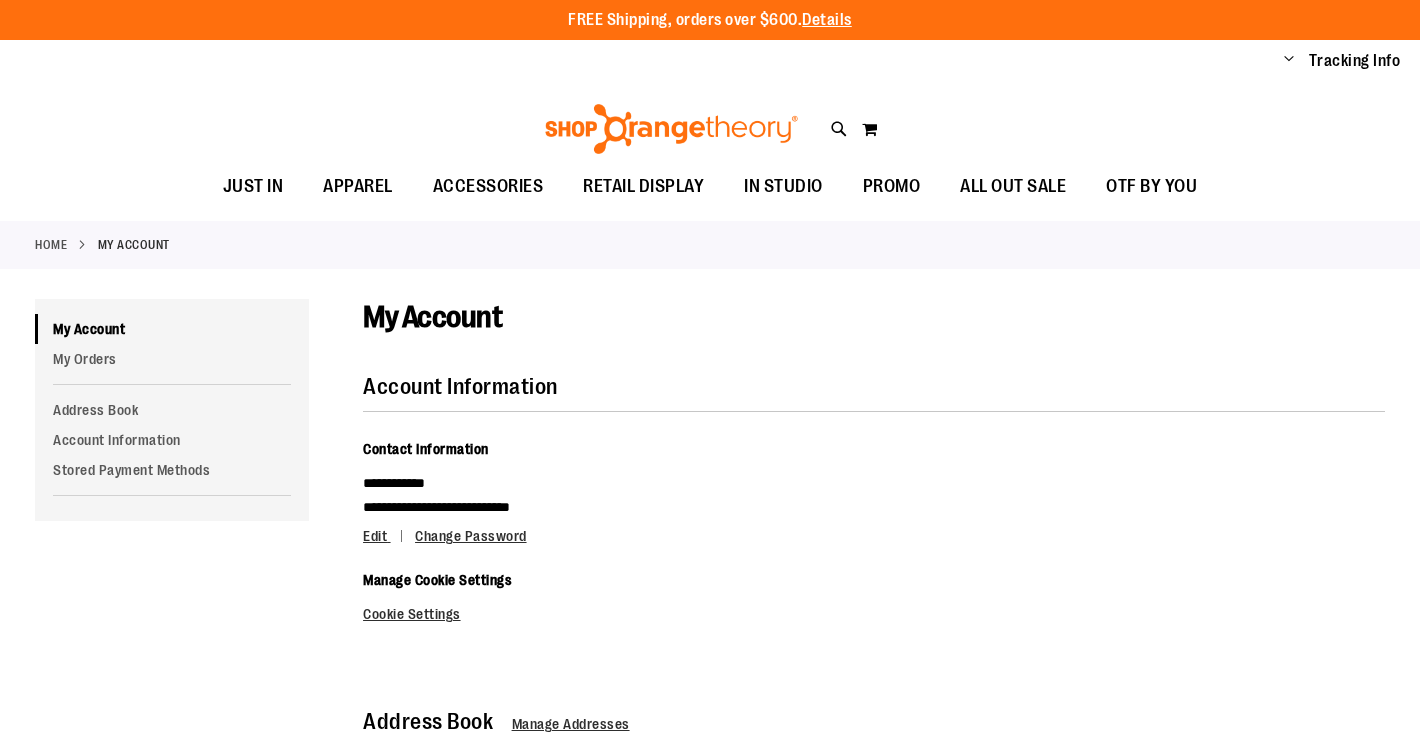 scroll, scrollTop: 0, scrollLeft: 0, axis: both 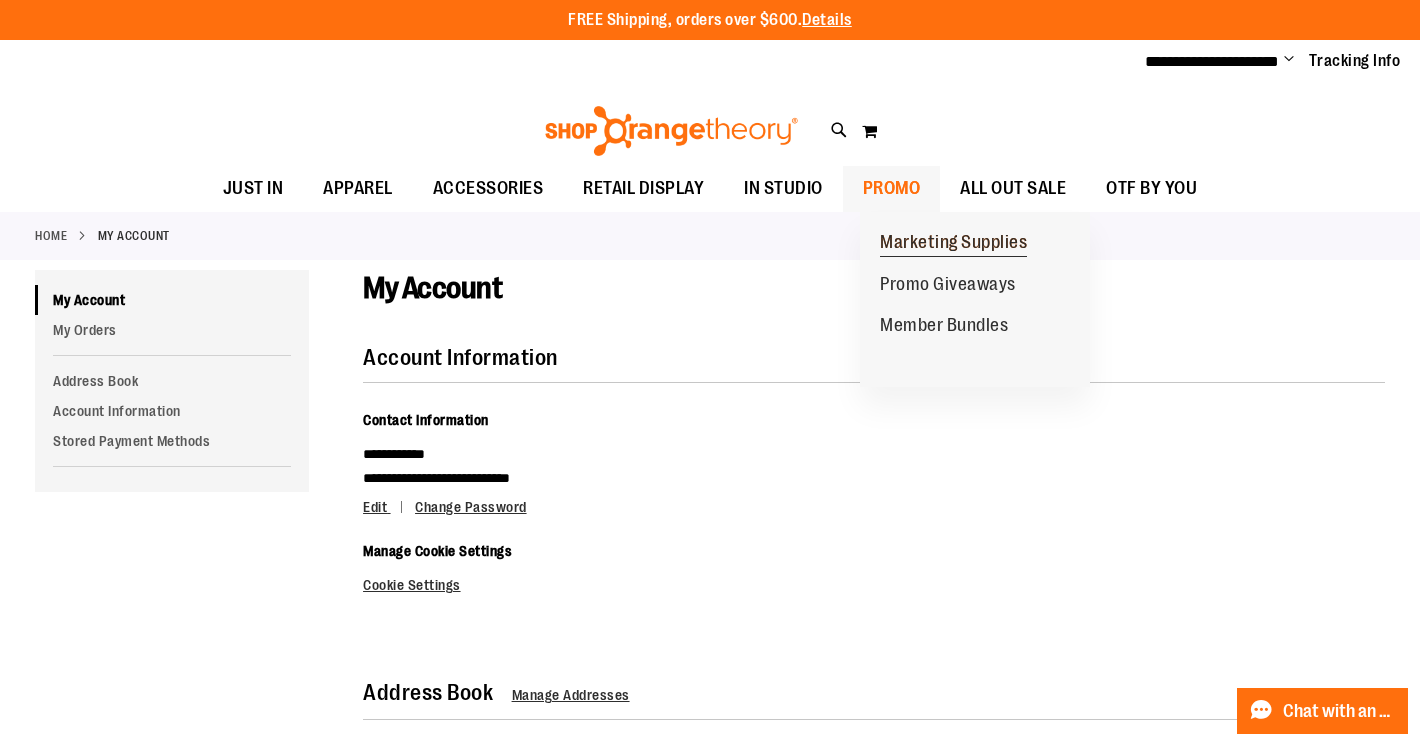 click on "Marketing Supplies" at bounding box center [953, 244] 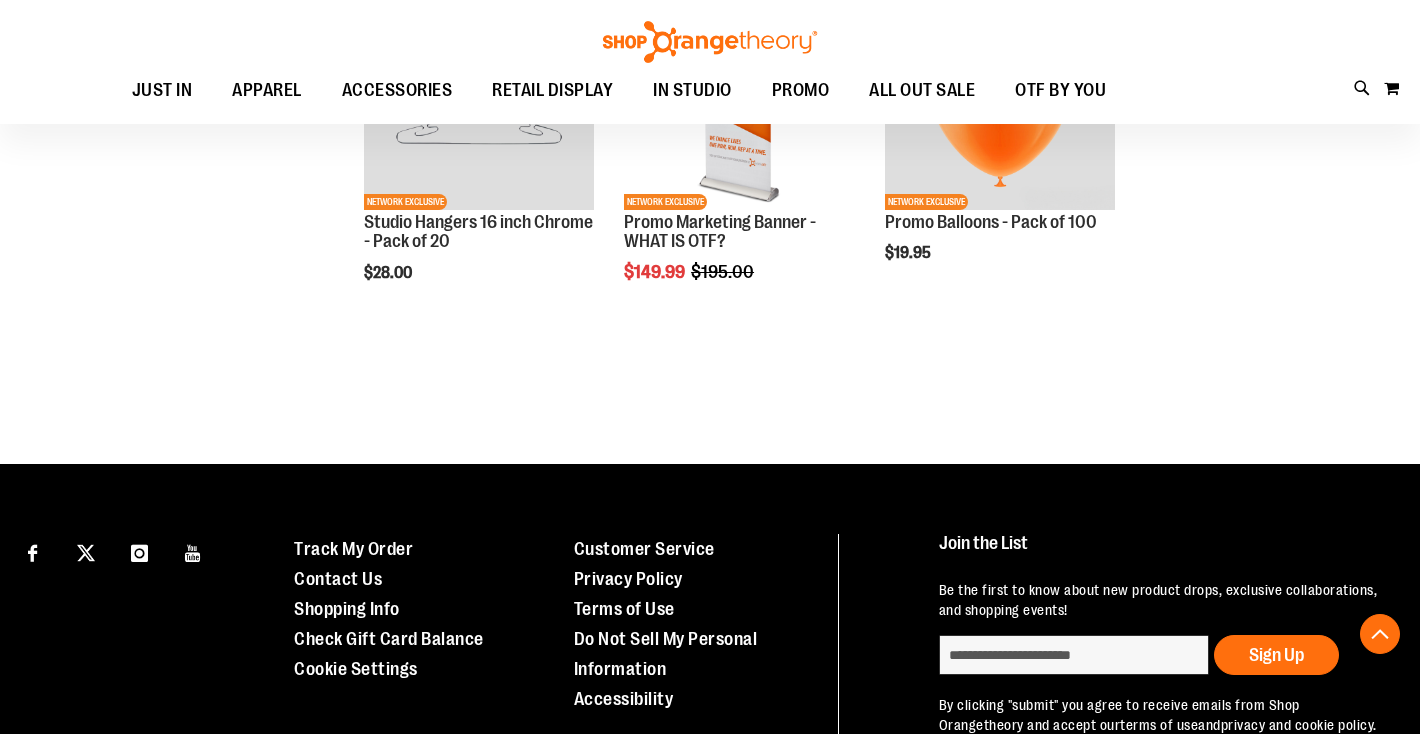 scroll, scrollTop: 0, scrollLeft: 0, axis: both 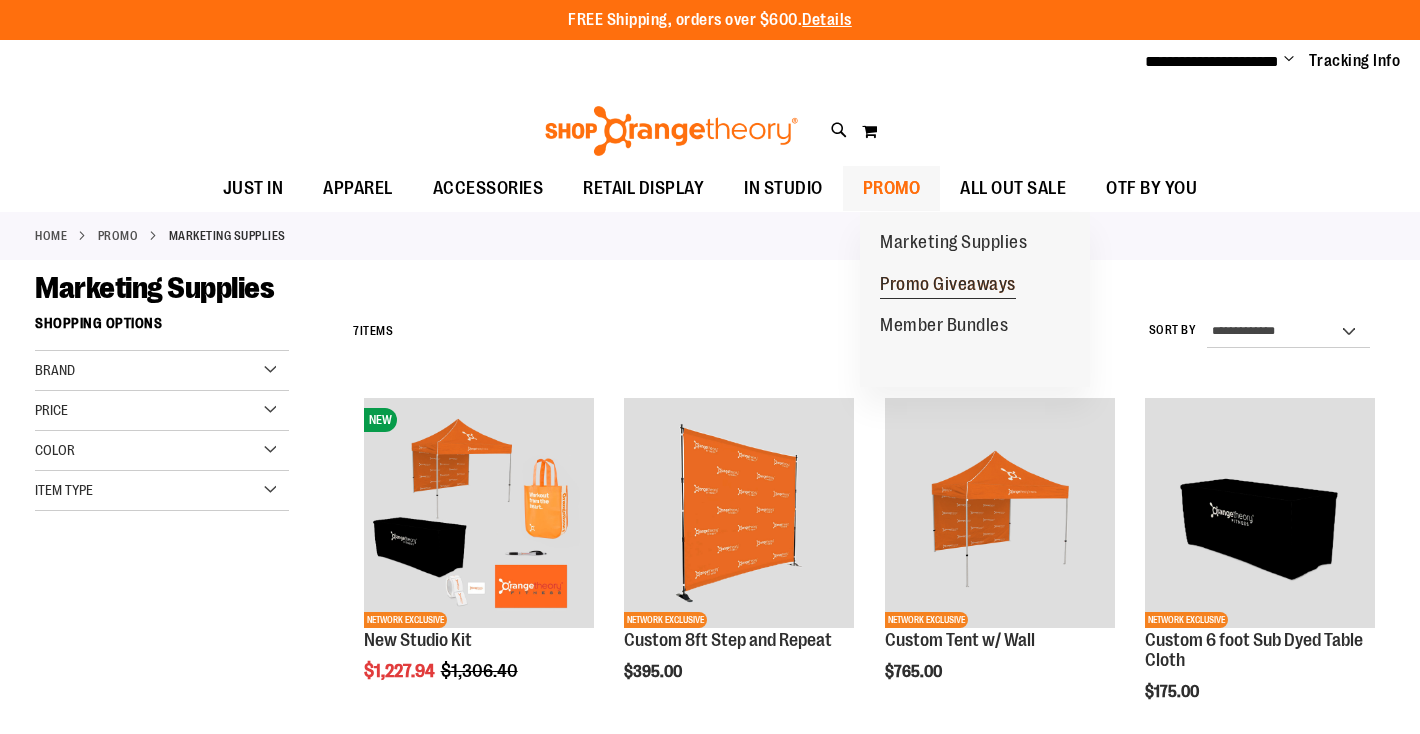 click on "Promo Giveaways" at bounding box center [948, 286] 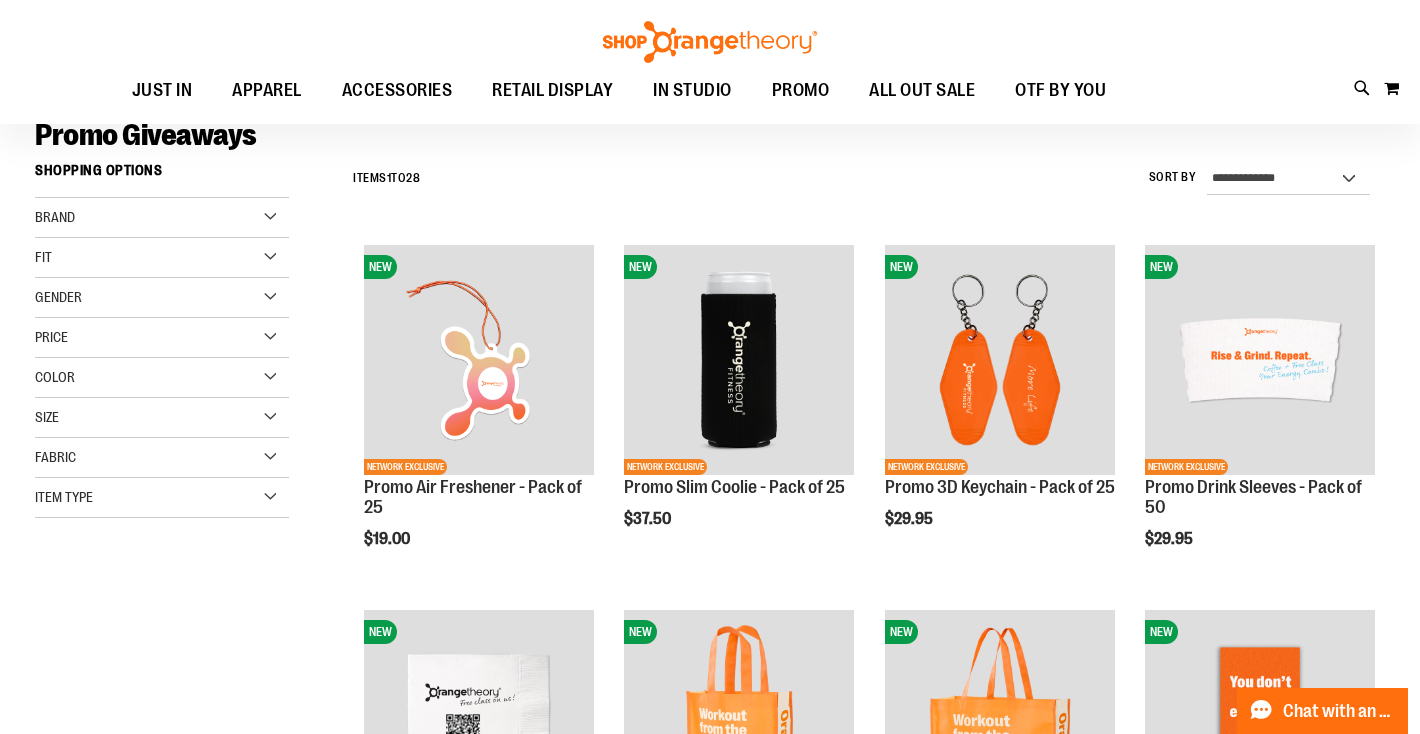 scroll, scrollTop: 253, scrollLeft: 0, axis: vertical 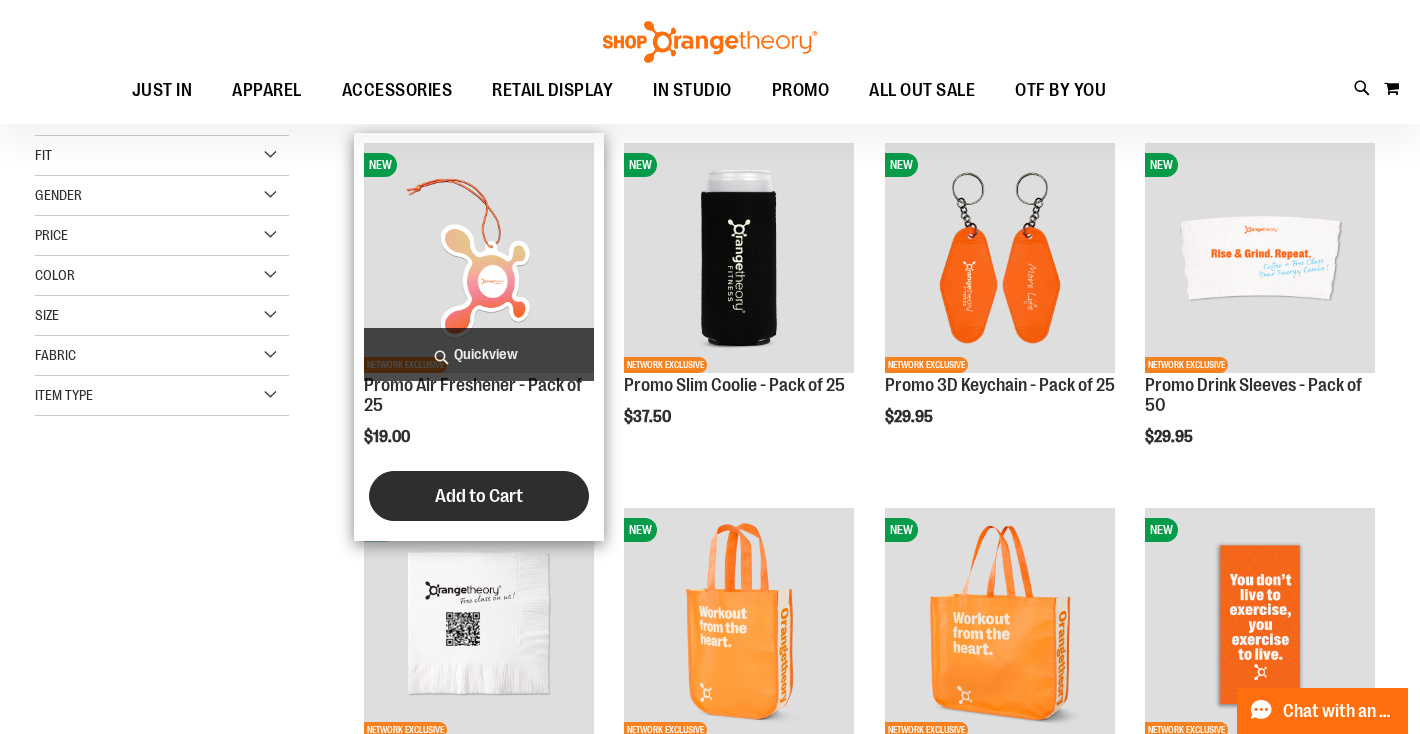 click on "Add to Cart" at bounding box center [479, 496] 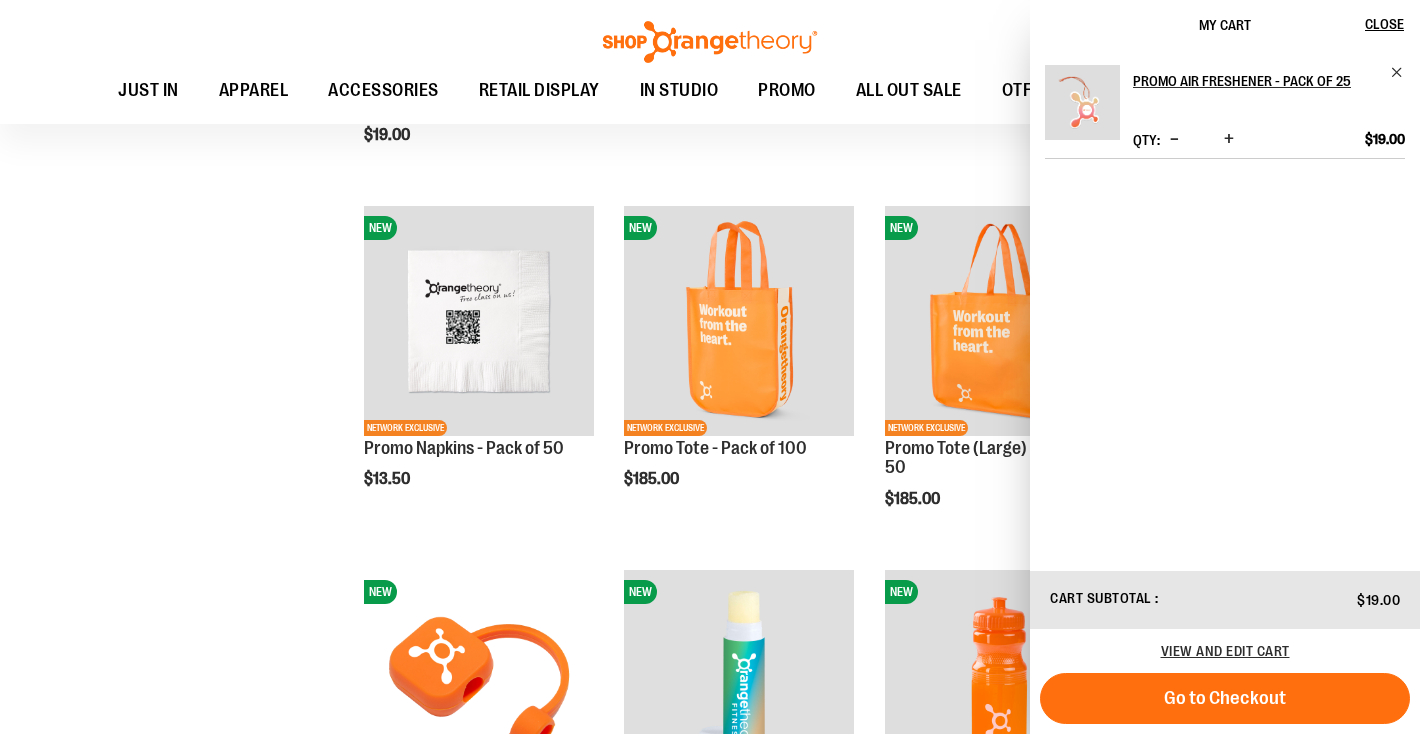 scroll, scrollTop: 581, scrollLeft: 0, axis: vertical 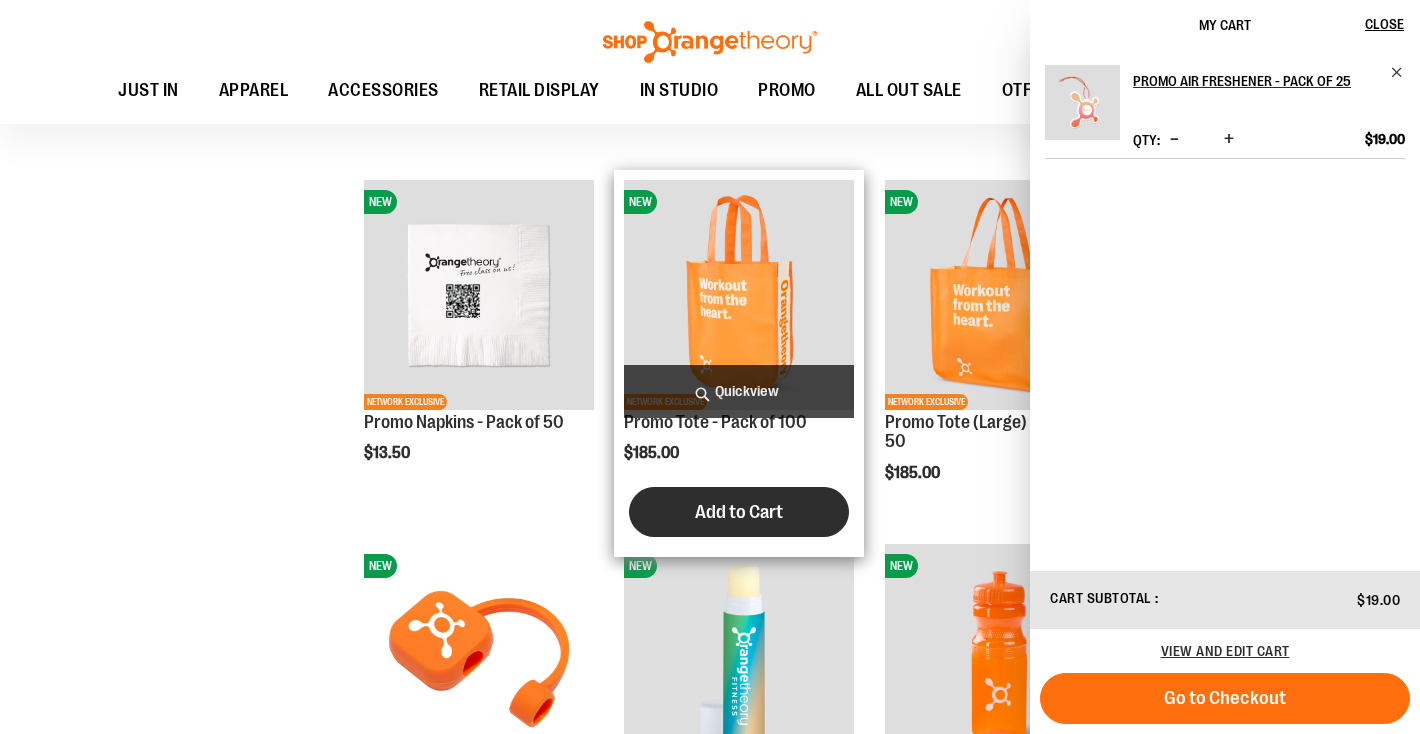 click on "Add to Cart" at bounding box center (739, 512) 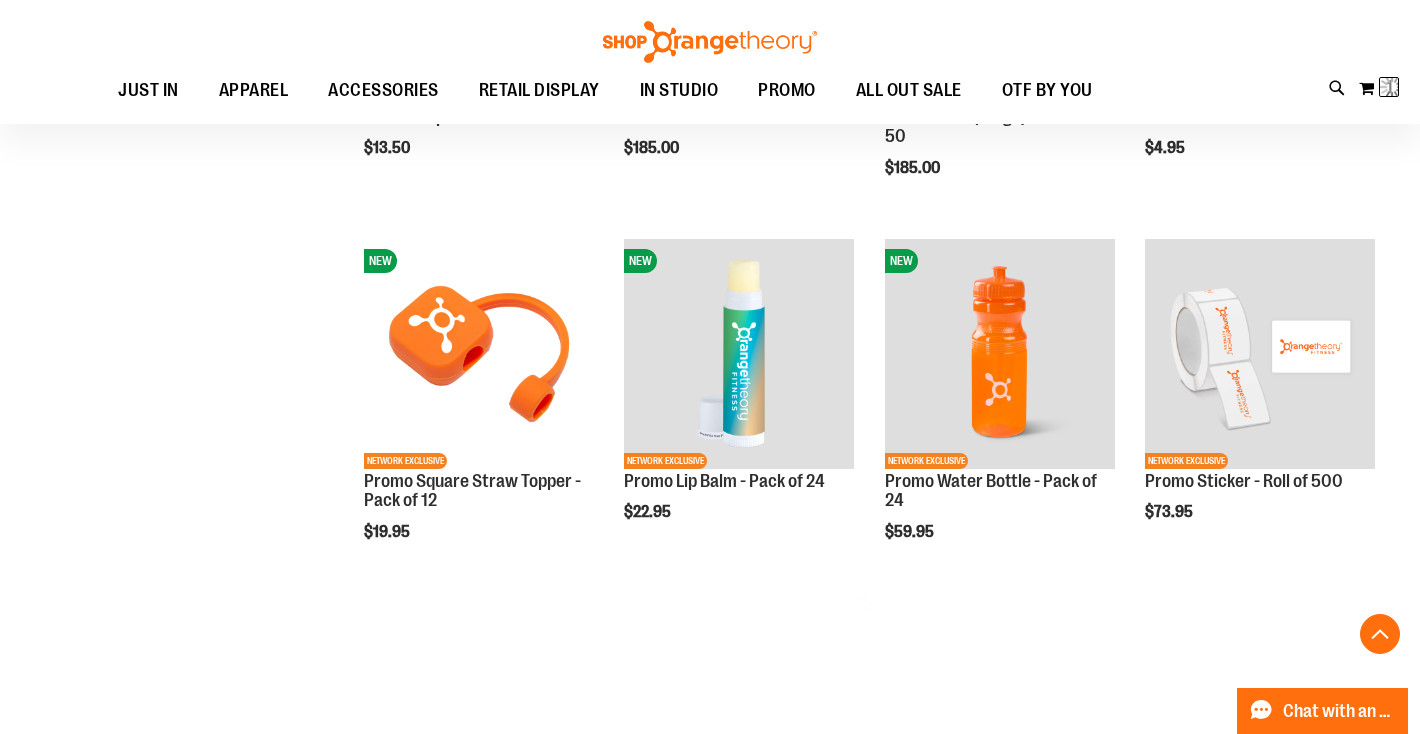 scroll, scrollTop: 893, scrollLeft: 0, axis: vertical 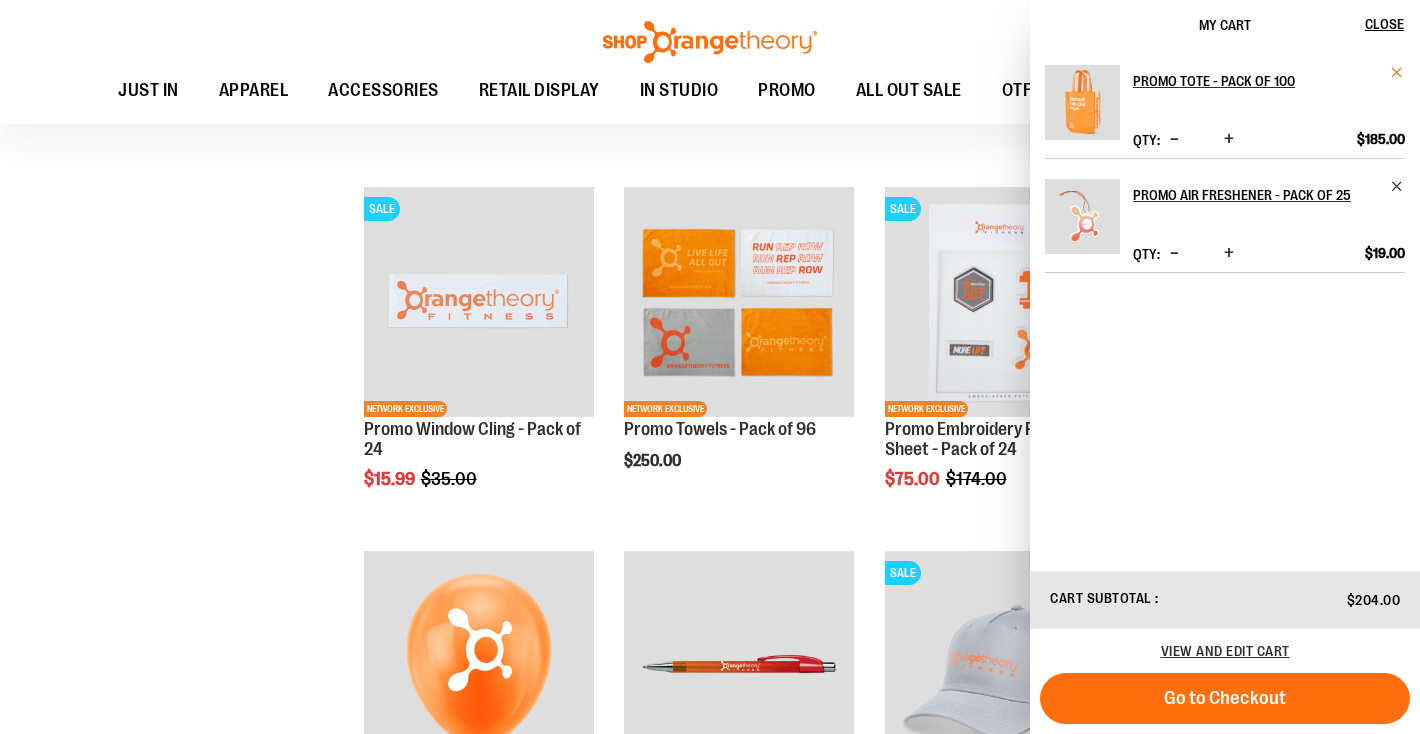 click at bounding box center [1397, 72] 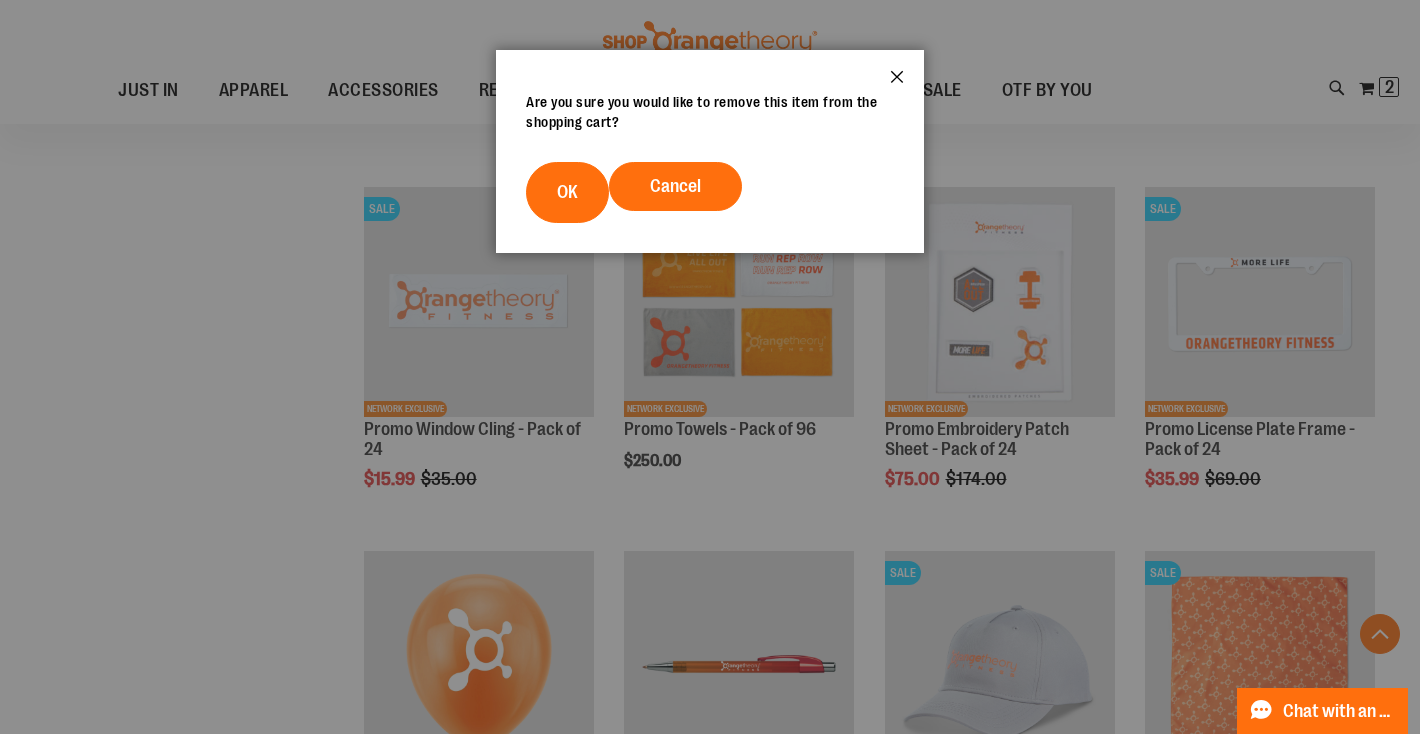 click on "Close" at bounding box center (897, 83) 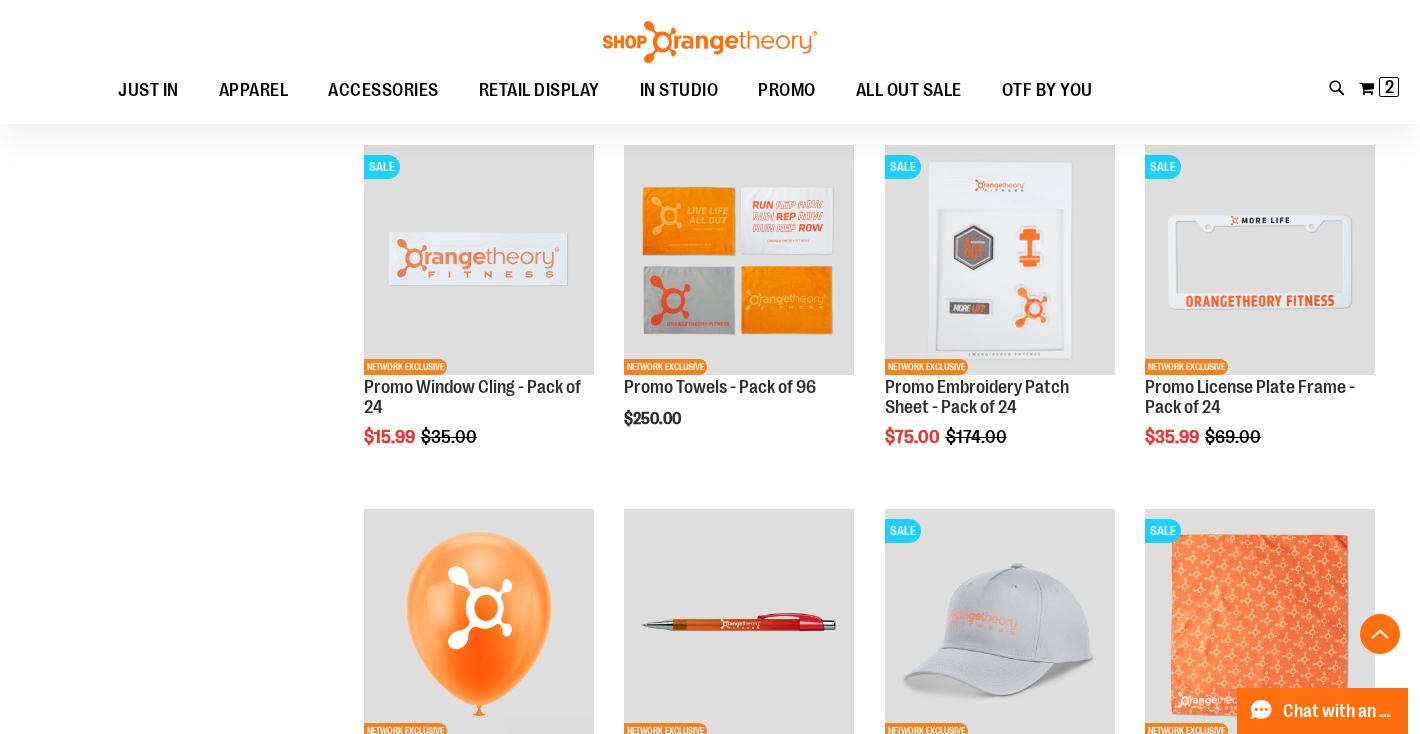 scroll, scrollTop: 1372, scrollLeft: 0, axis: vertical 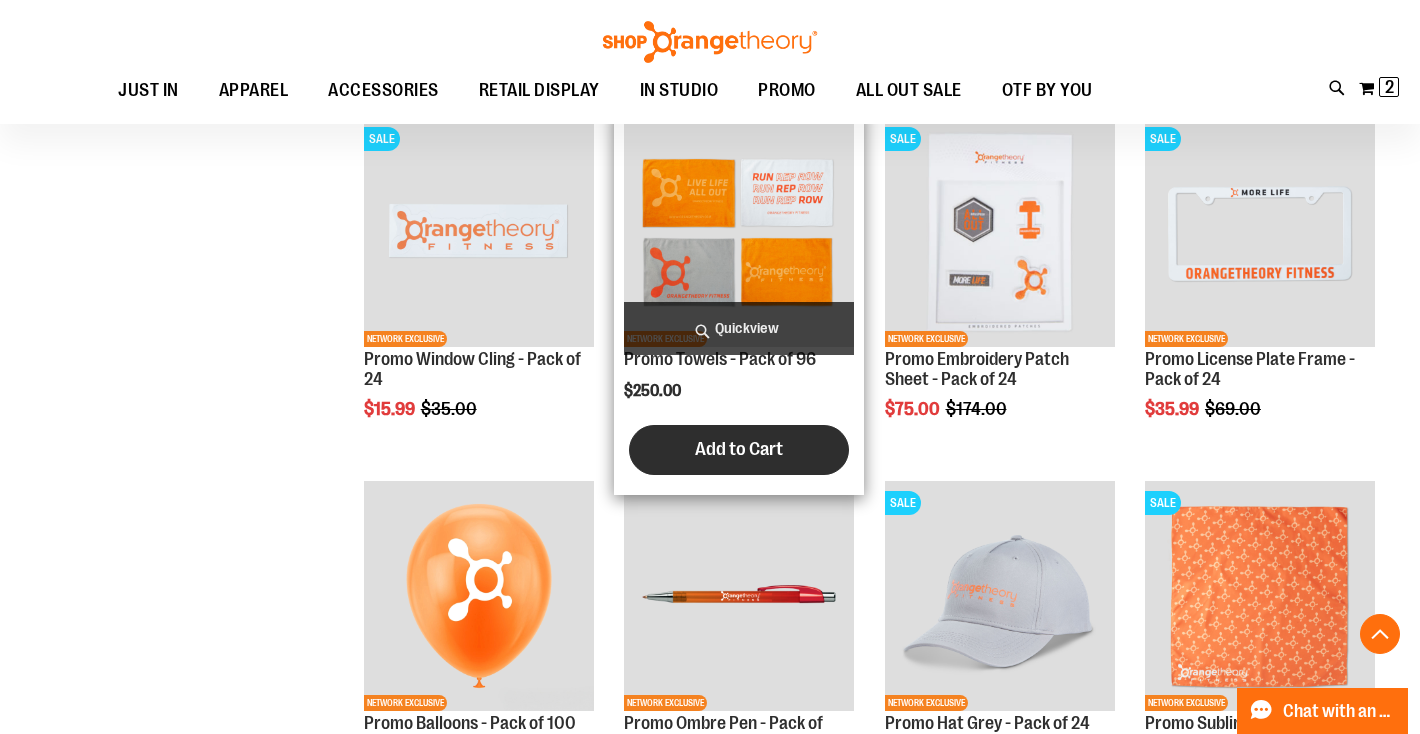 click on "Add to Cart" at bounding box center [739, 449] 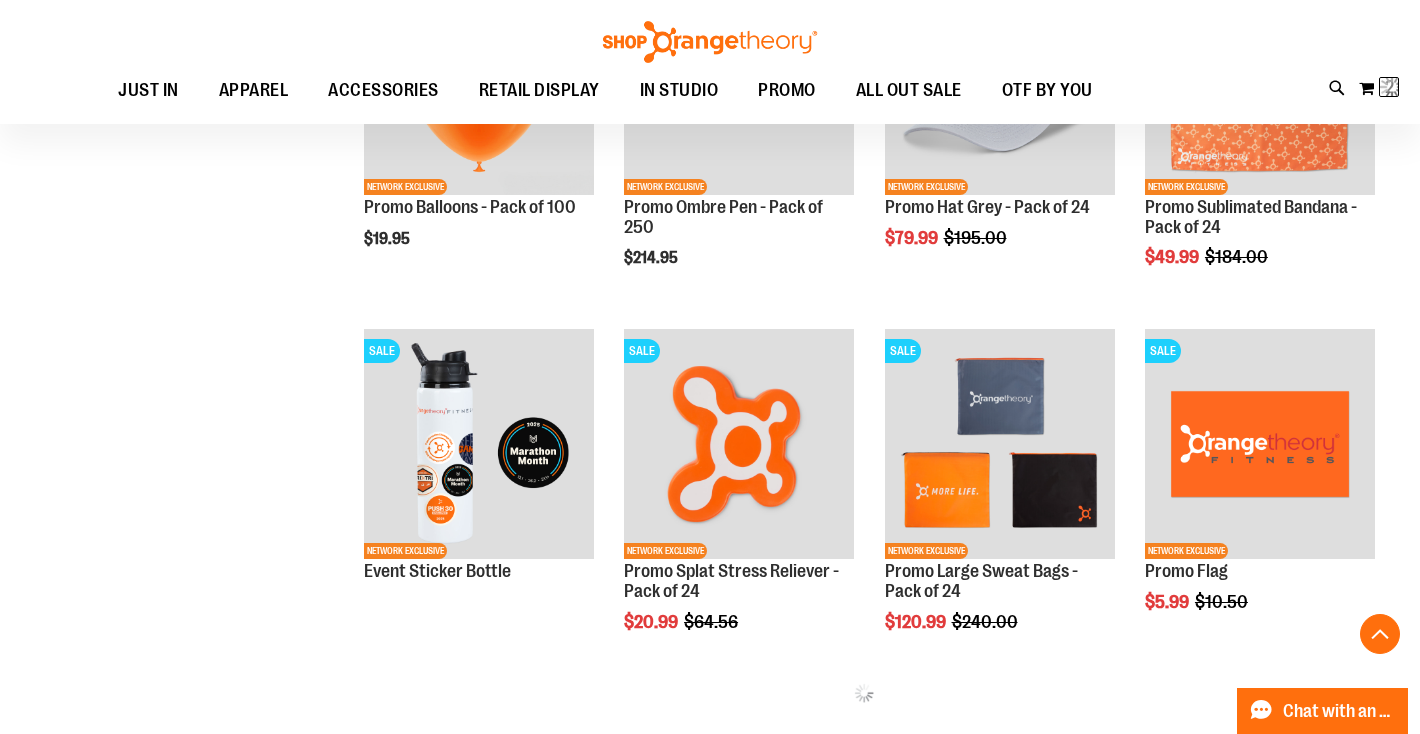 scroll, scrollTop: 1889, scrollLeft: 0, axis: vertical 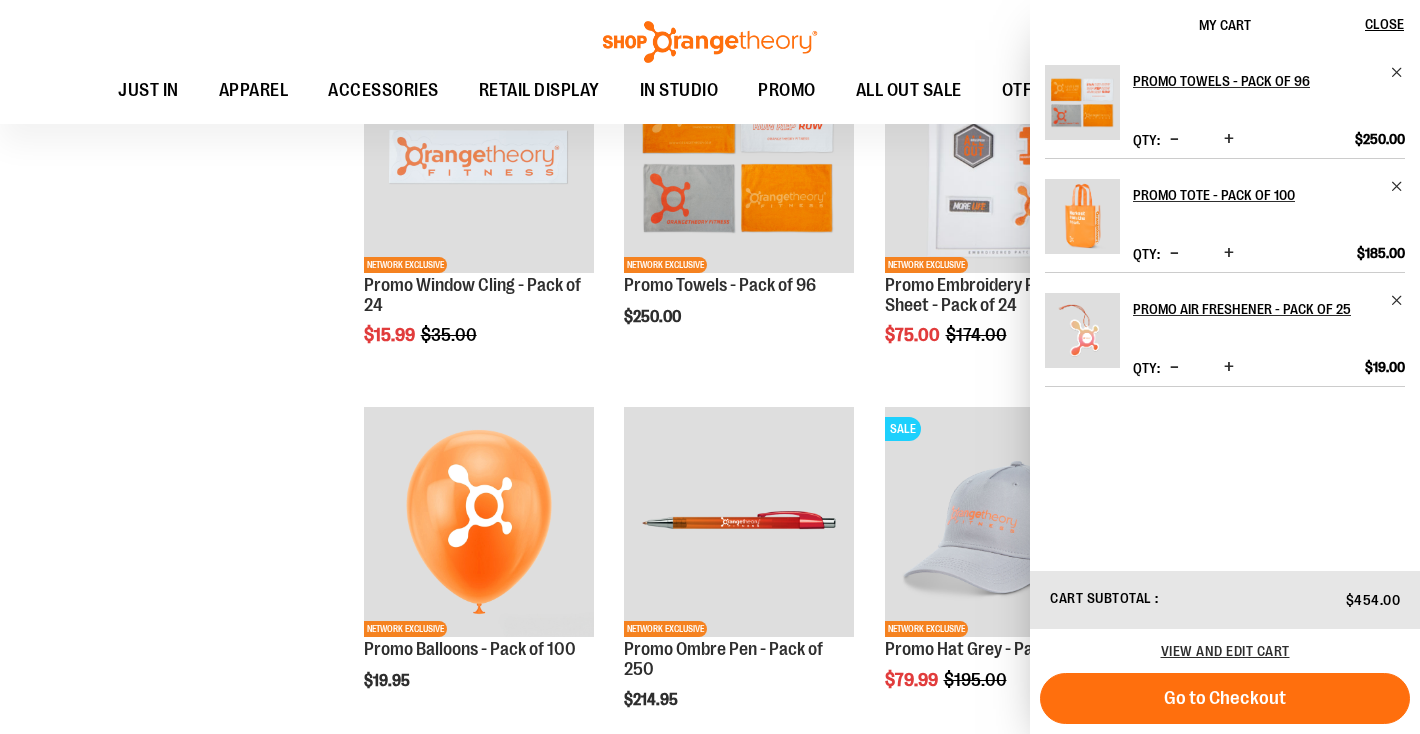 click on "Promo Ombre Pen - Pack of 250
$214.95
Quickview
Add to Cart
In stock" at bounding box center [739, 579] 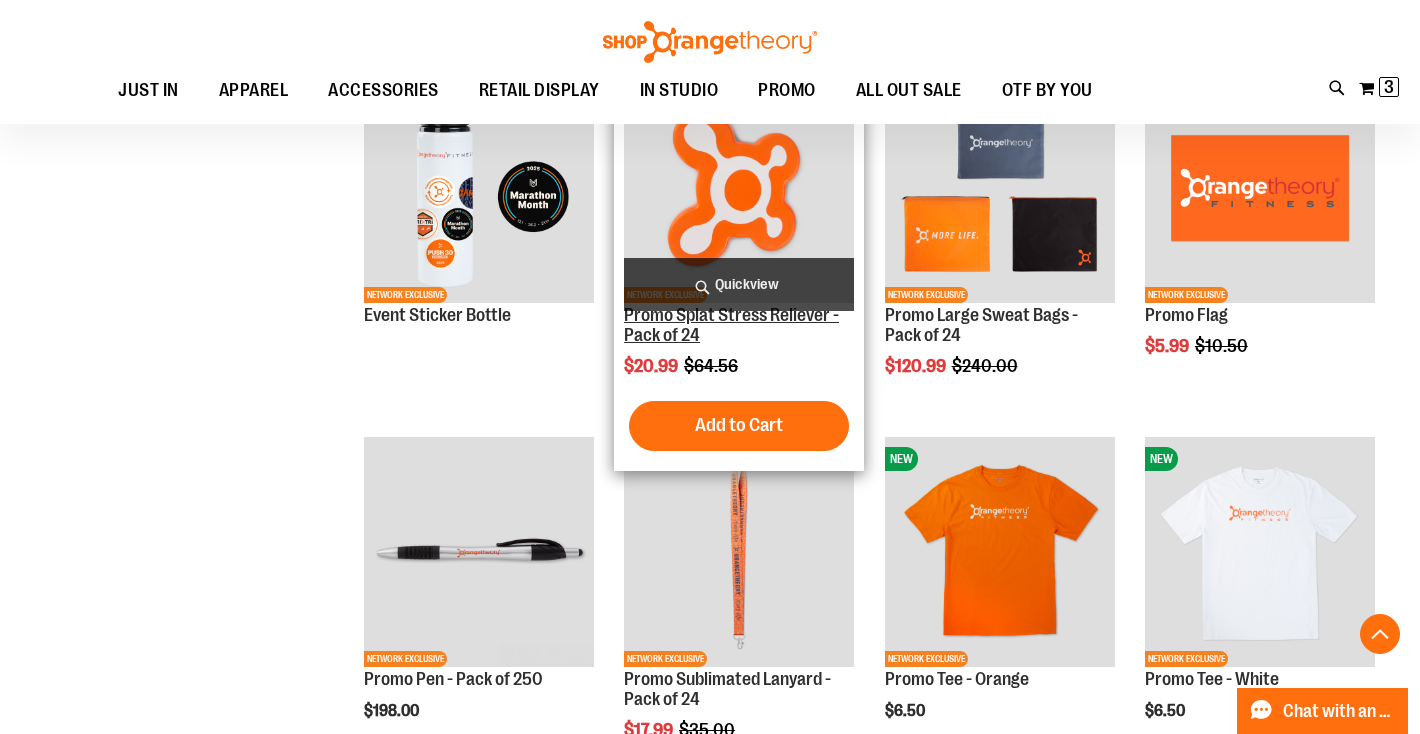 scroll, scrollTop: 2146, scrollLeft: 0, axis: vertical 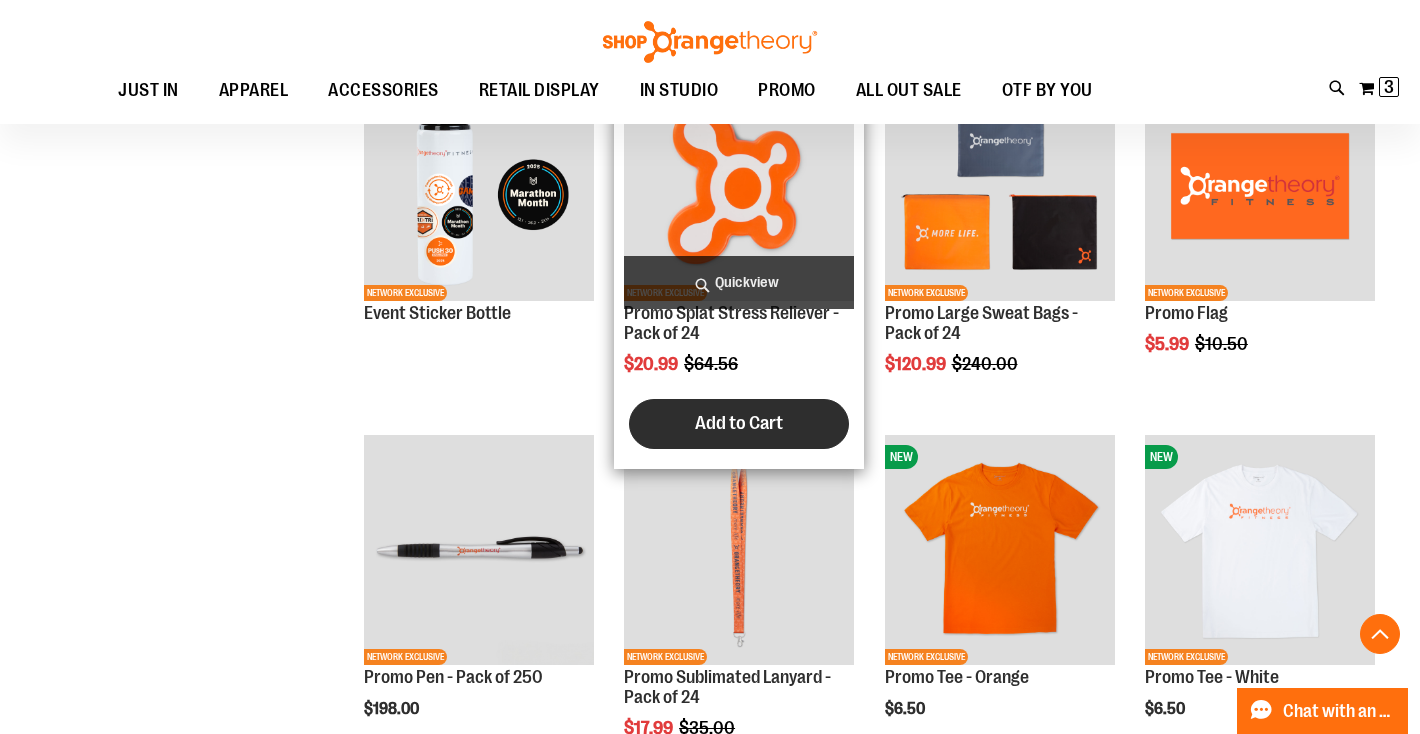 click on "Add to Cart" at bounding box center (739, 423) 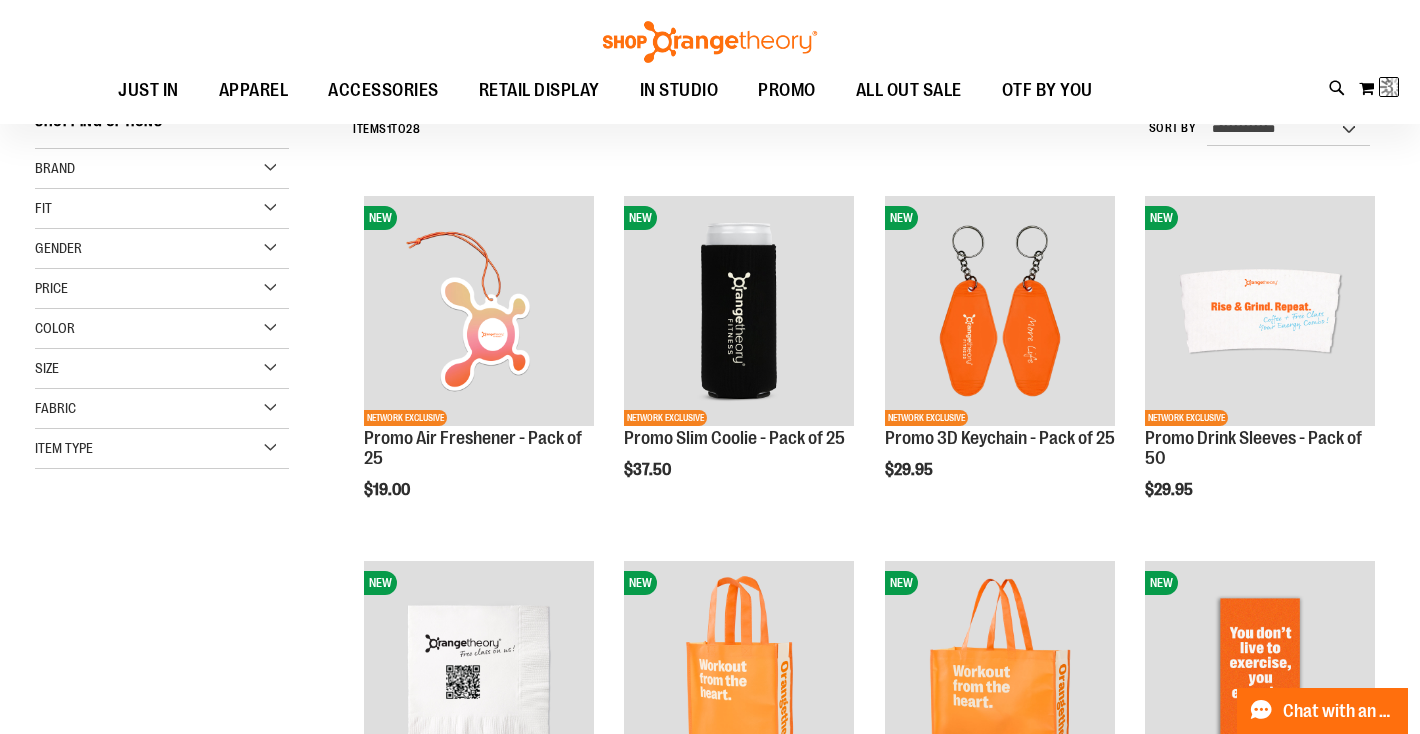 scroll, scrollTop: 198, scrollLeft: 0, axis: vertical 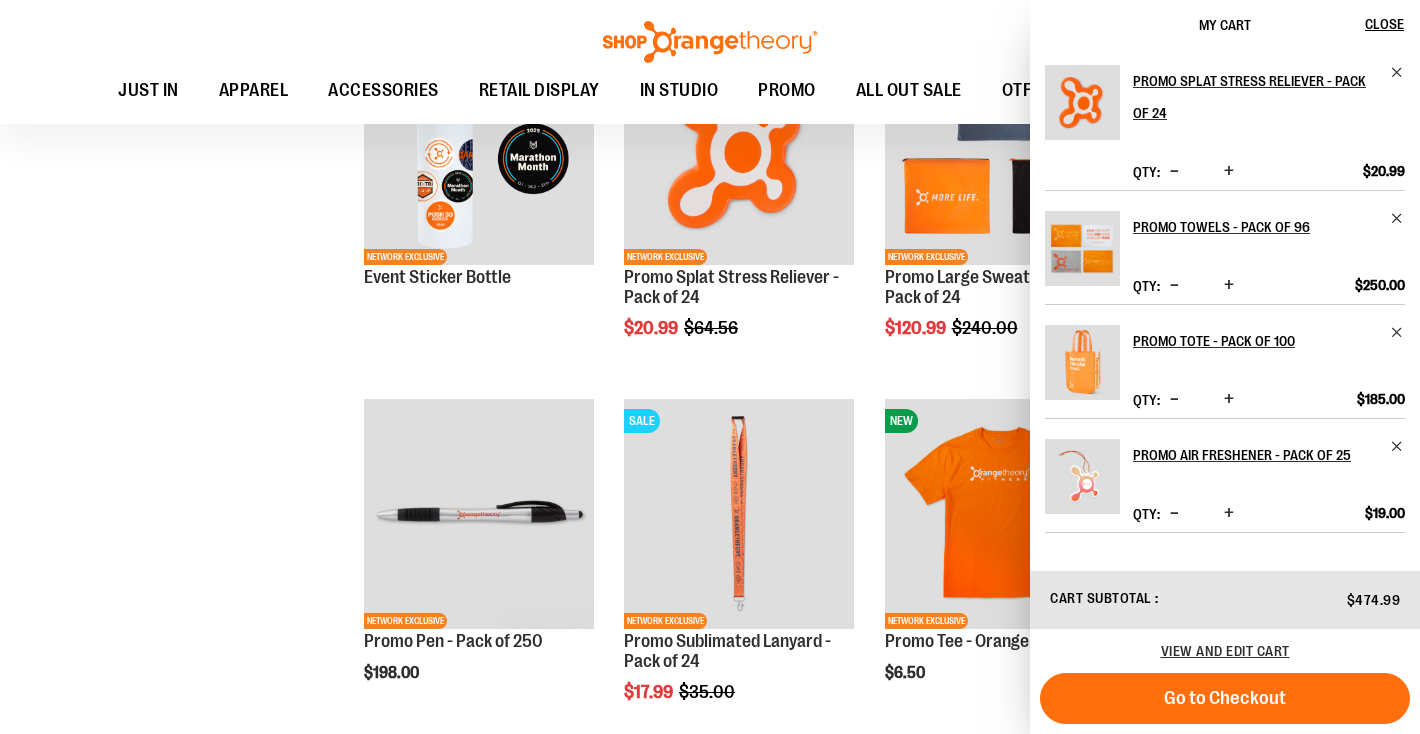 click at bounding box center [1229, 171] 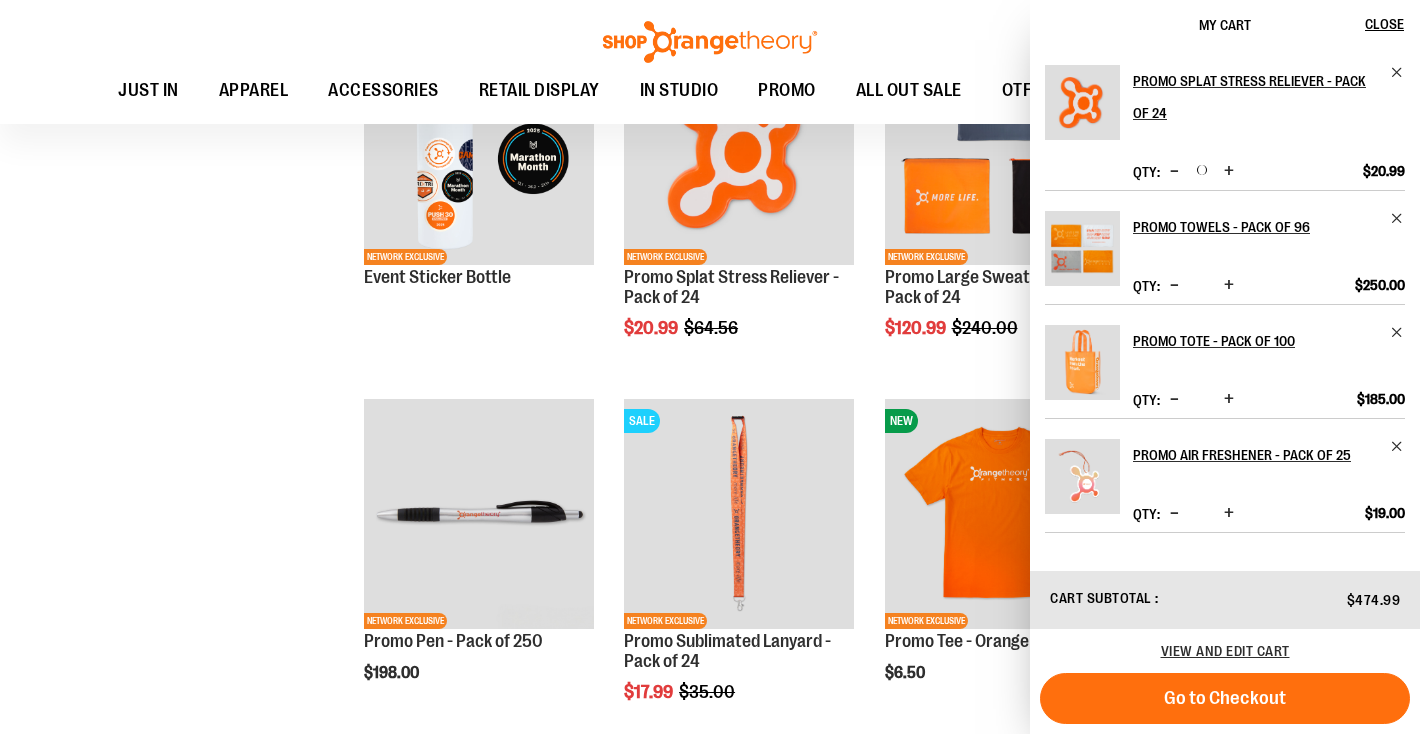 click at bounding box center [1229, 171] 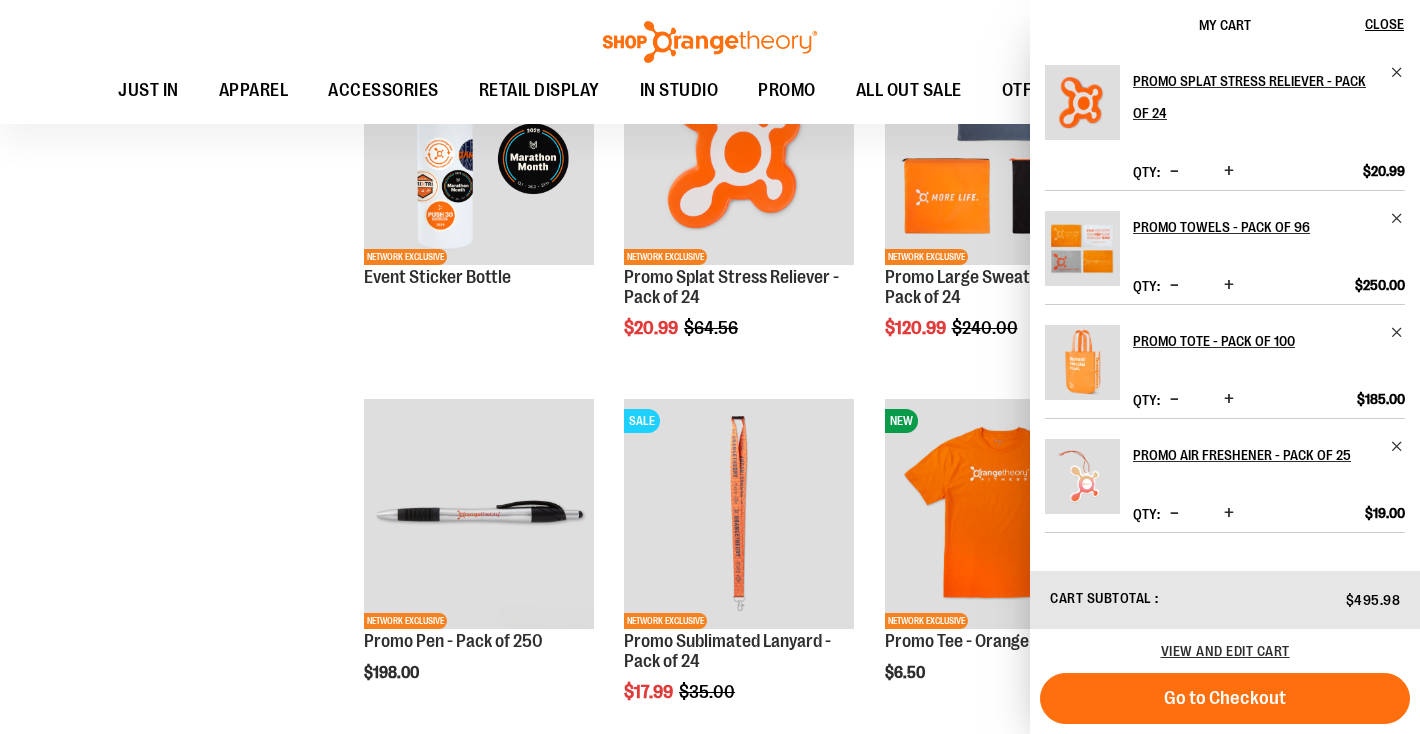 click at bounding box center [1229, 171] 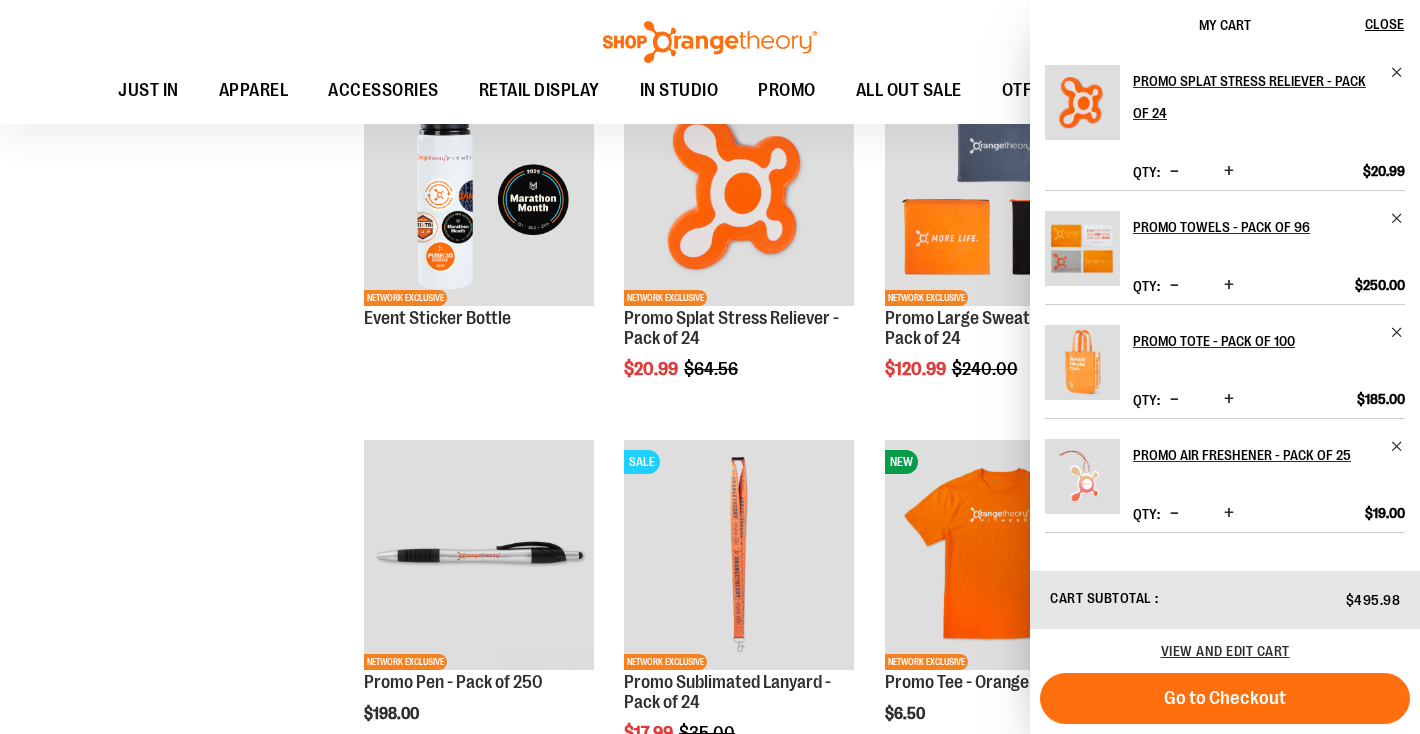 scroll, scrollTop: 2137, scrollLeft: 0, axis: vertical 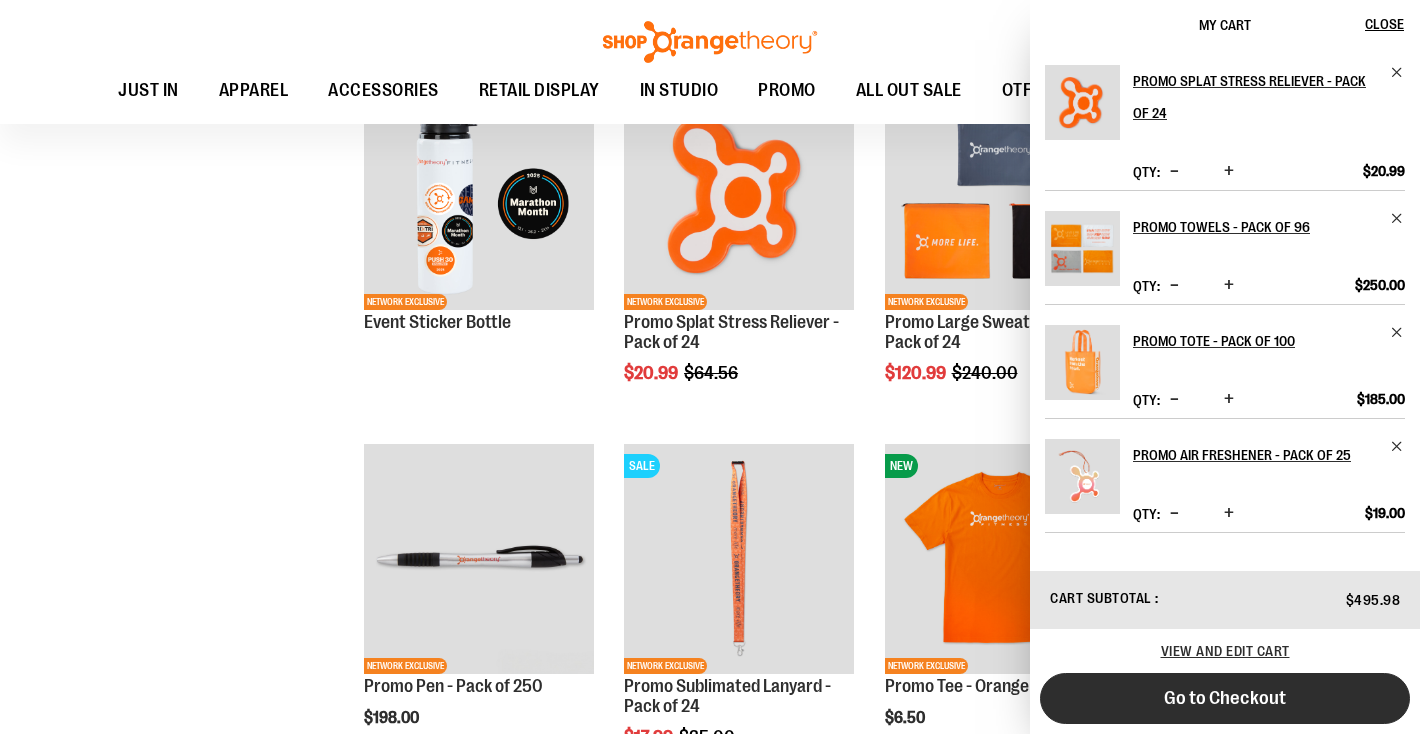 click on "Go to Checkout" at bounding box center [1225, 698] 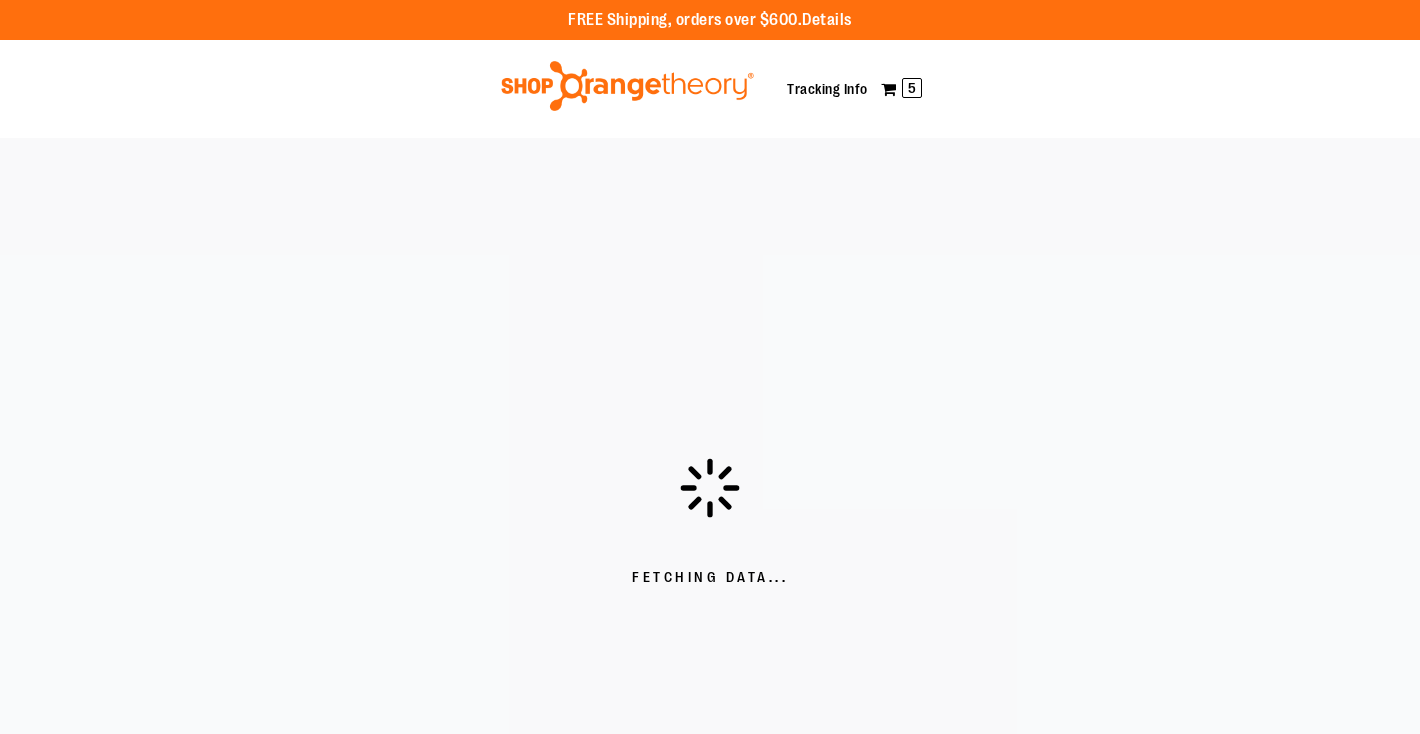 scroll, scrollTop: 0, scrollLeft: 0, axis: both 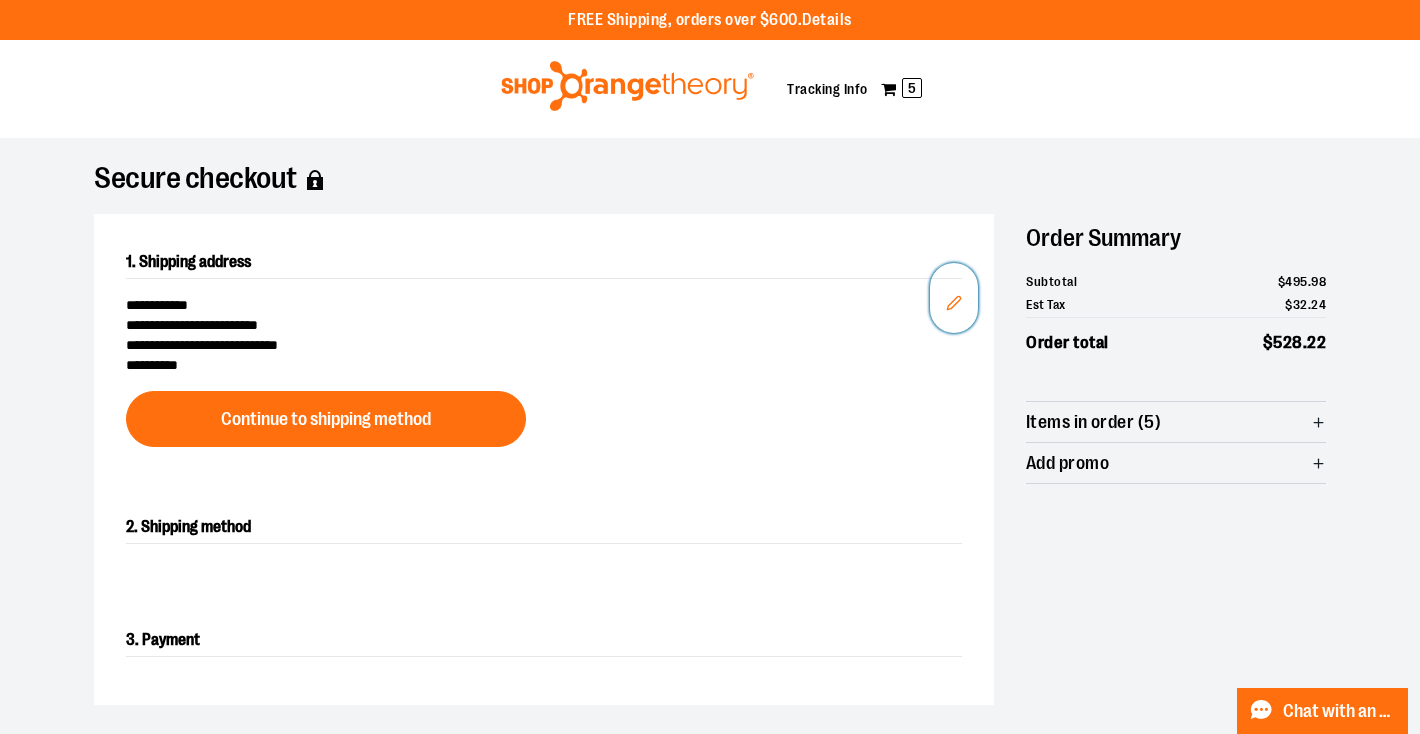 click on "Edit" at bounding box center (954, 298) 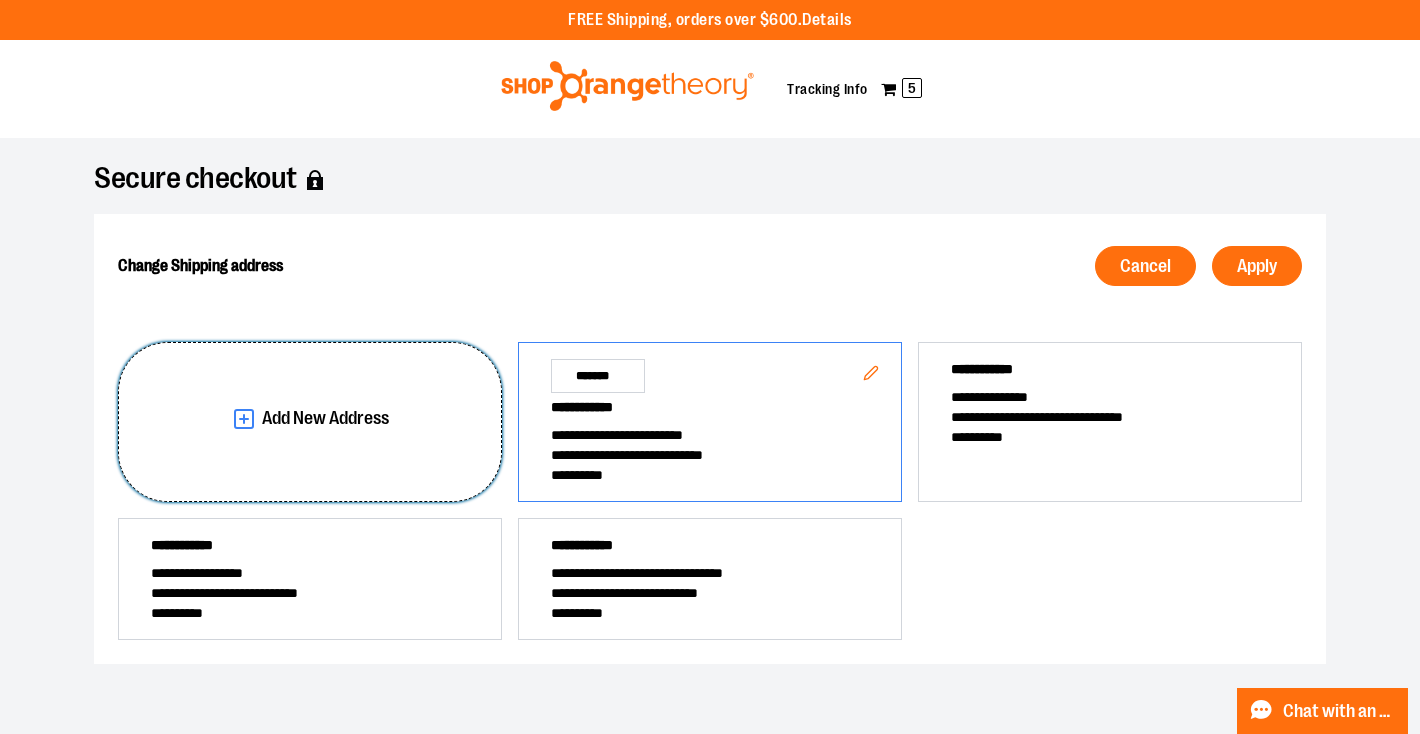 click on "Add New Address" at bounding box center [310, 422] 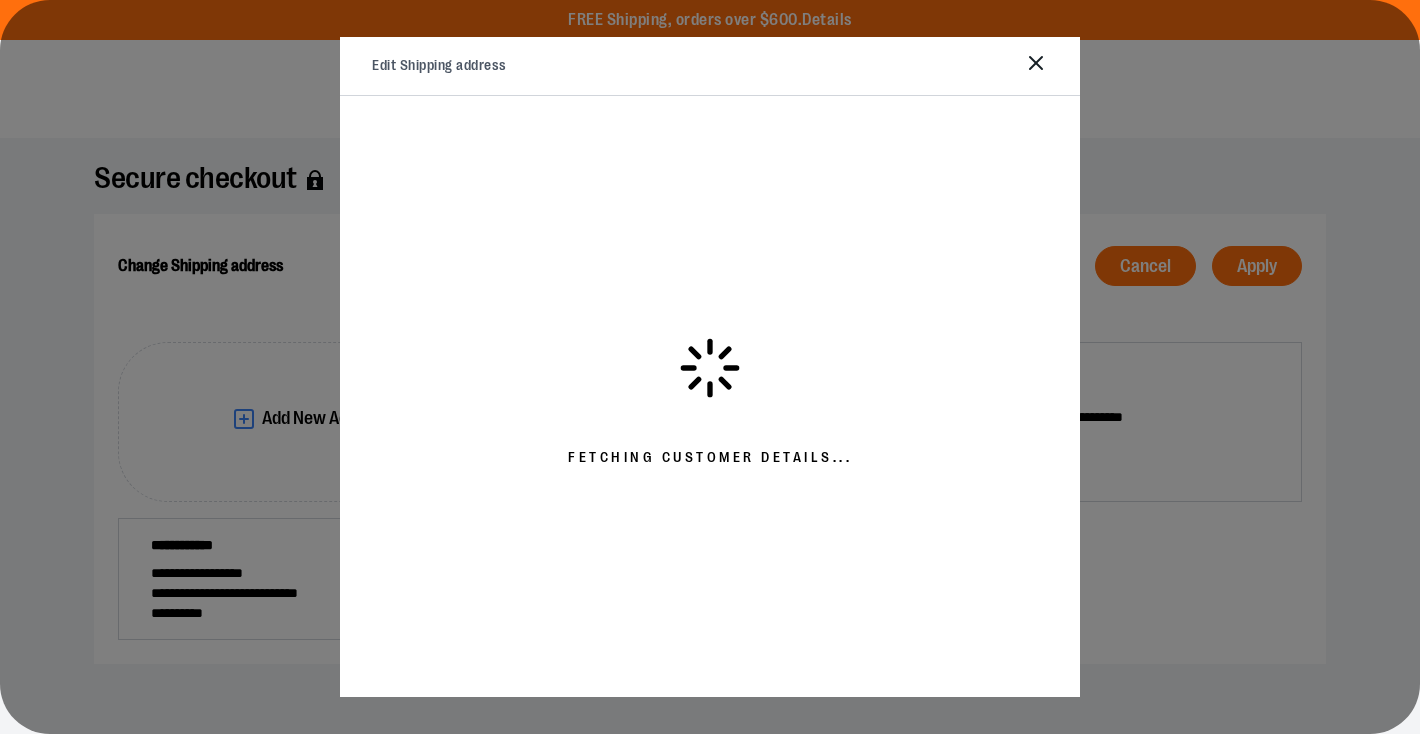 select on "**" 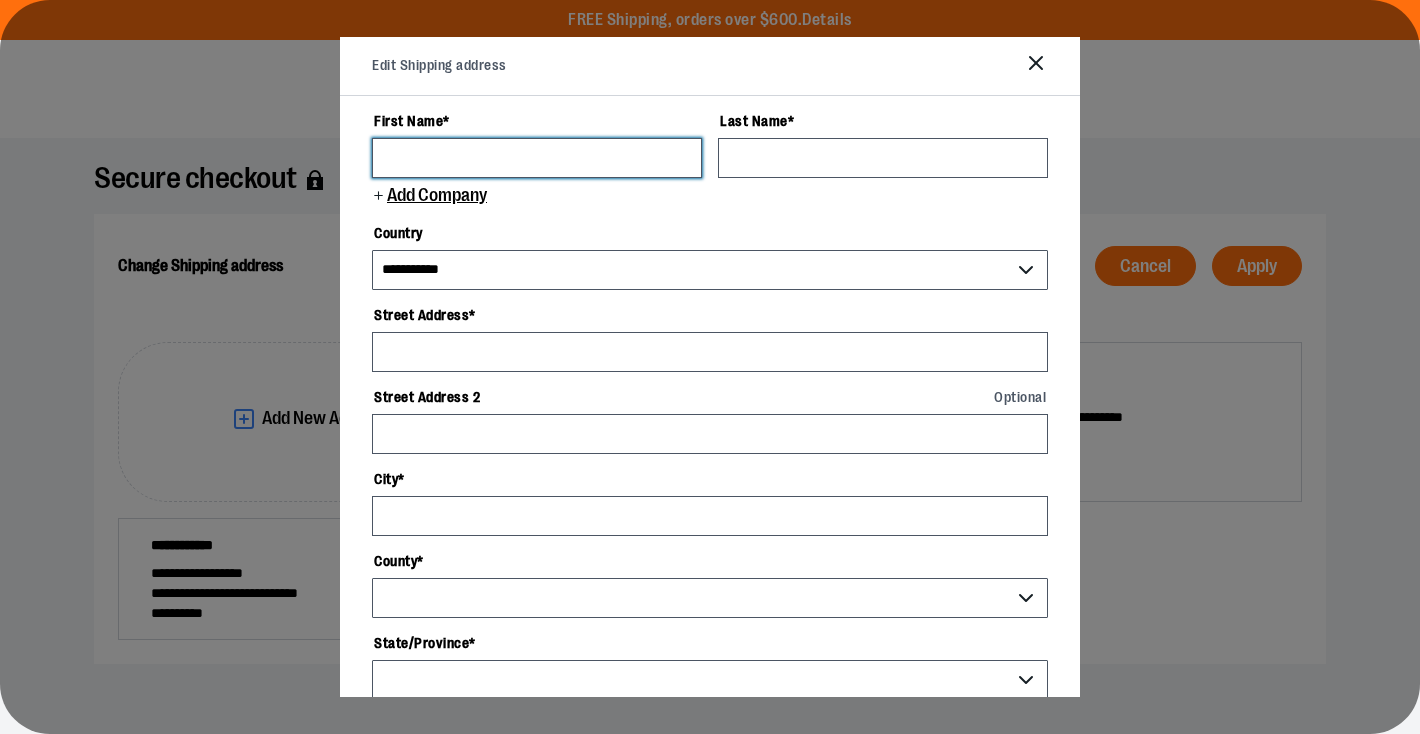 click on "First Name *" at bounding box center (537, 158) 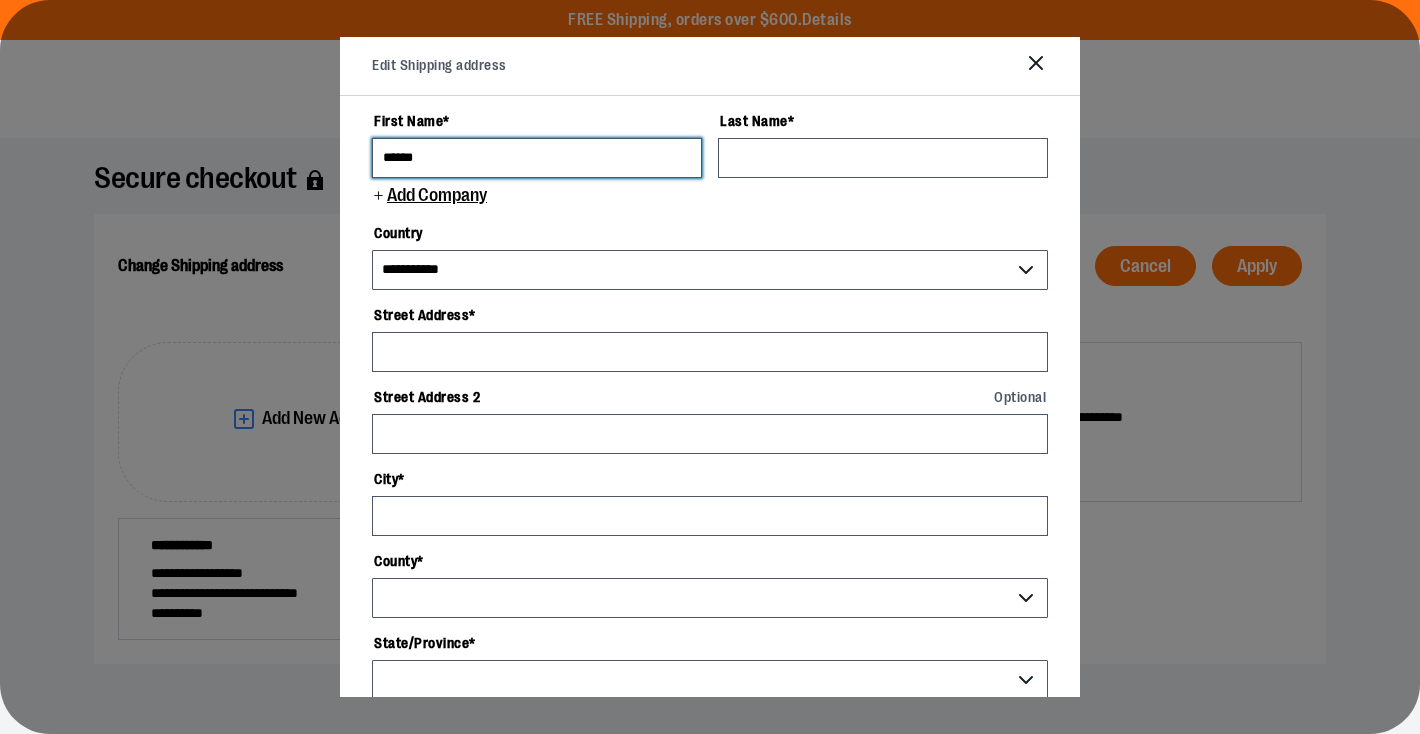 type on "*****" 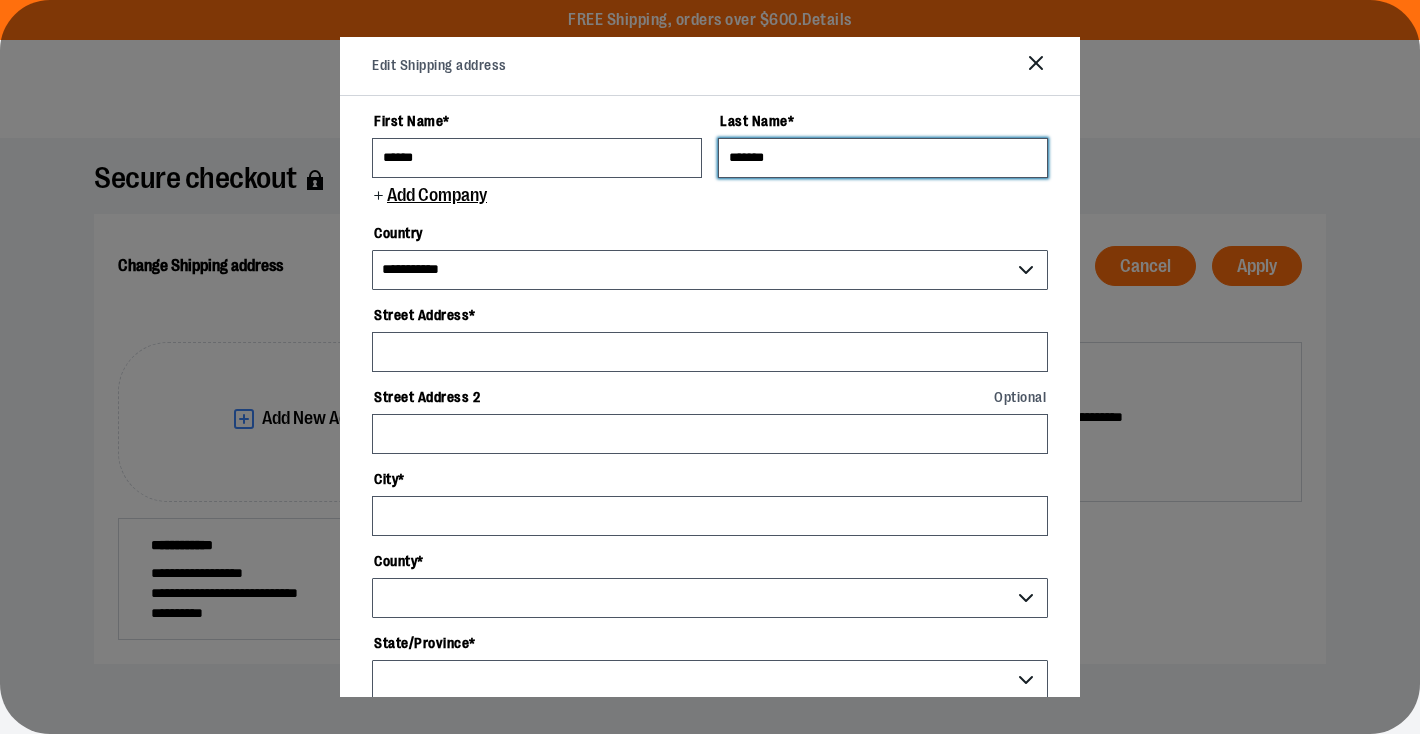type on "******" 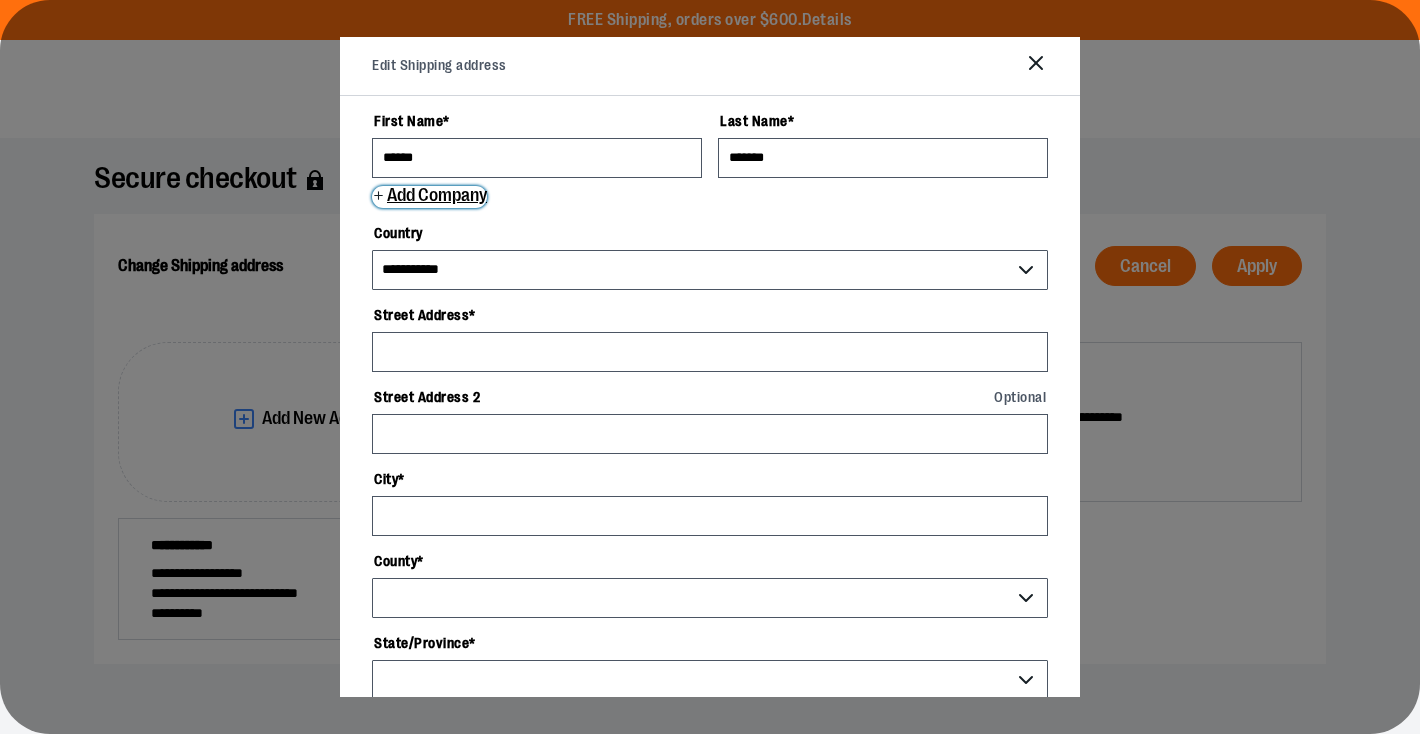 type 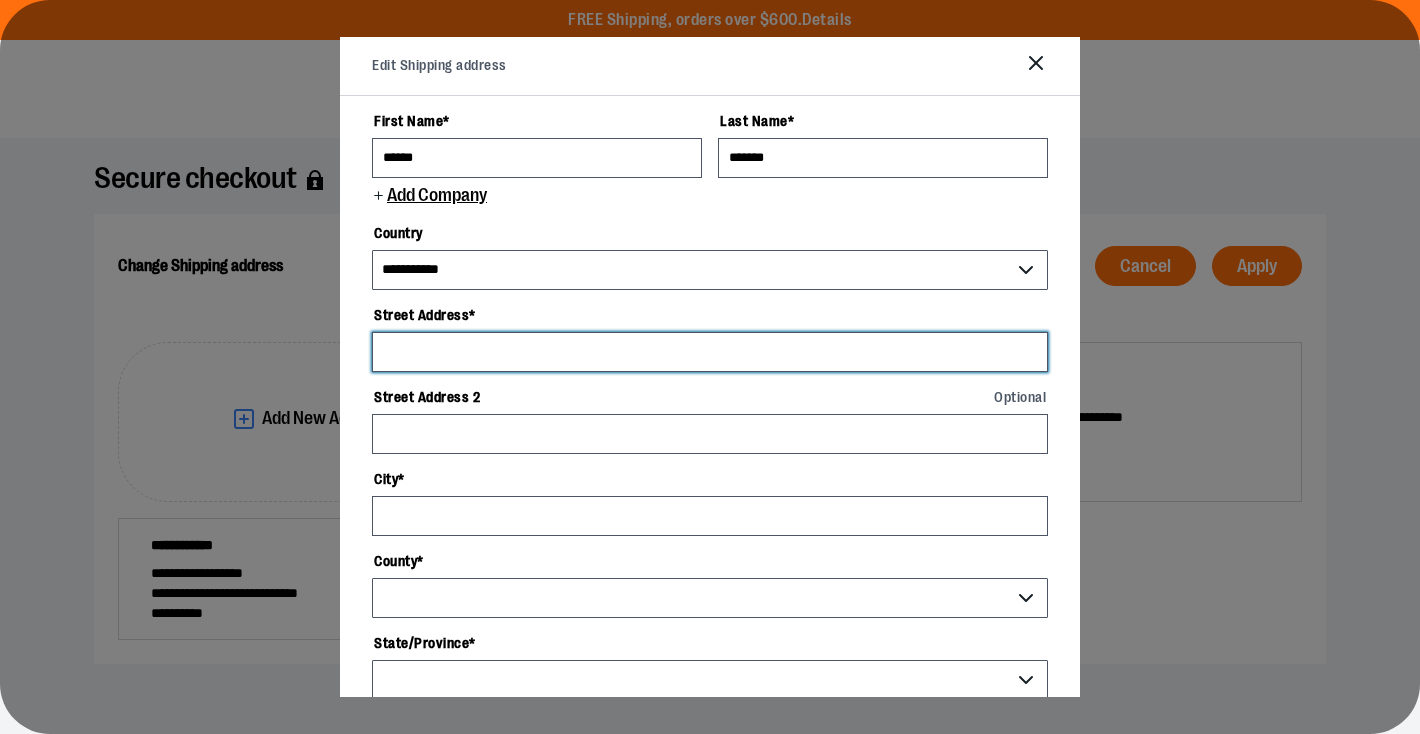 paste on "**********" 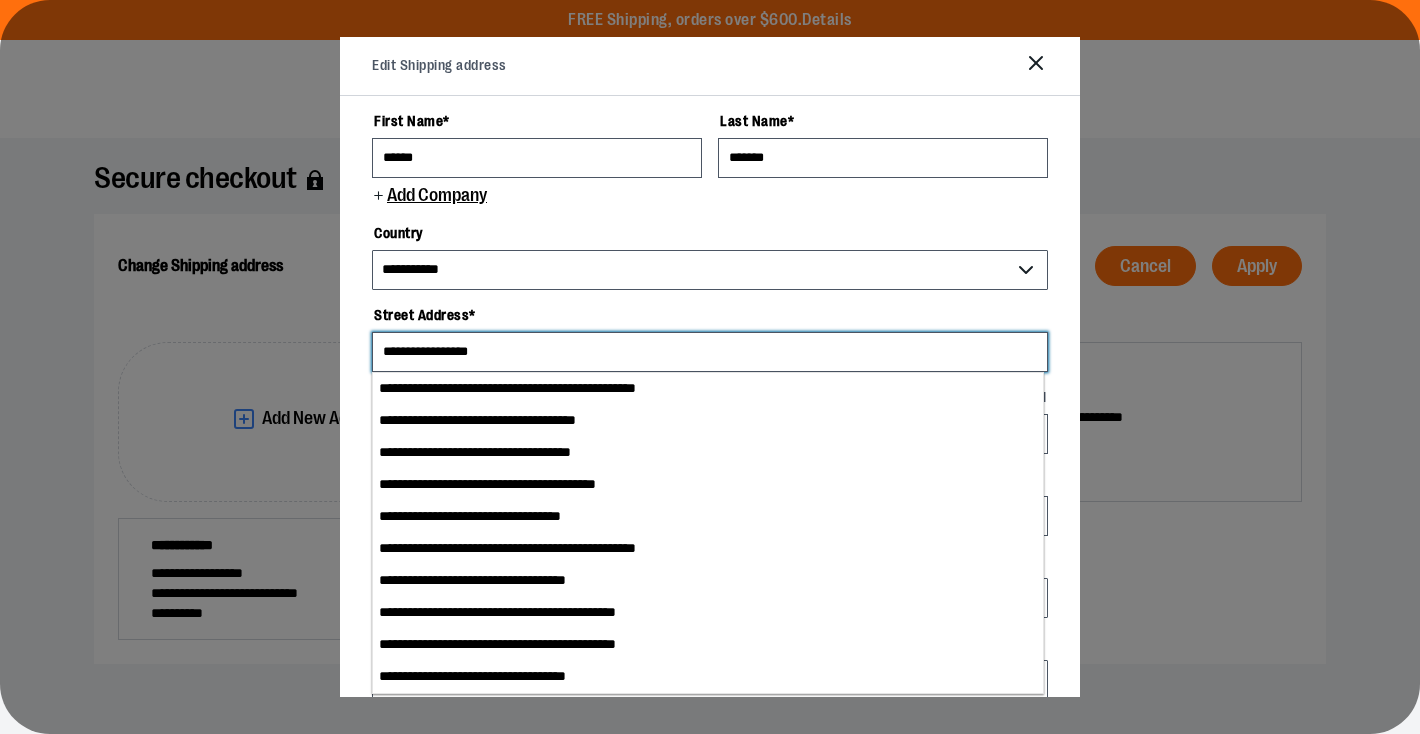click on "**********" at bounding box center (710, 352) 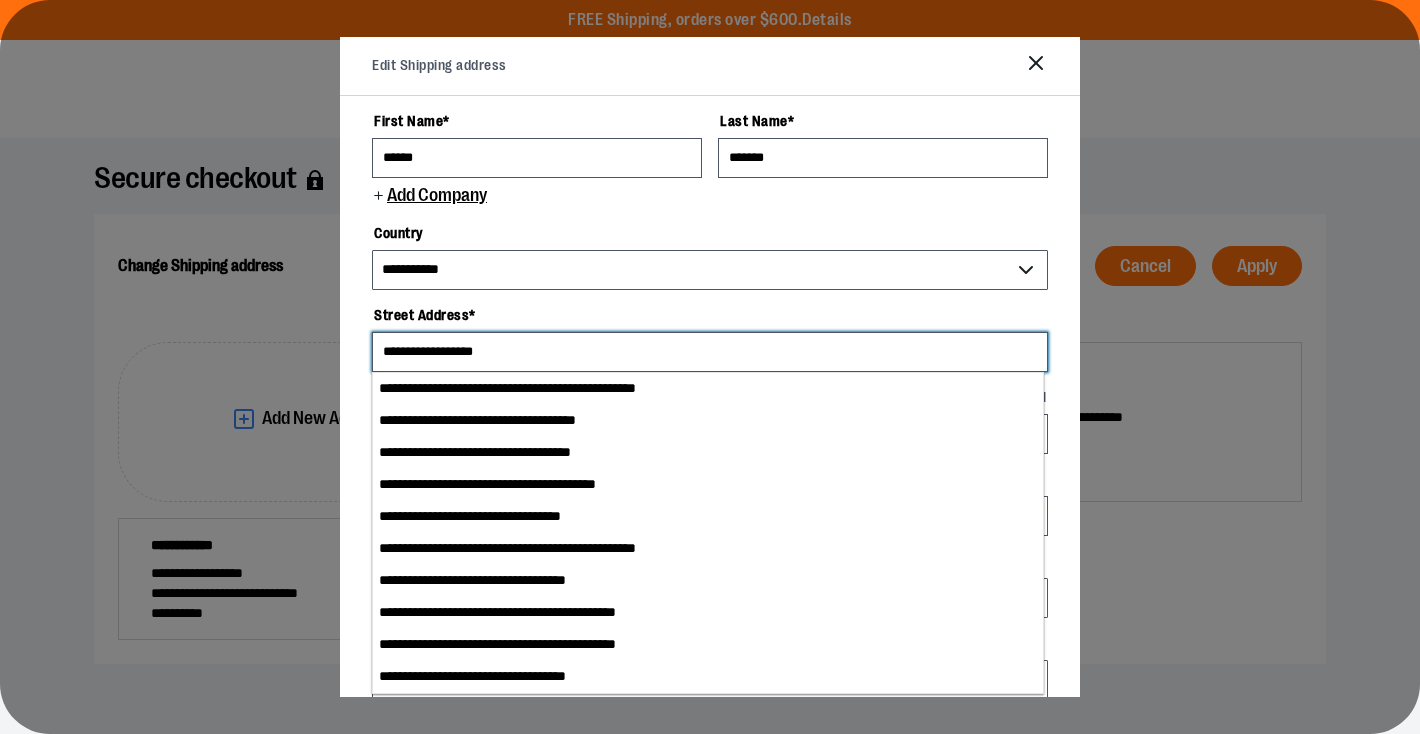 click on "**********" at bounding box center (710, 352) 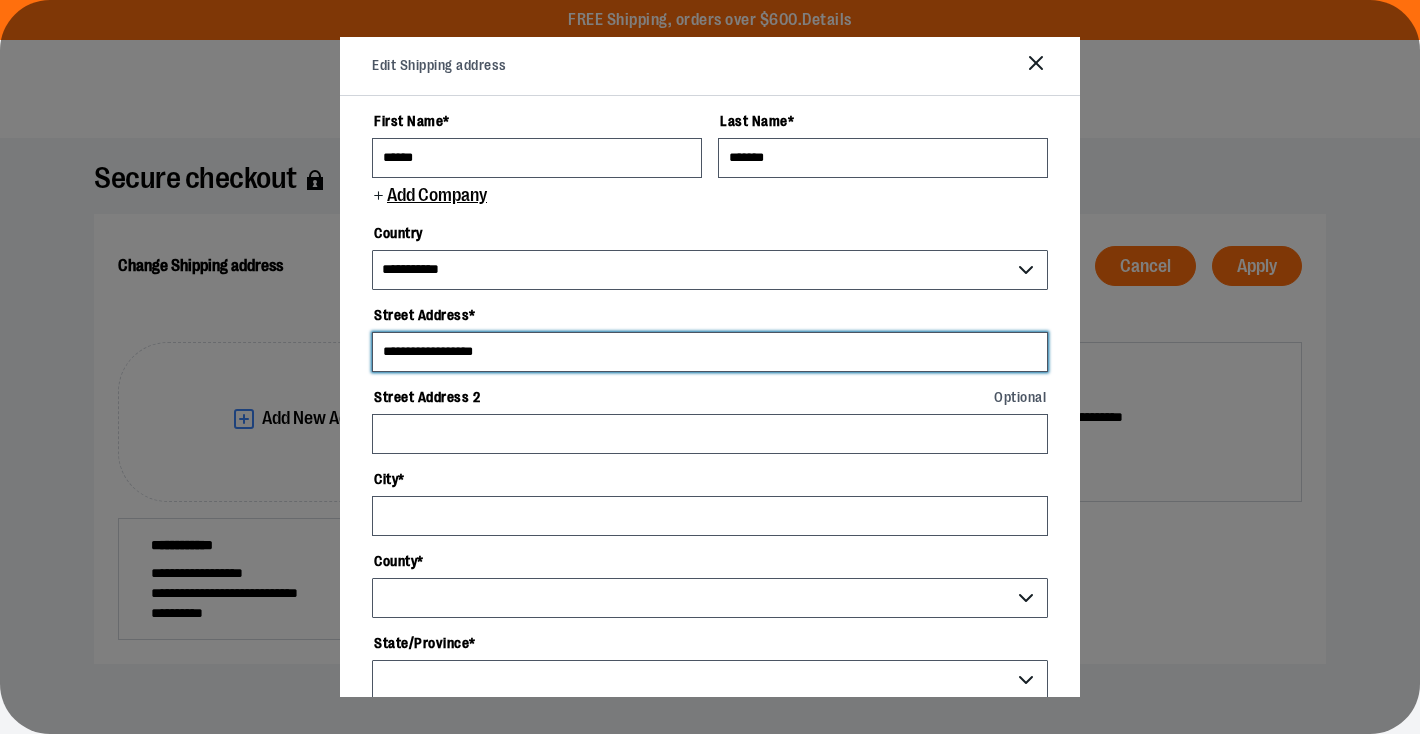 click on "**********" at bounding box center (710, 352) 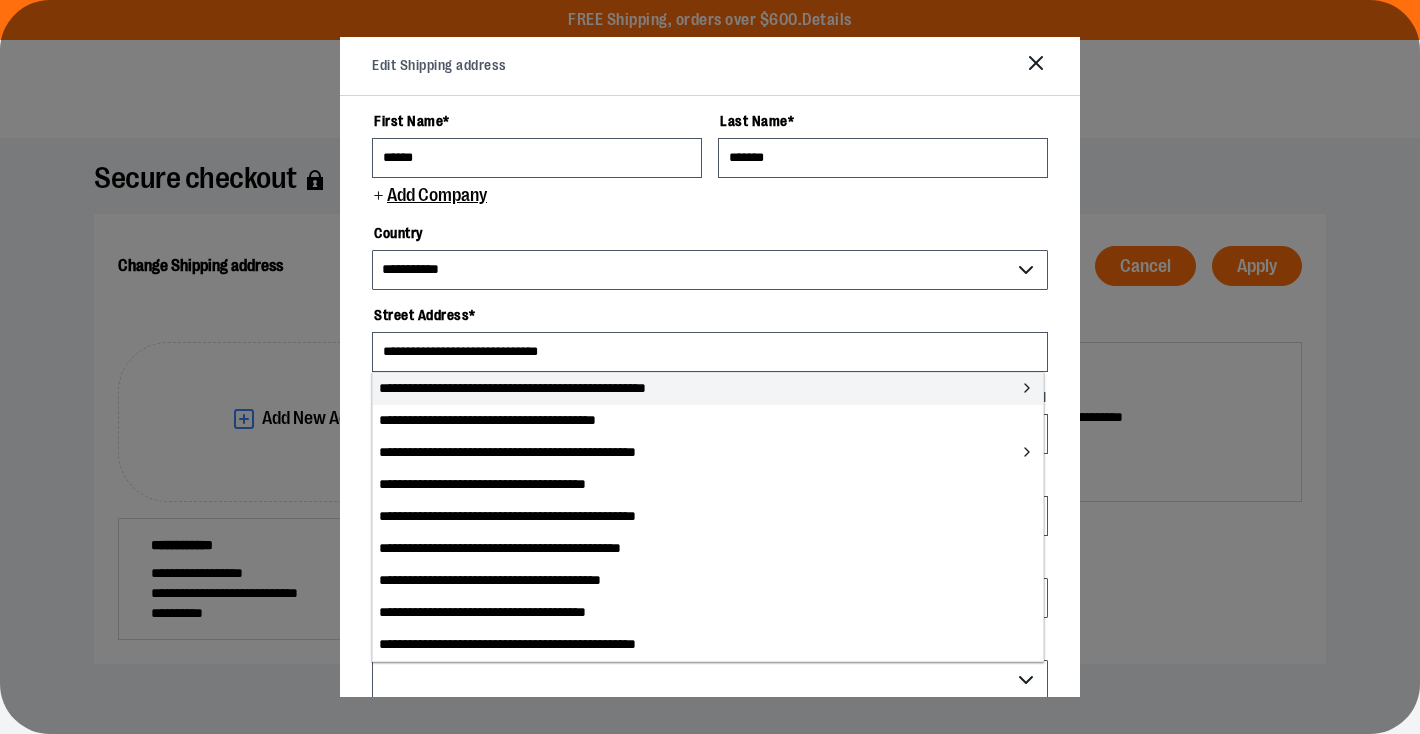 click 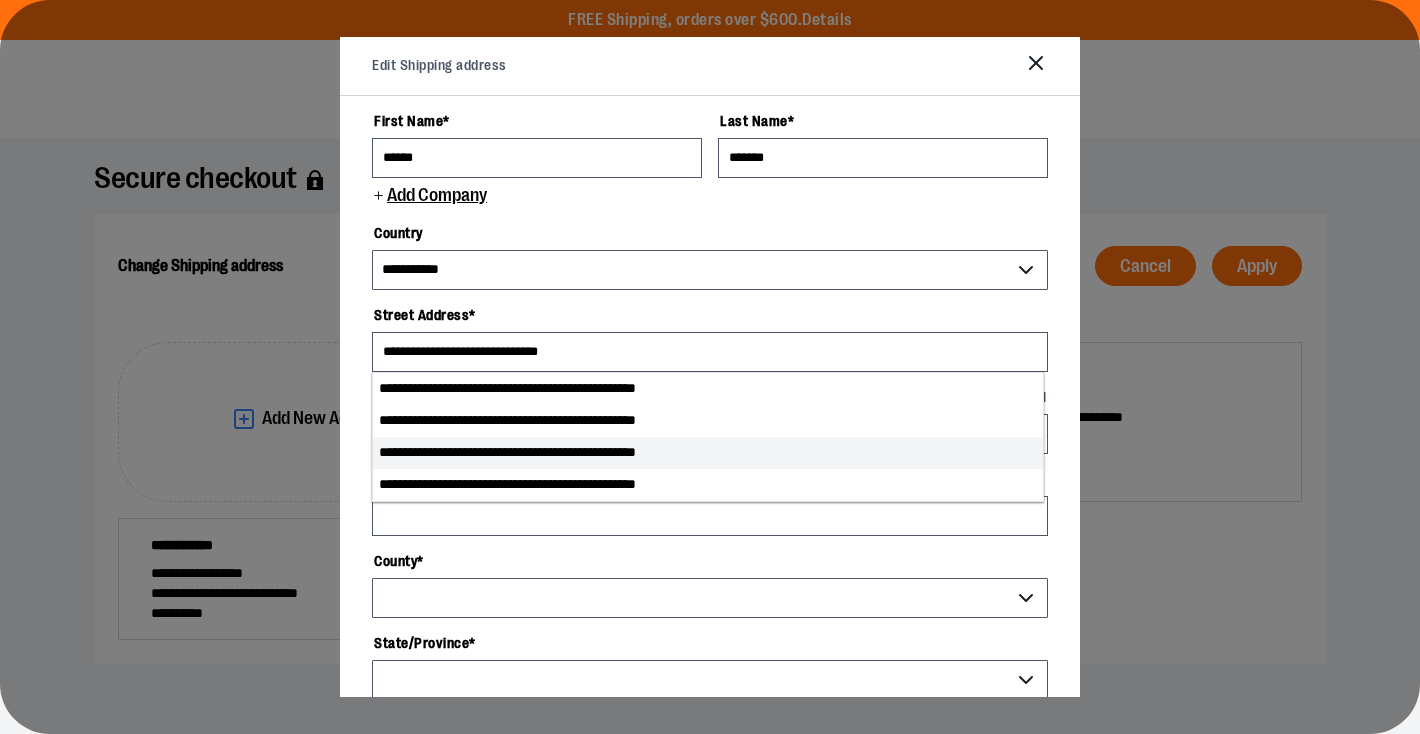 click on "**********" at bounding box center (708, 453) 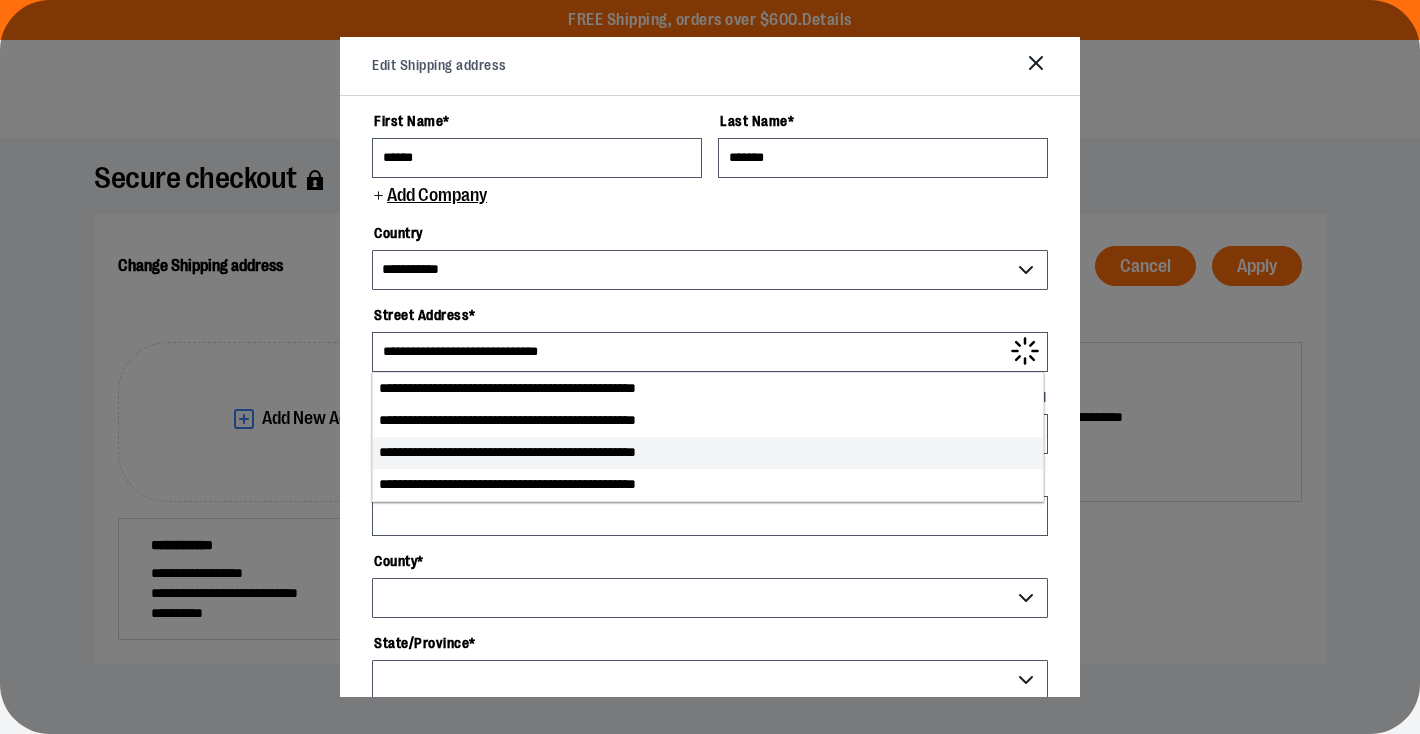 type on "**********" 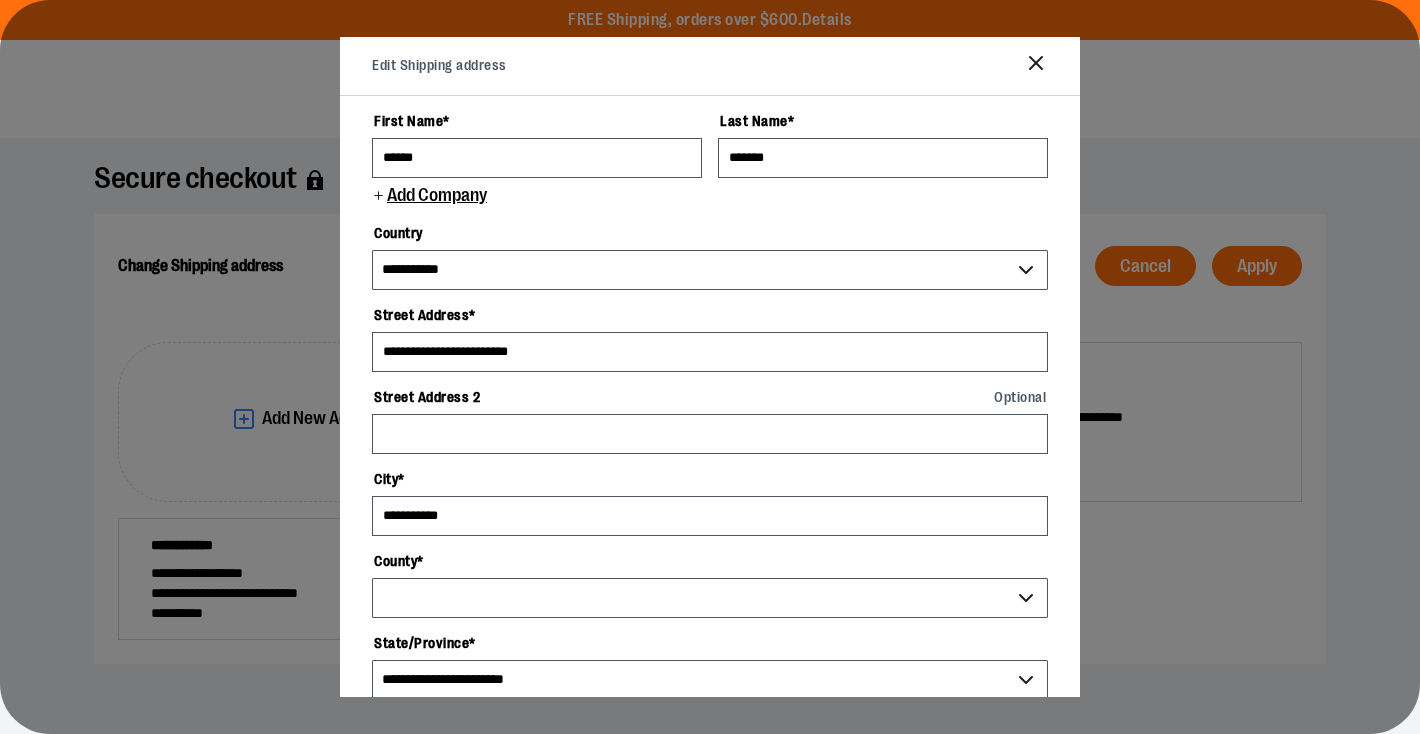 select on "******" 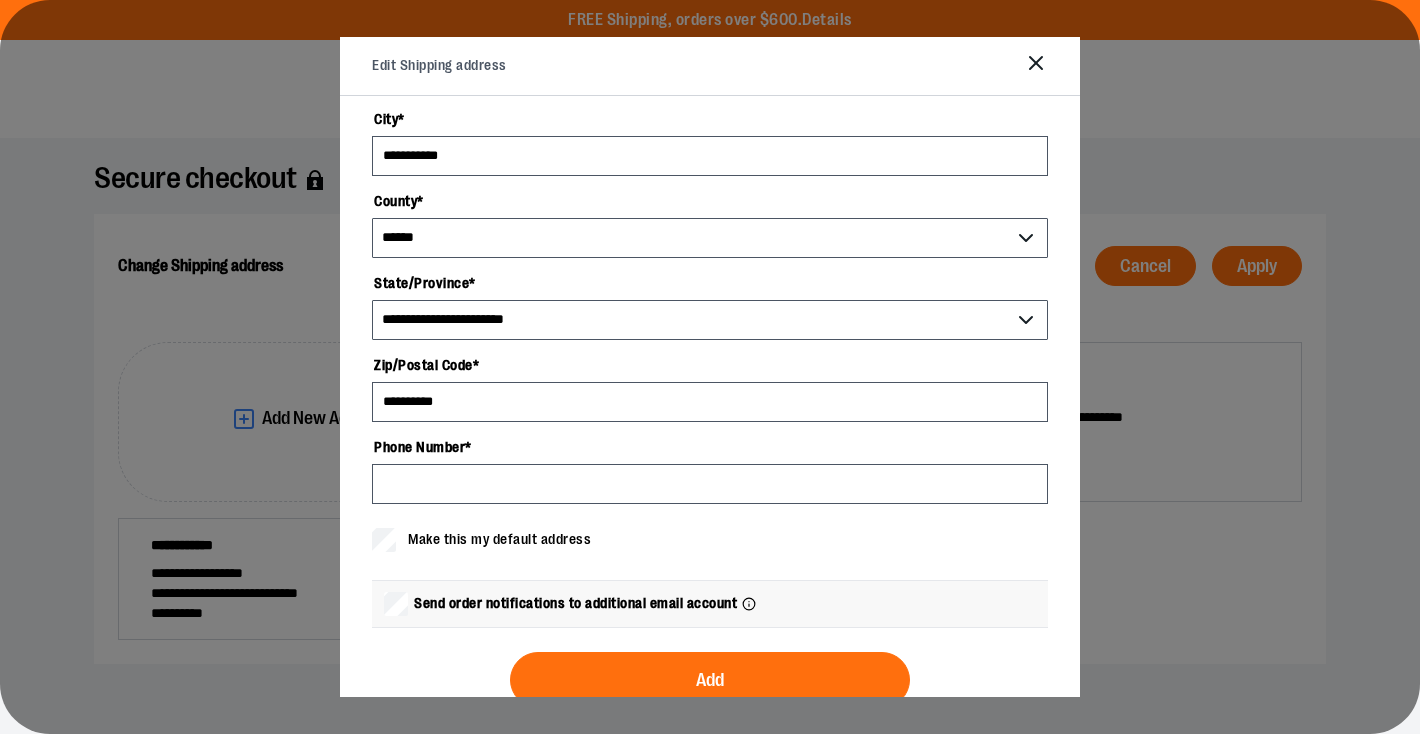 scroll, scrollTop: 401, scrollLeft: 0, axis: vertical 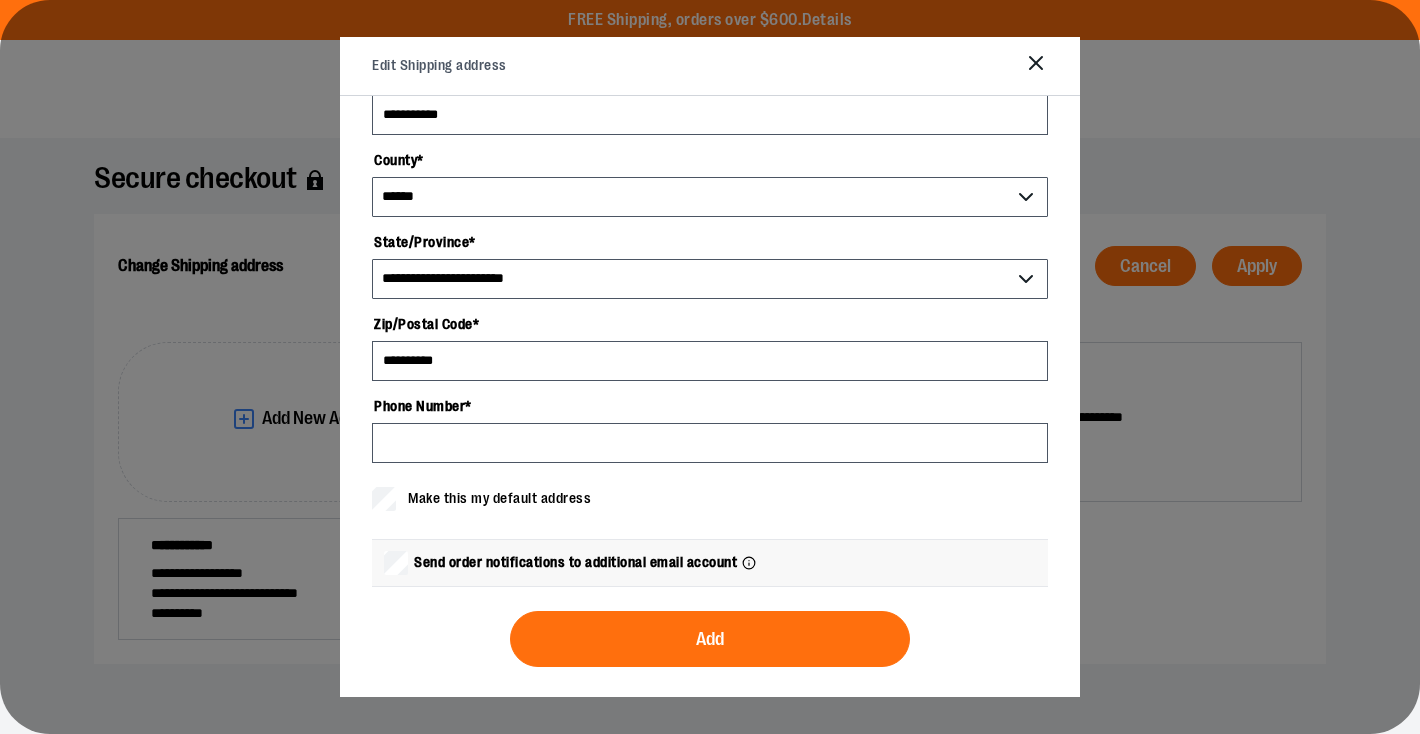 click on "Send order notifications to additional email account" at bounding box center [575, 562] 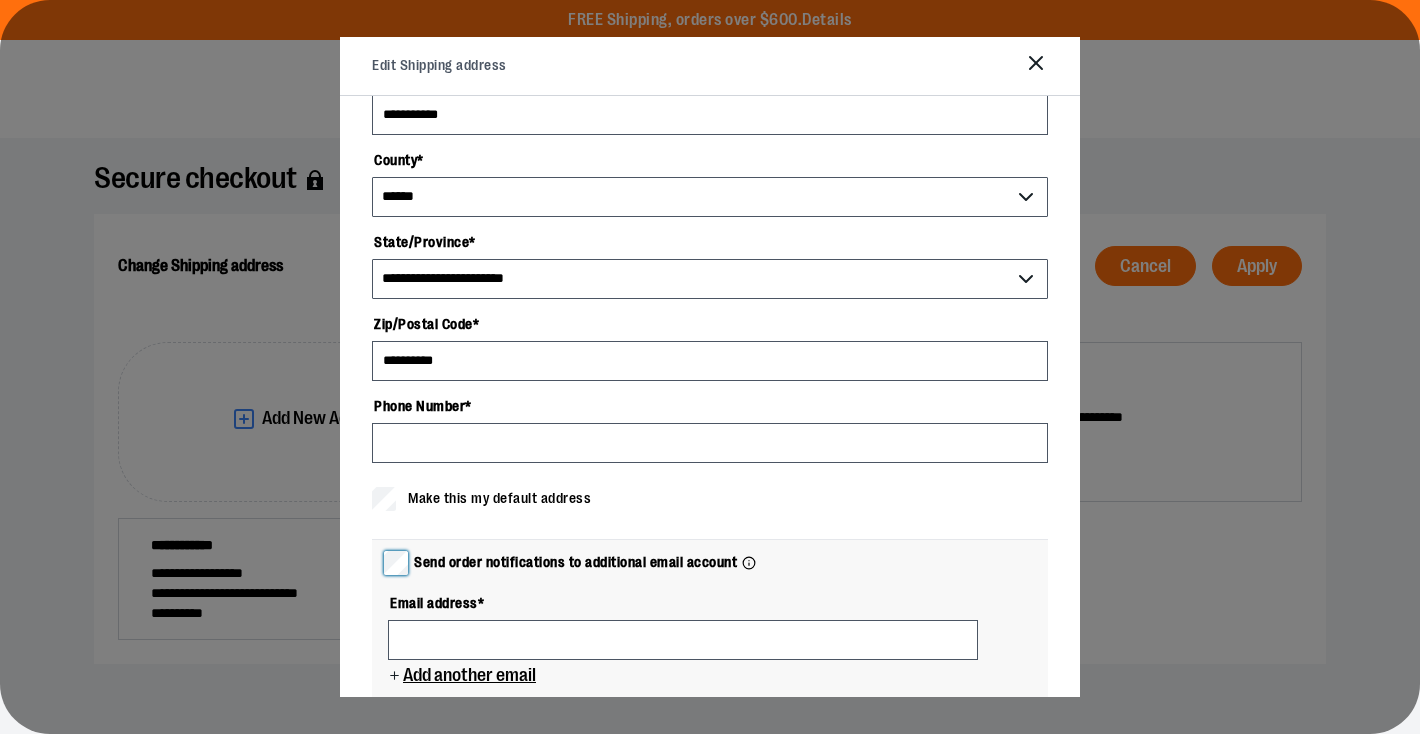 scroll, scrollTop: 558, scrollLeft: 0, axis: vertical 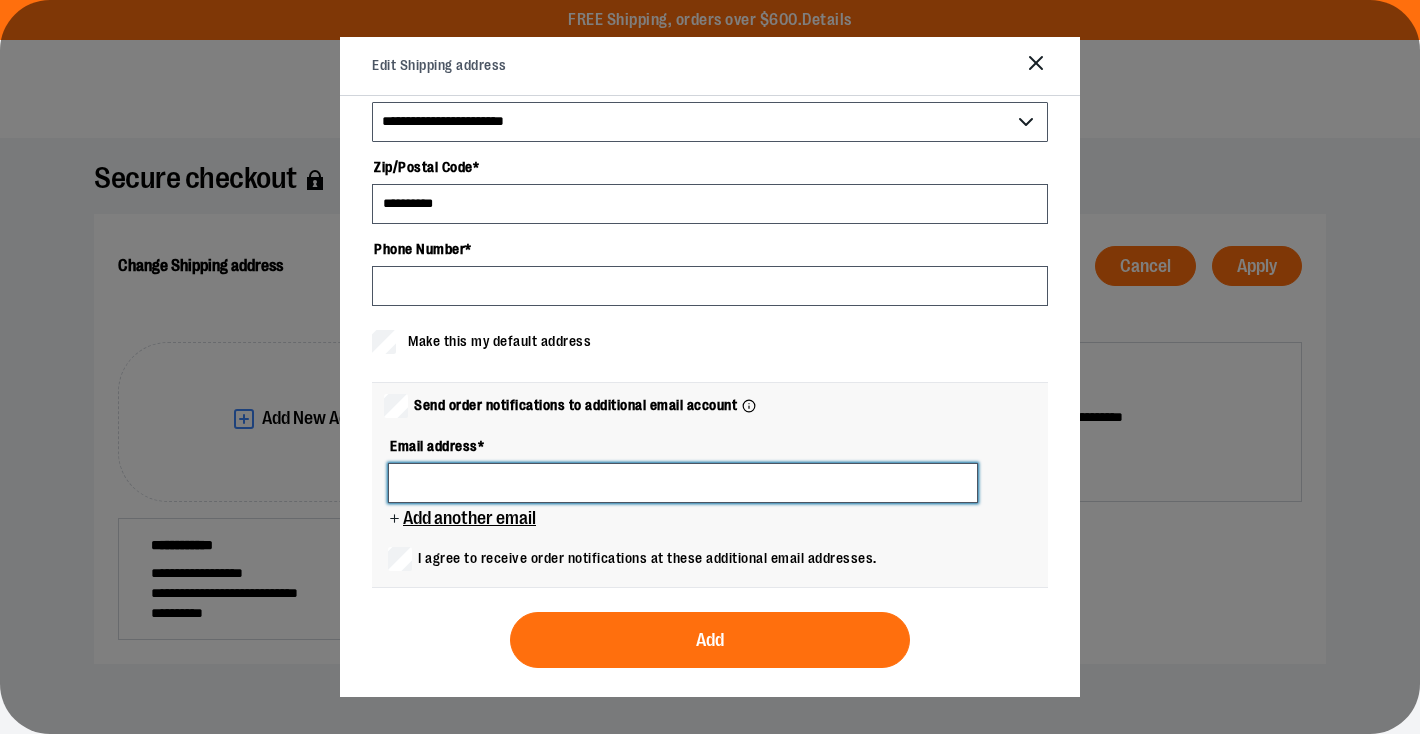 click at bounding box center (683, 483) 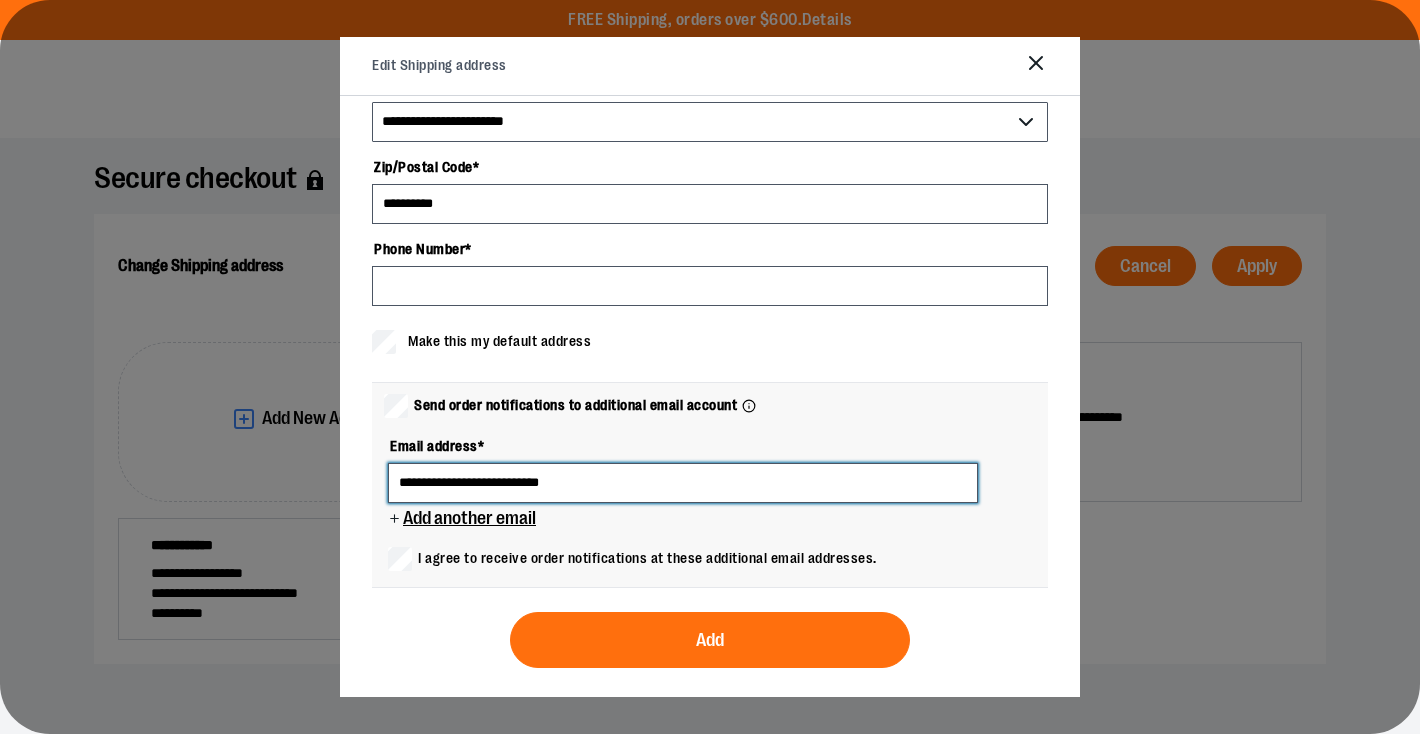 type on "**********" 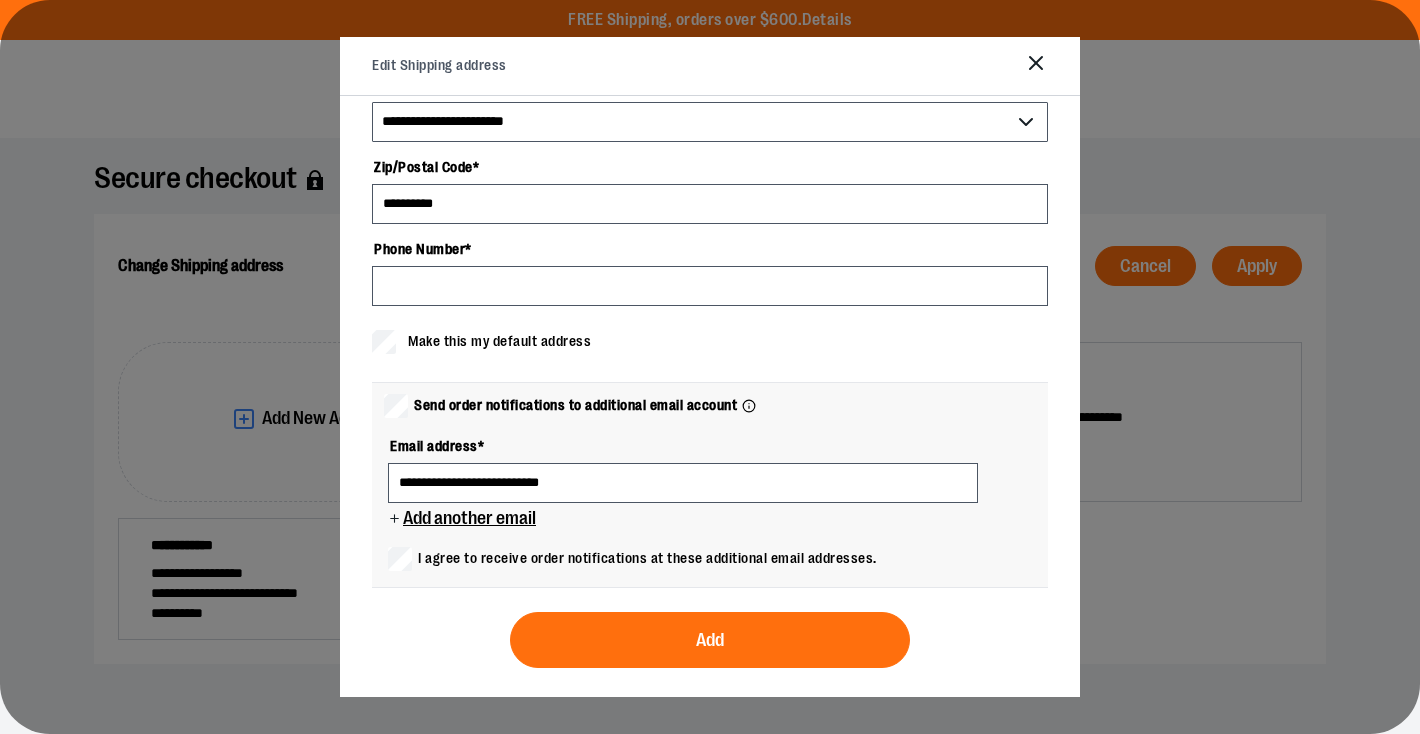 click on "I agree to receive order notifications at these additional email addresses." at bounding box center (647, 558) 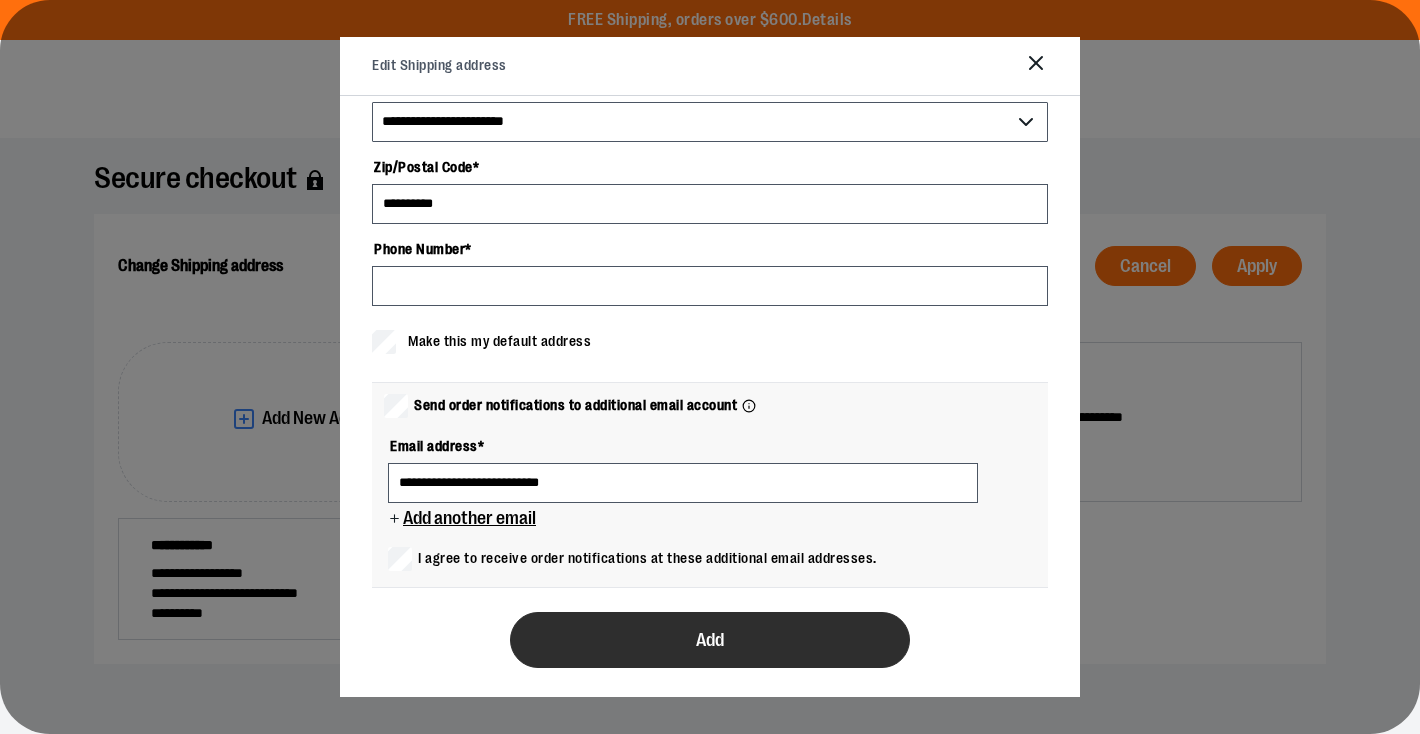 click on "Add" at bounding box center (710, 640) 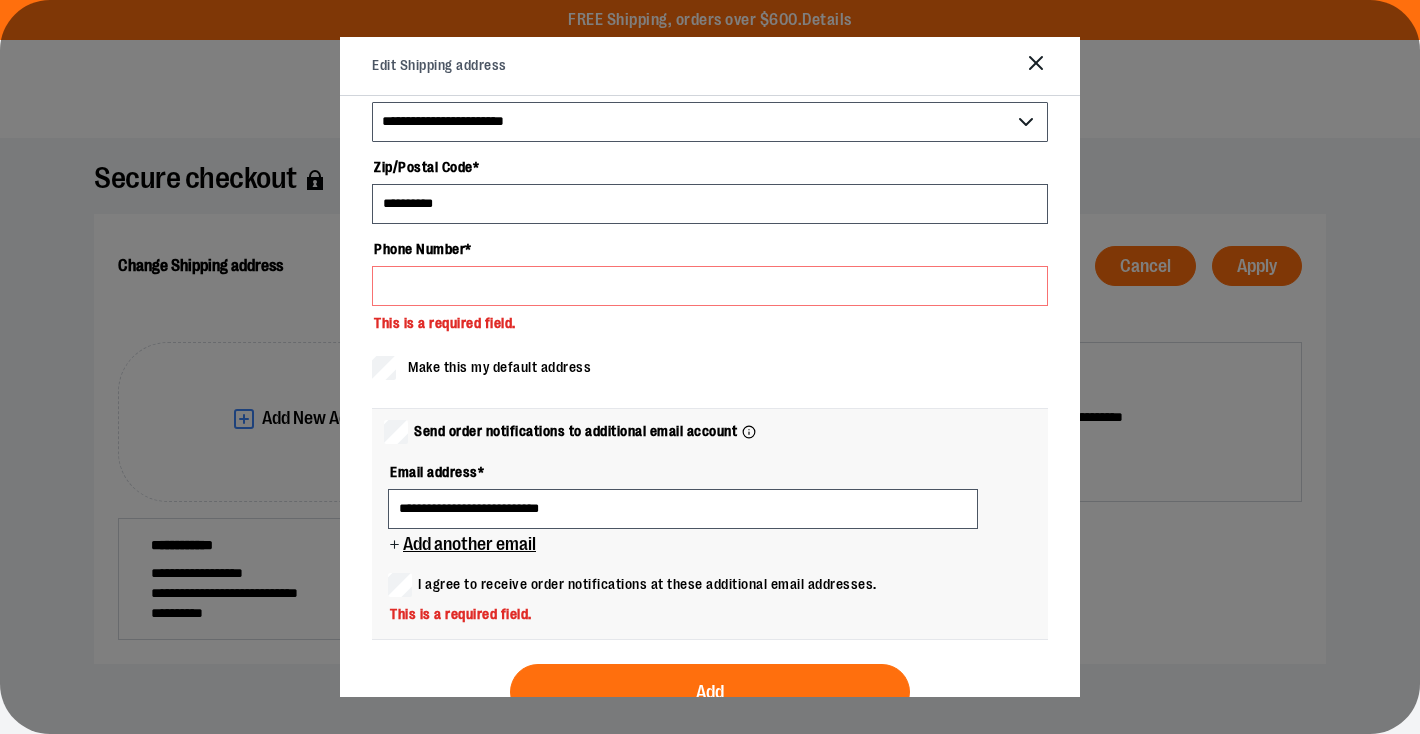 click on "**********" at bounding box center (710, 547) 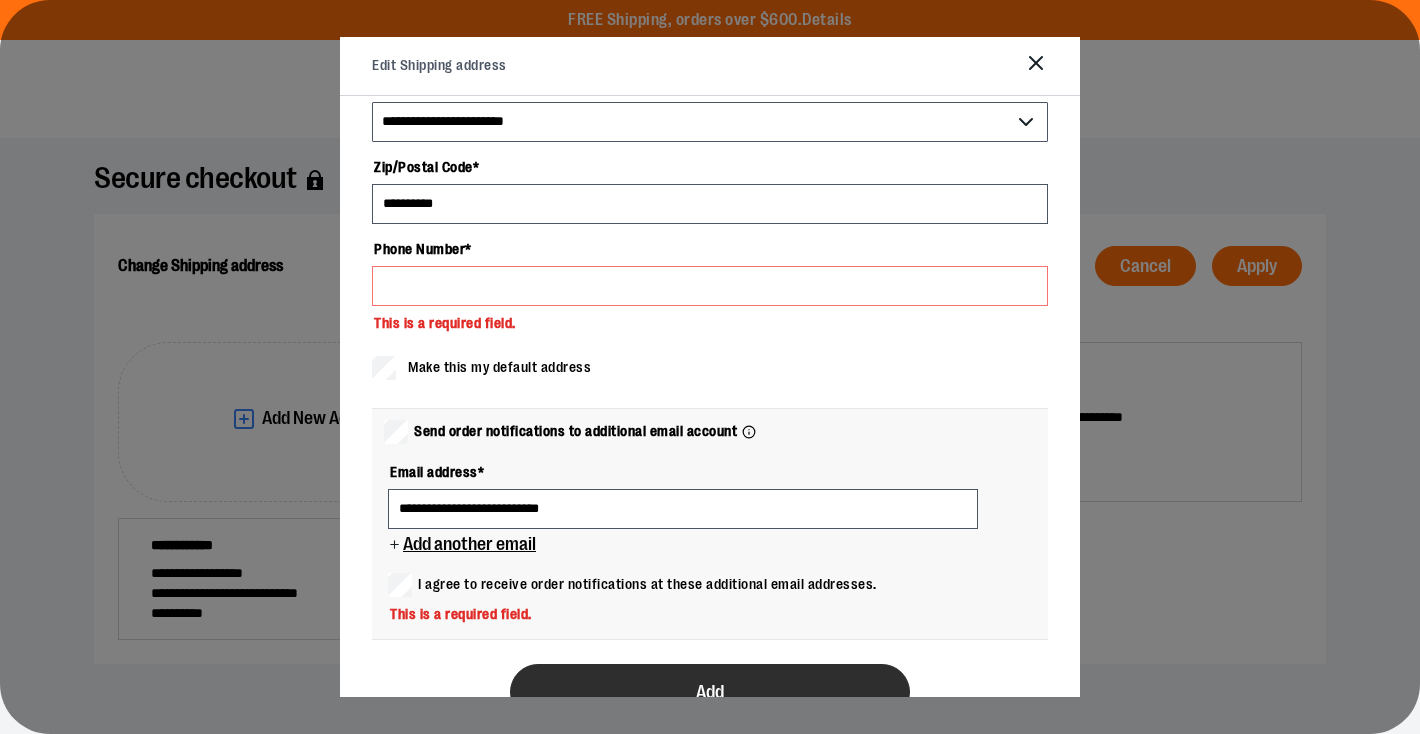 click on "Add" at bounding box center [710, 692] 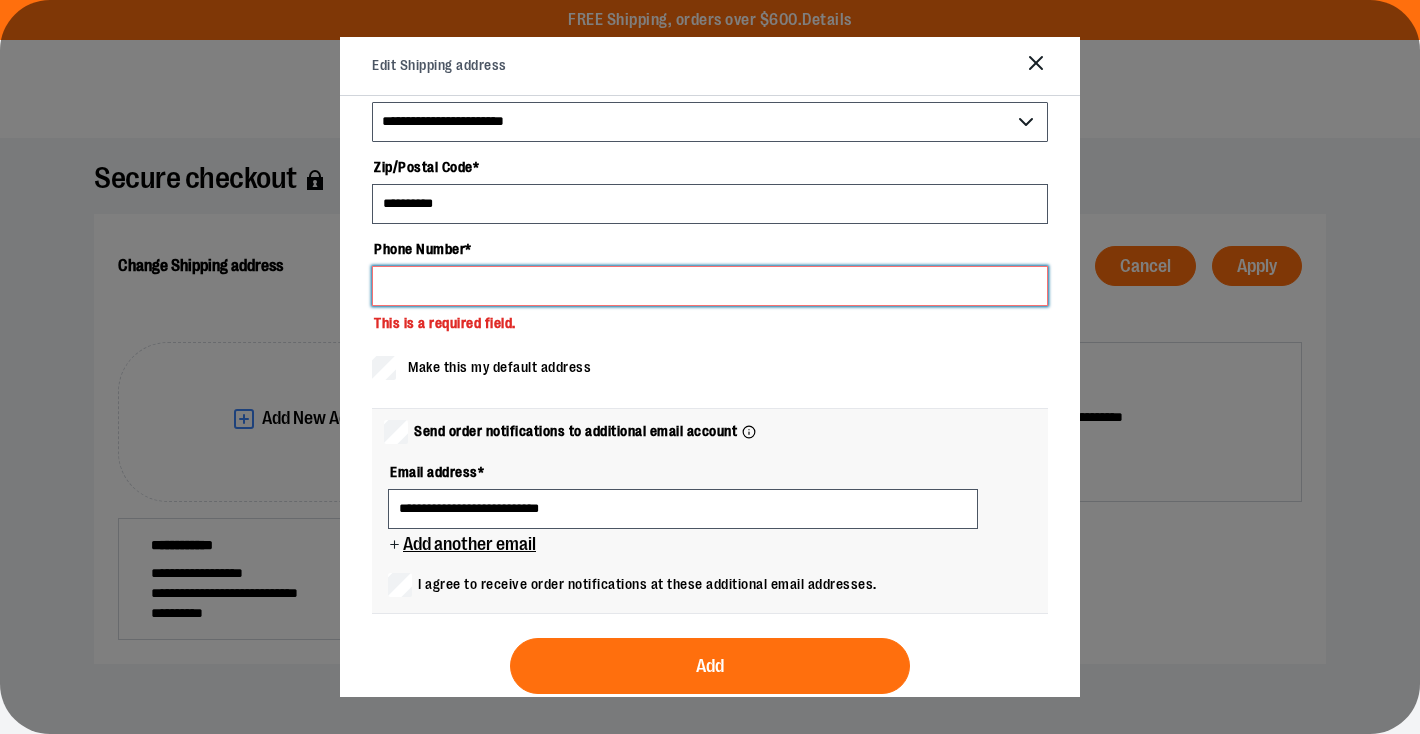 click on "Phone Number *" at bounding box center (710, 286) 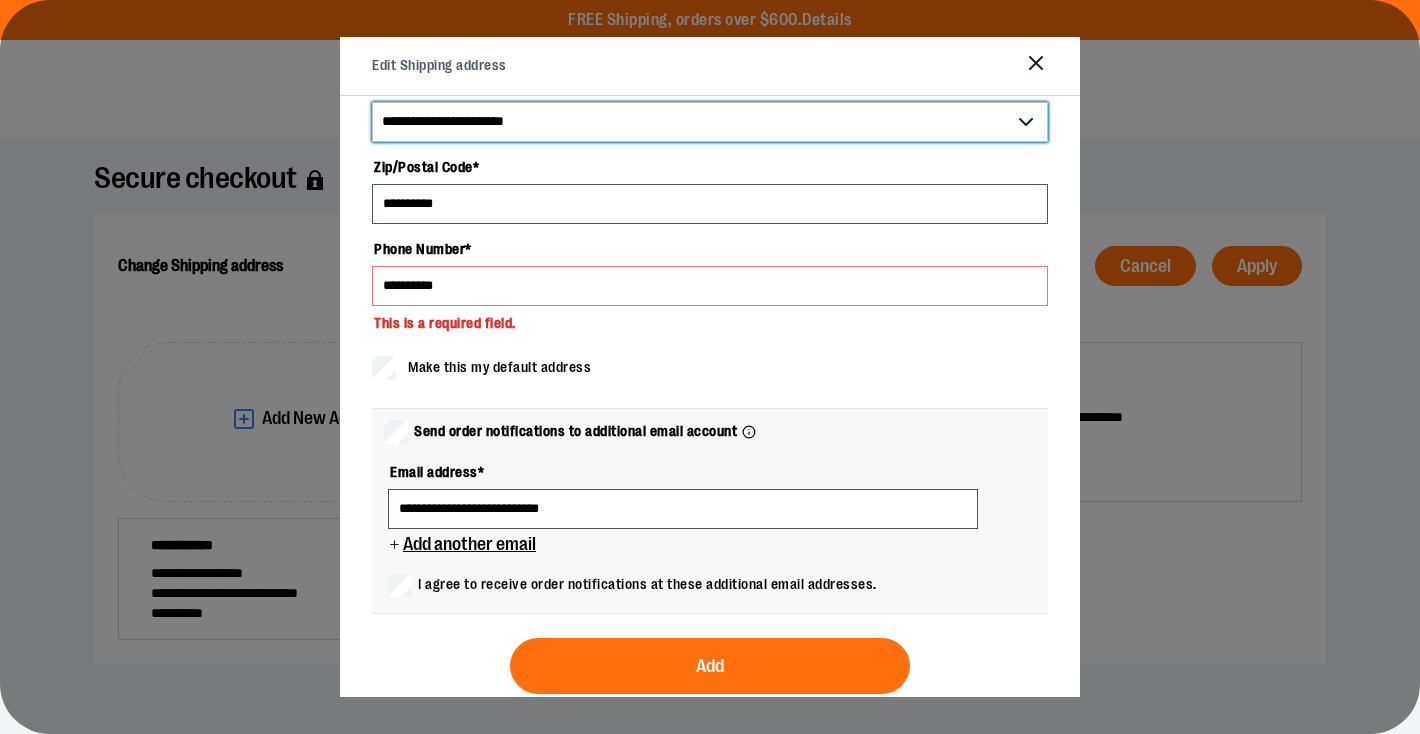 select on "**" 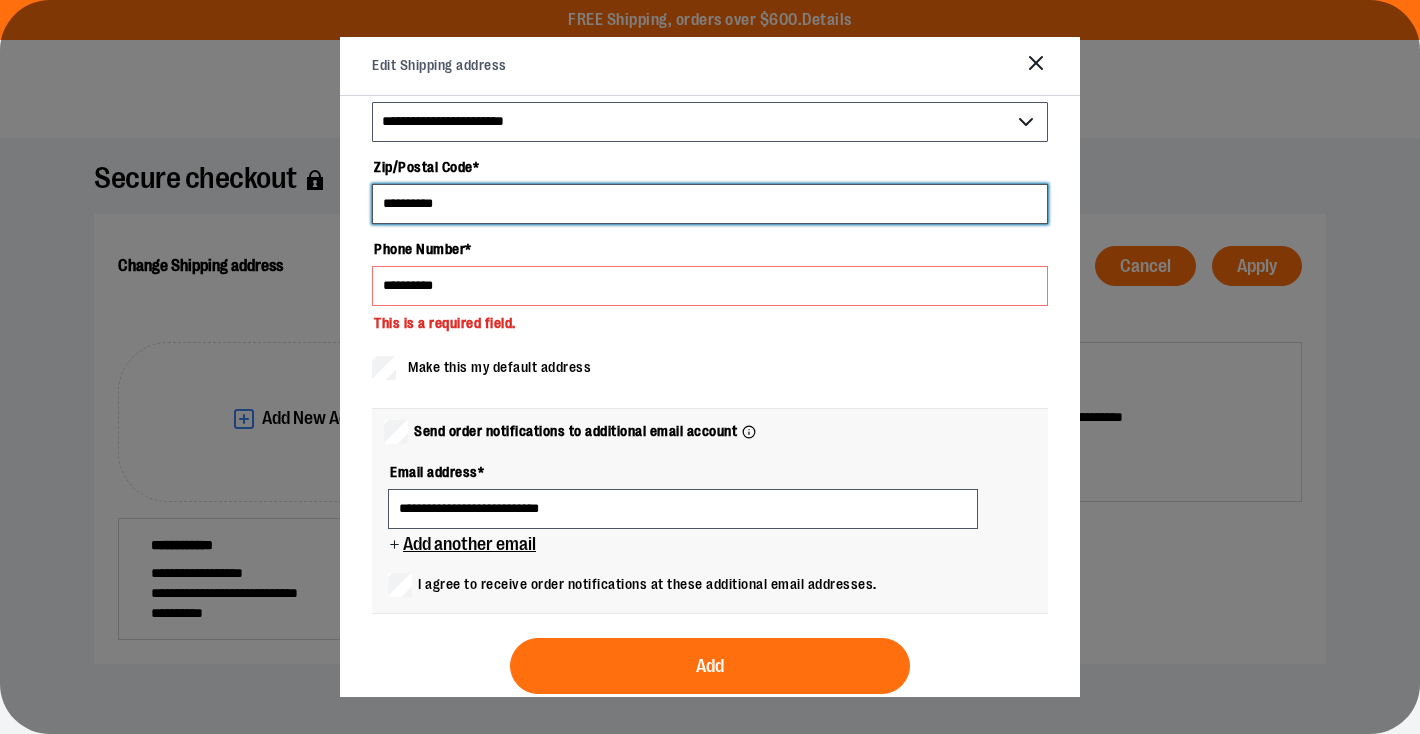 type on "*****" 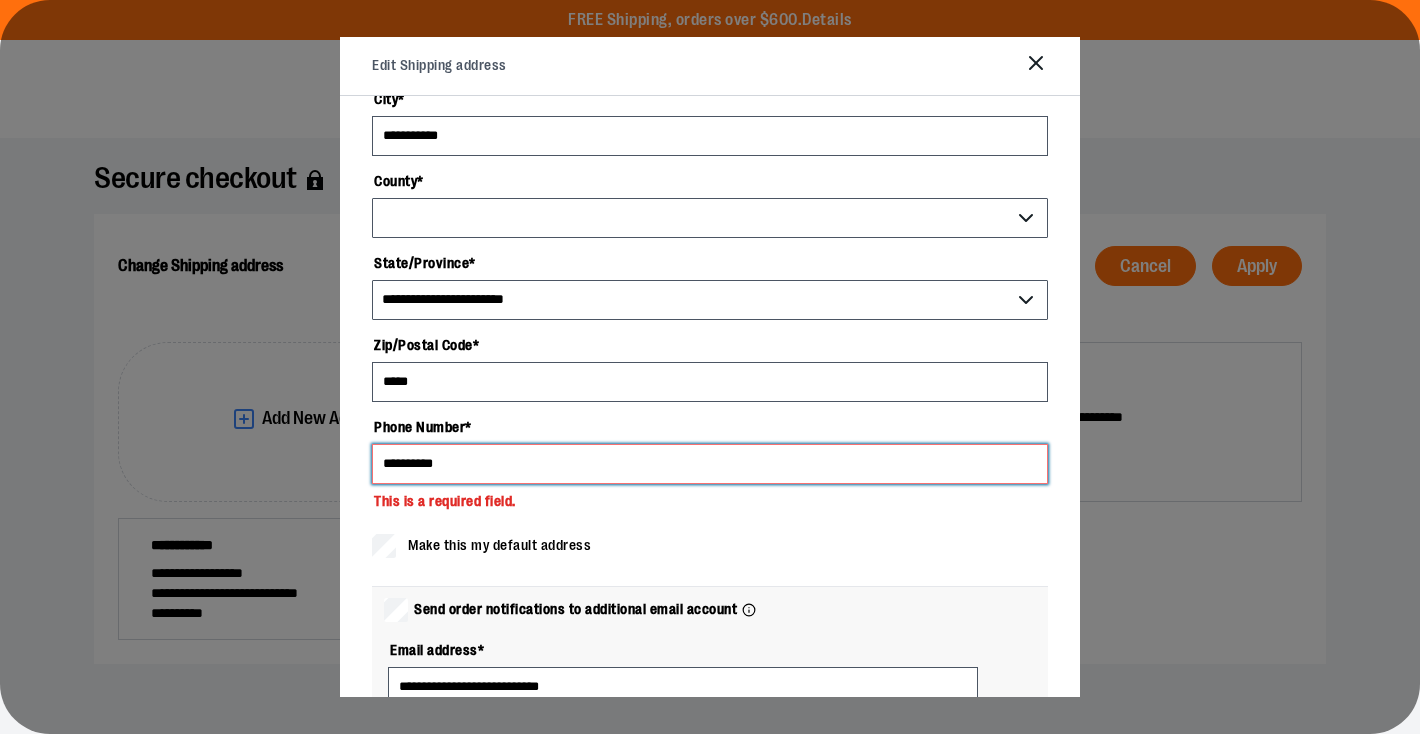 select on "*********" 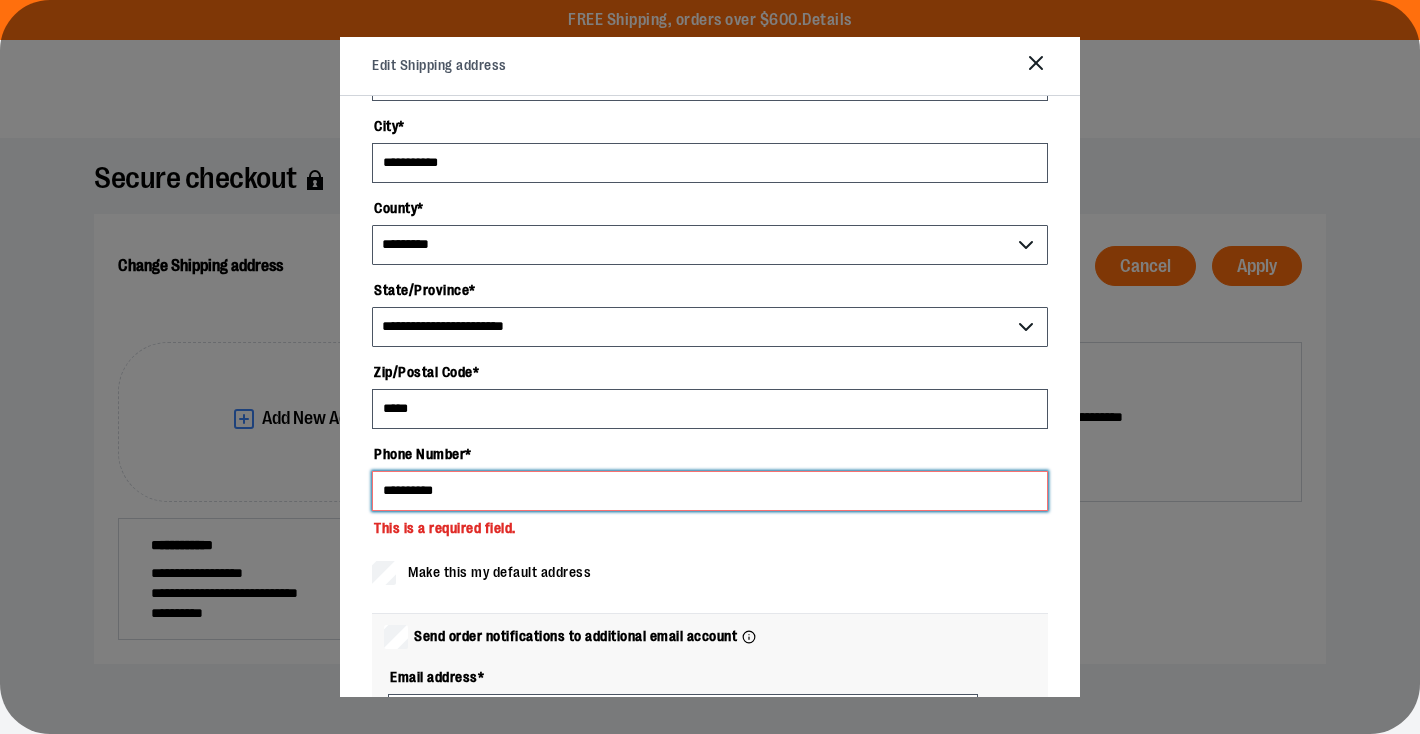 scroll, scrollTop: 356, scrollLeft: 0, axis: vertical 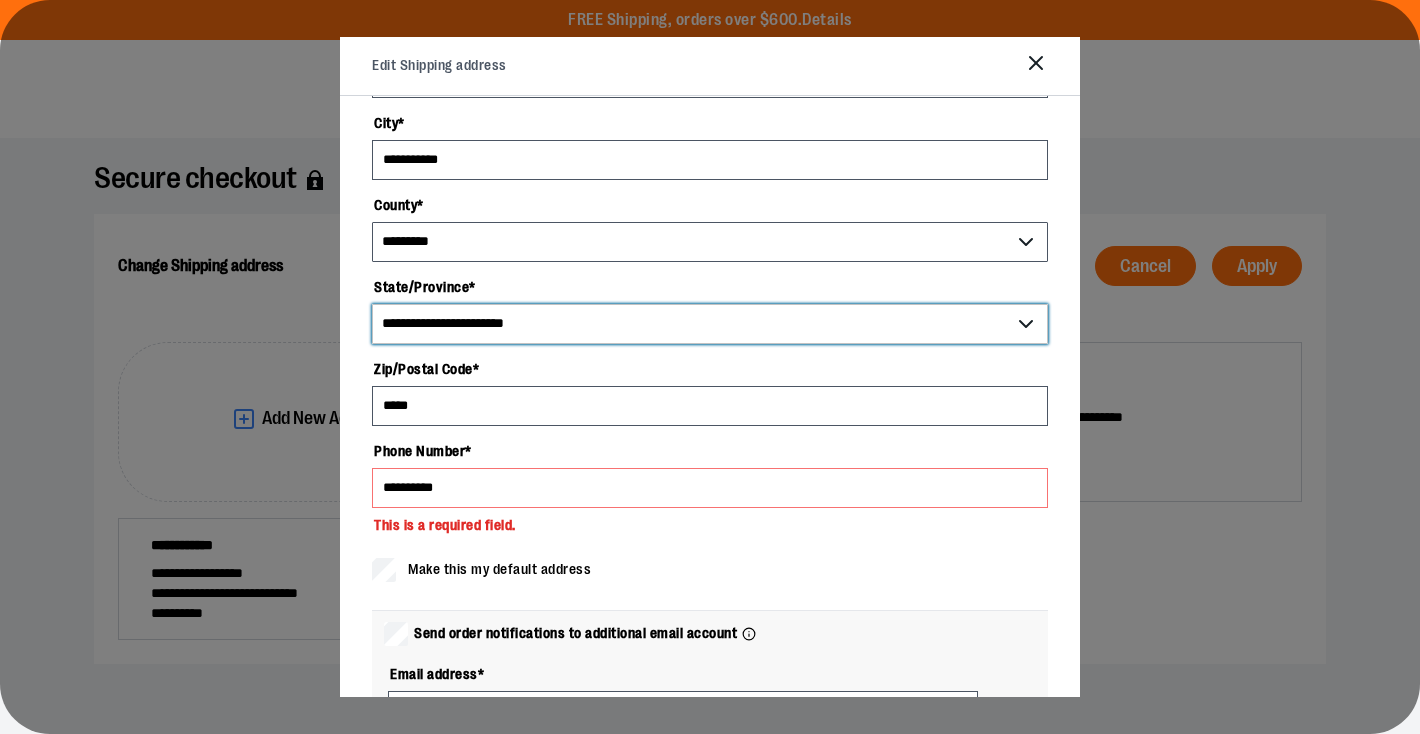 click on "**********" at bounding box center (710, 324) 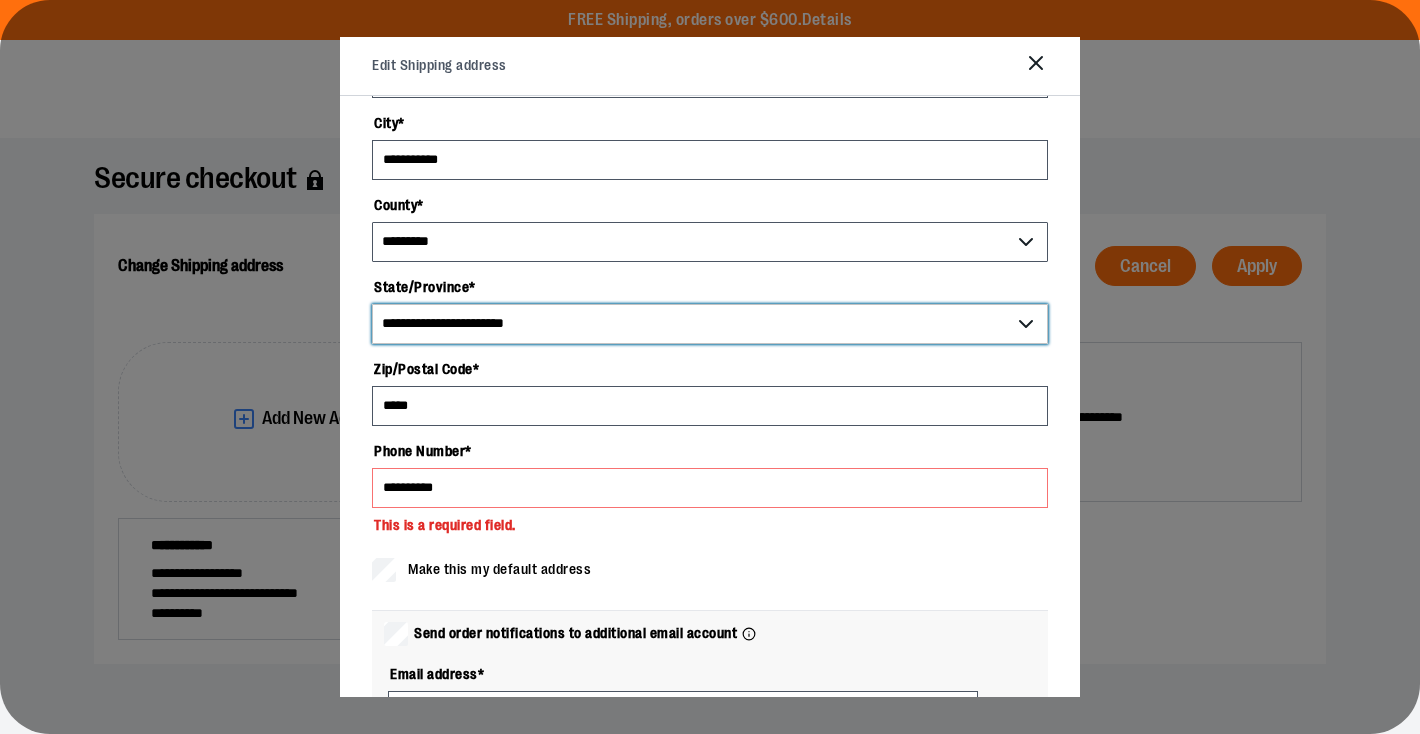 select on "**" 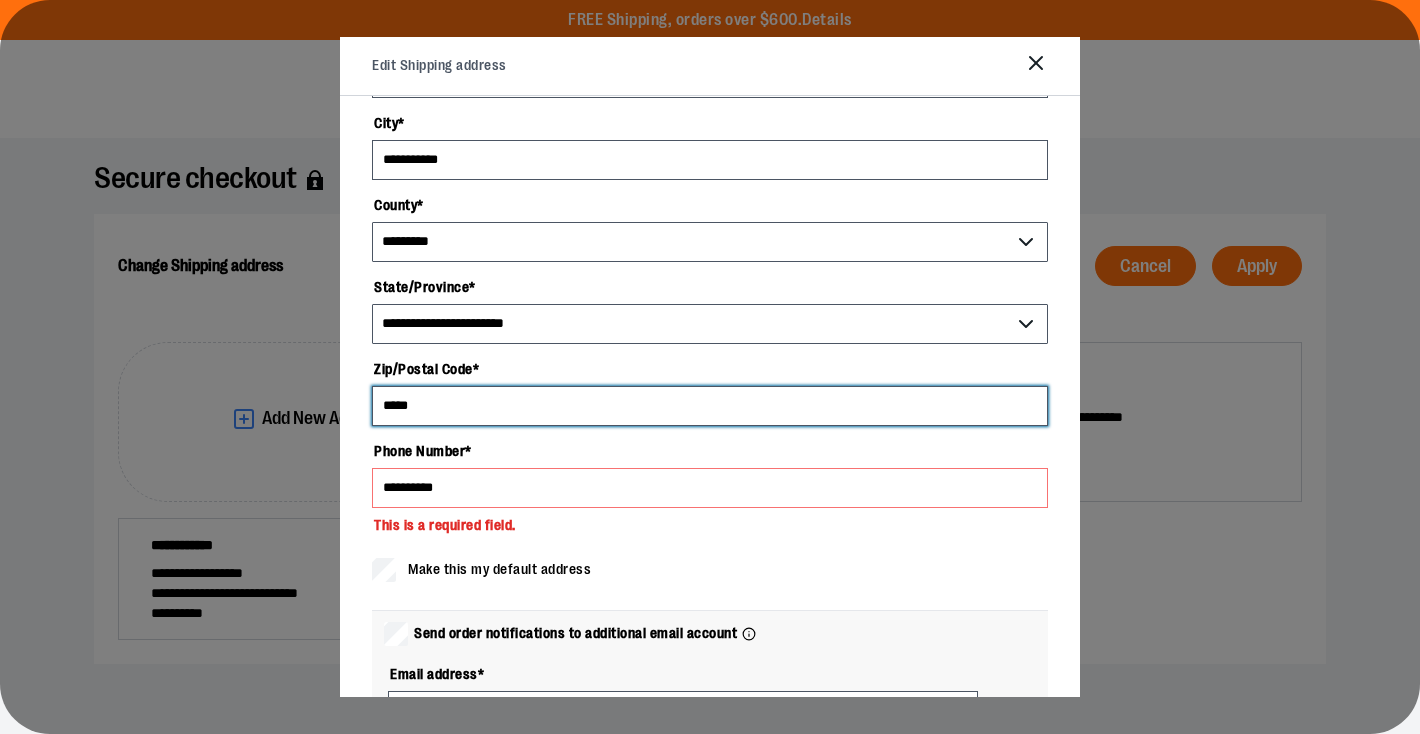 click on "*****" at bounding box center (710, 406) 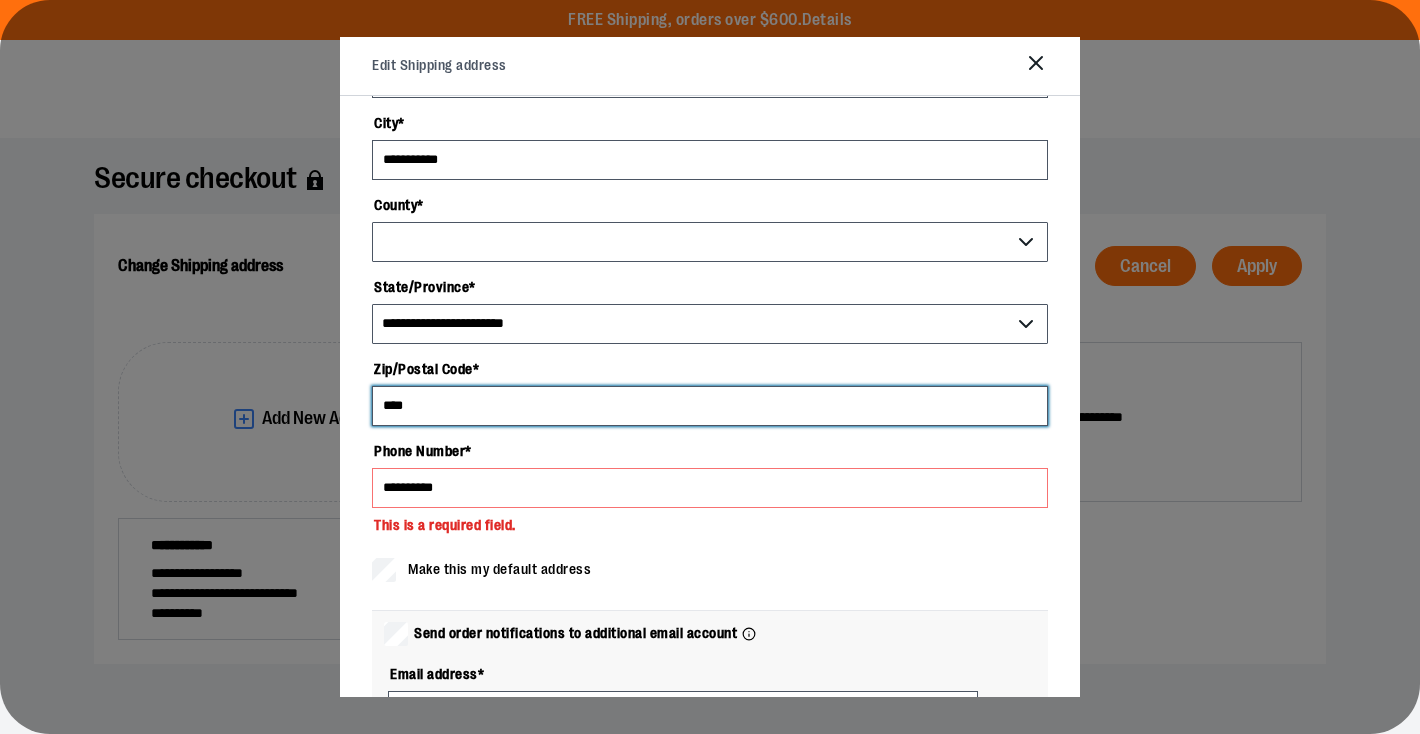 type on "*****" 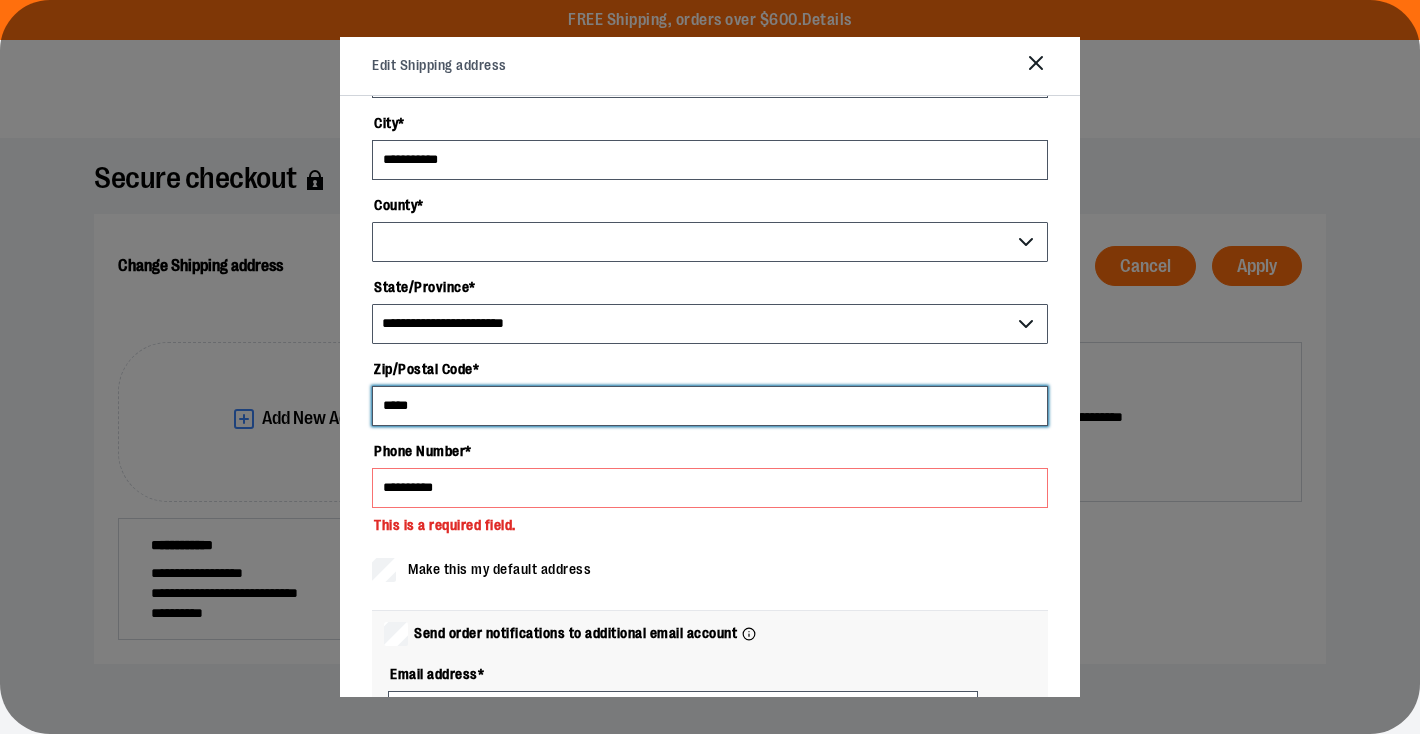 select on "******" 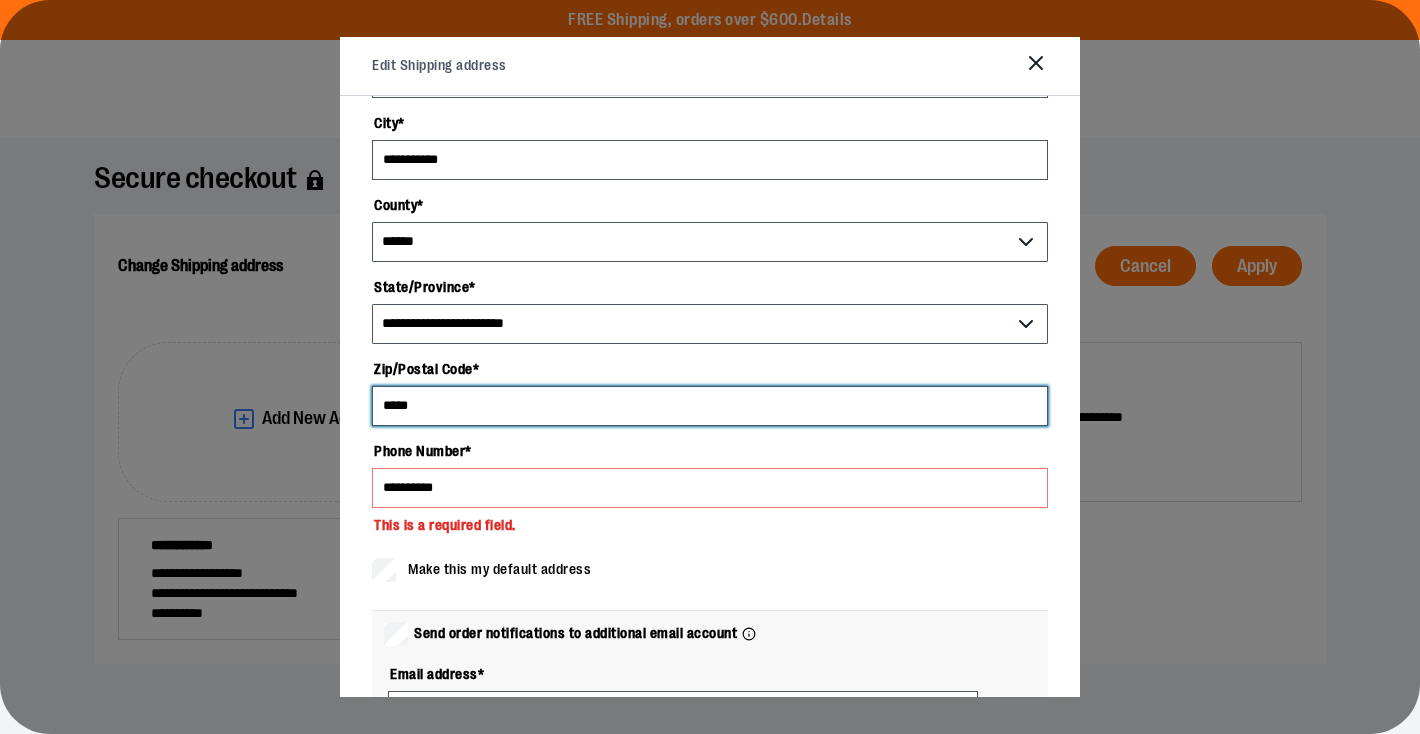 type on "*****" 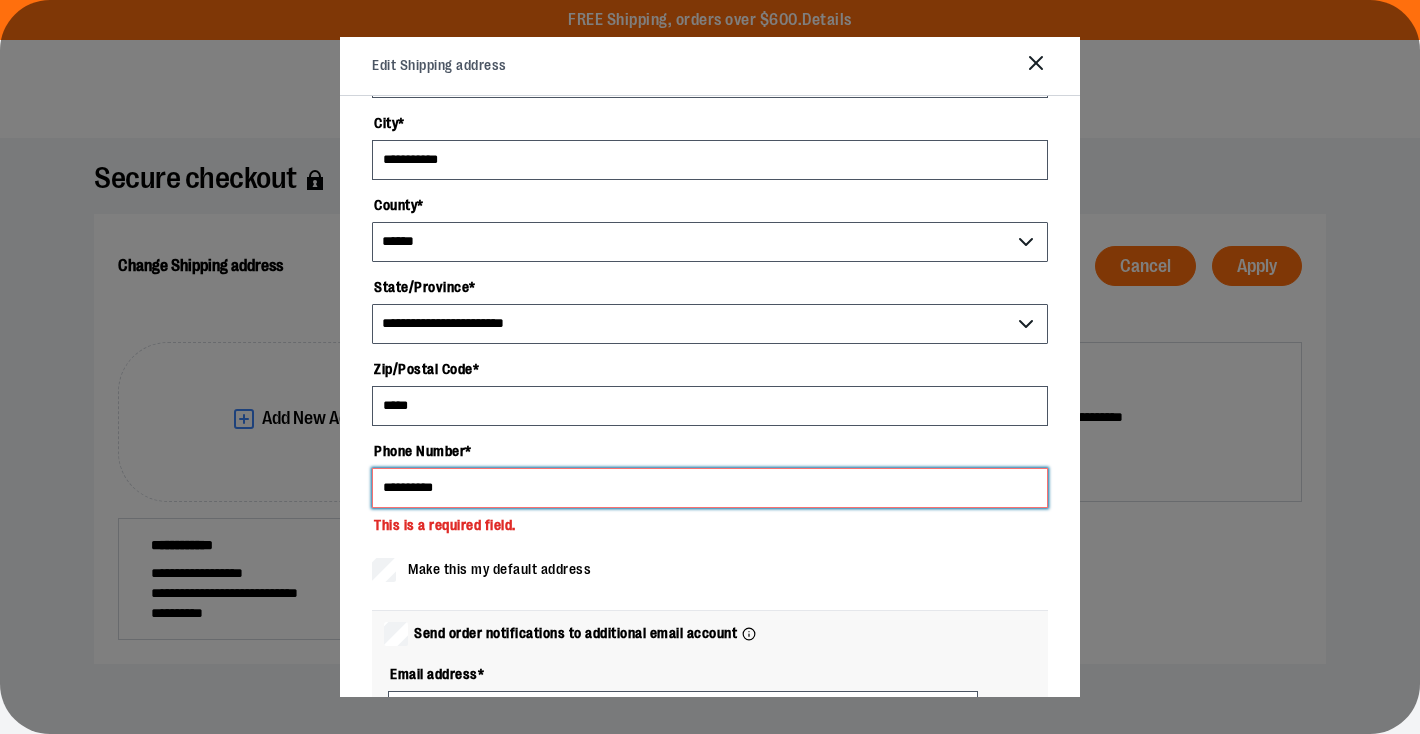 click on "**********" at bounding box center [710, 488] 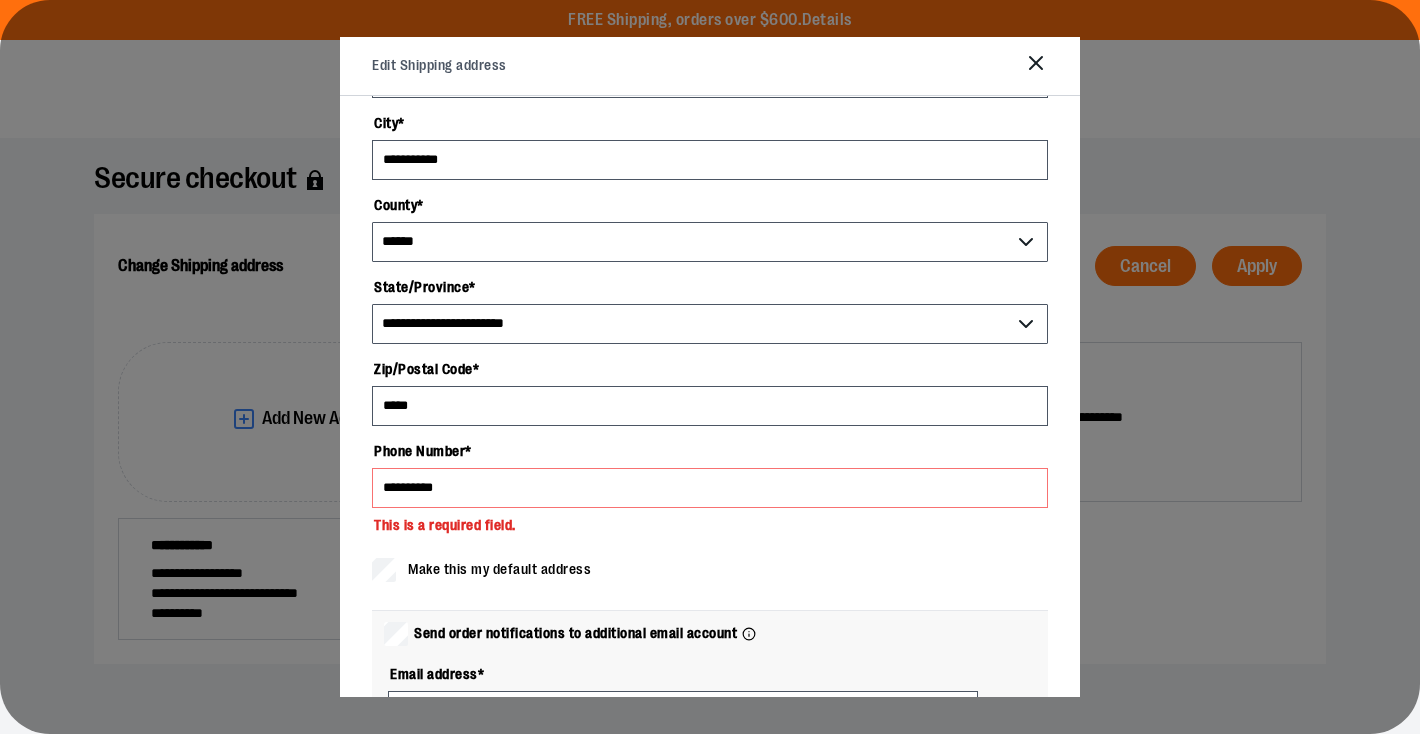 click on "Phone Number *" at bounding box center (710, 451) 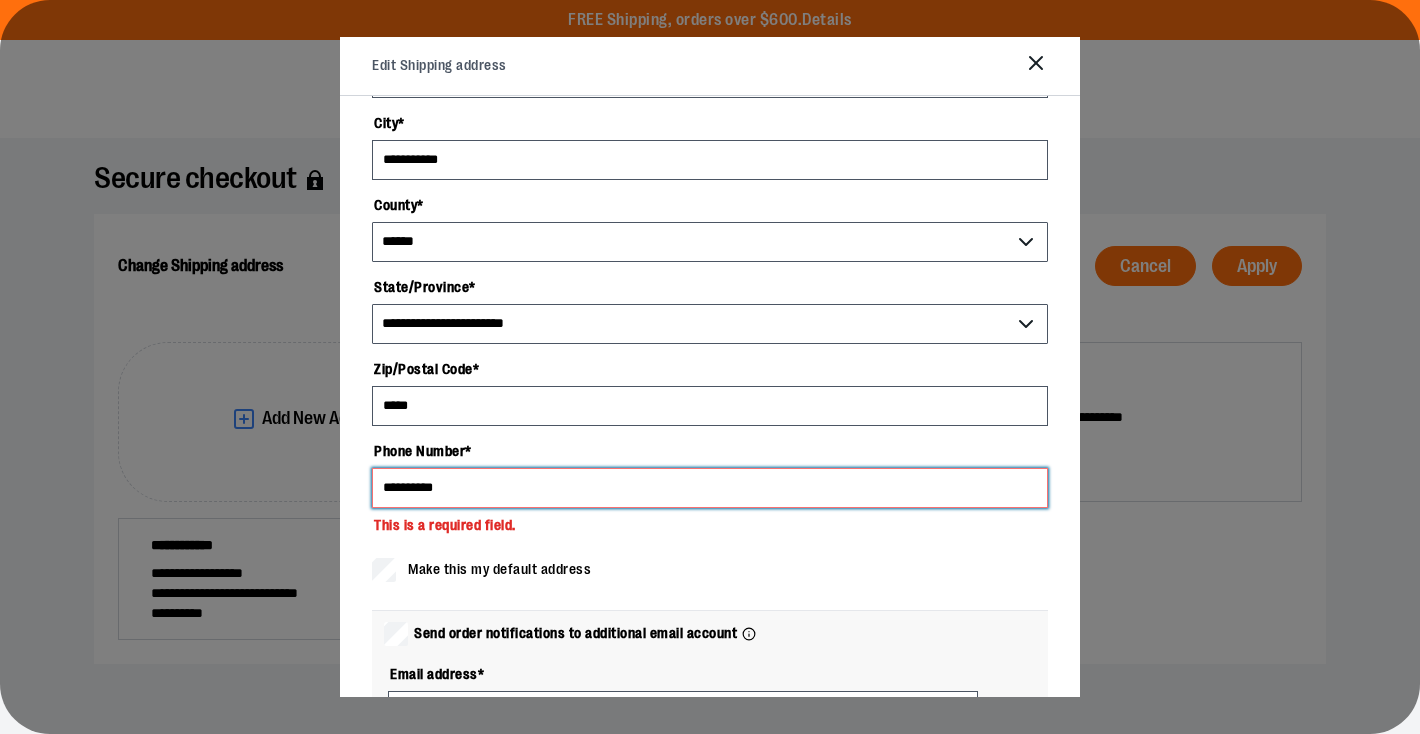 click on "**********" at bounding box center [710, 488] 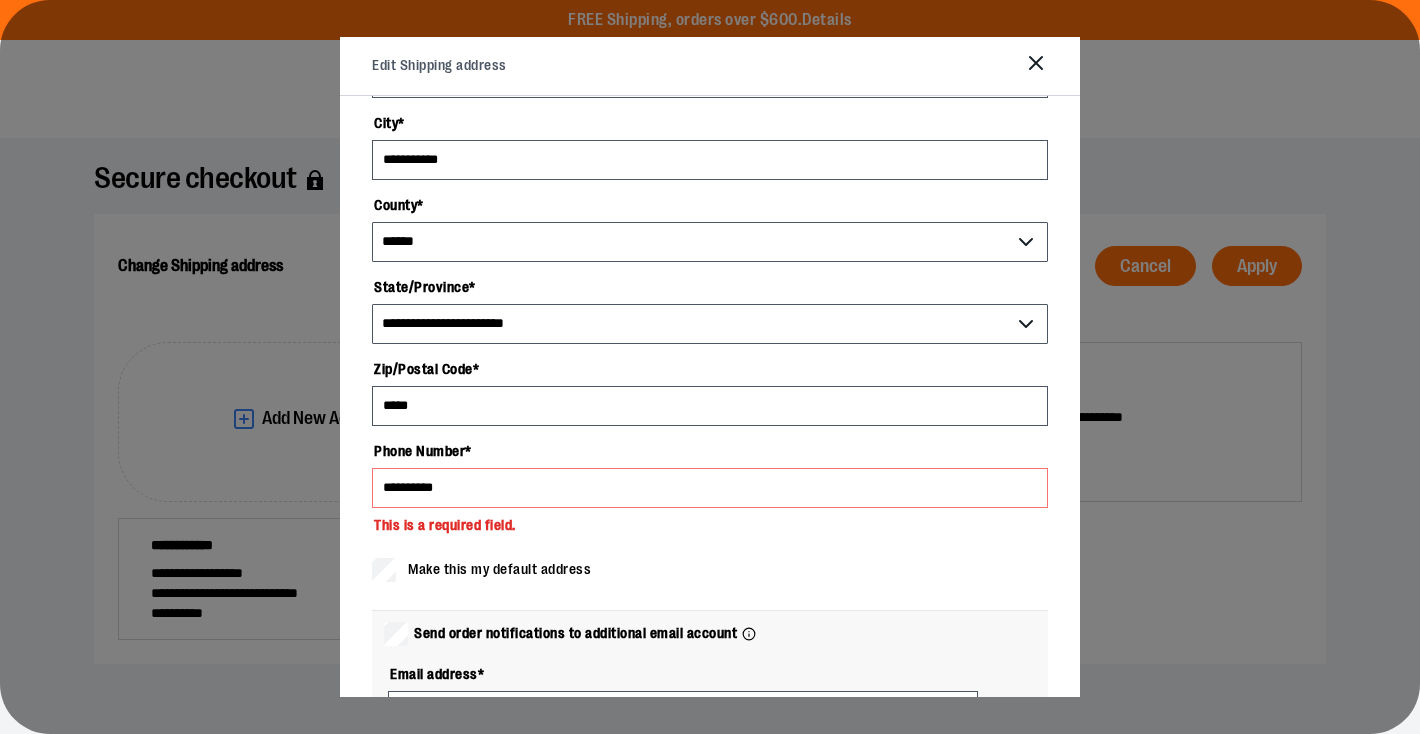 click on "**********" at bounding box center [710, 322] 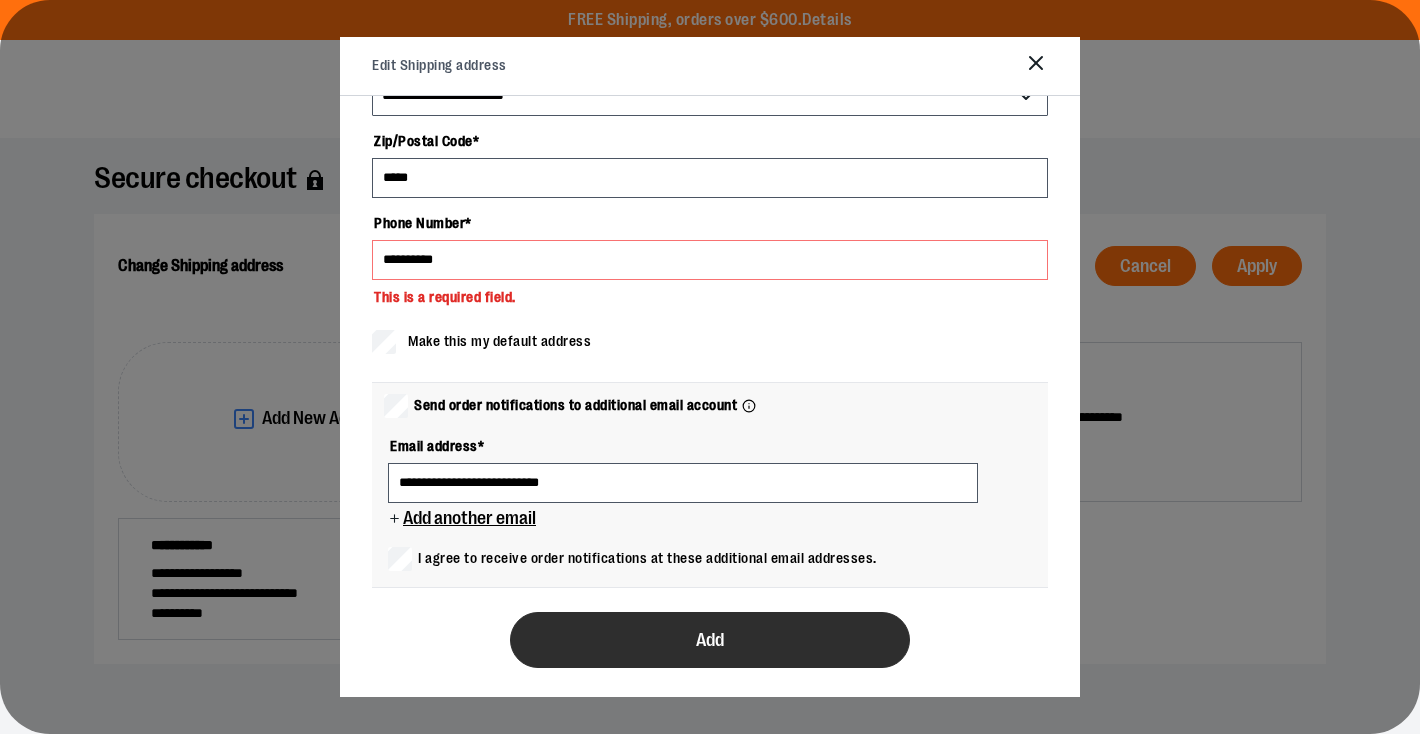 click on "Add" at bounding box center (710, 640) 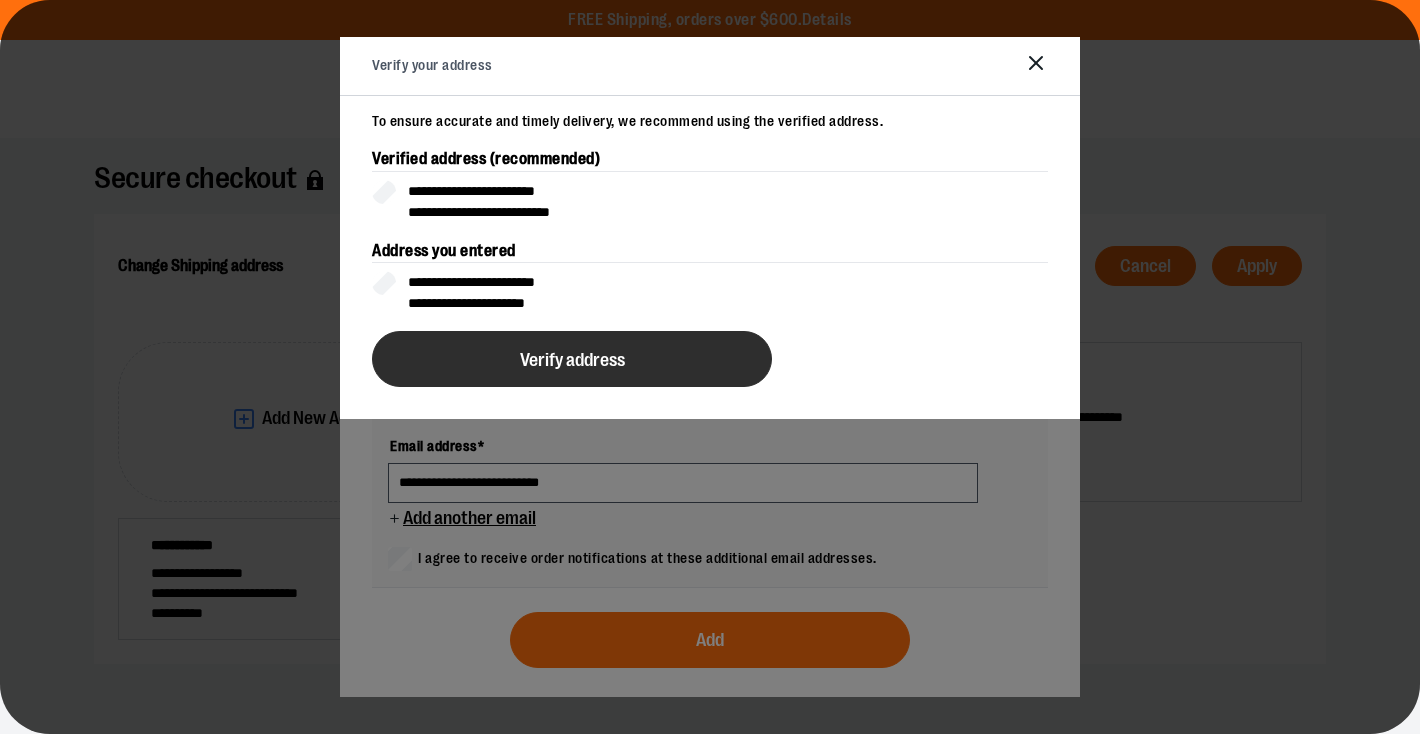 click on "Verify address" at bounding box center (572, 360) 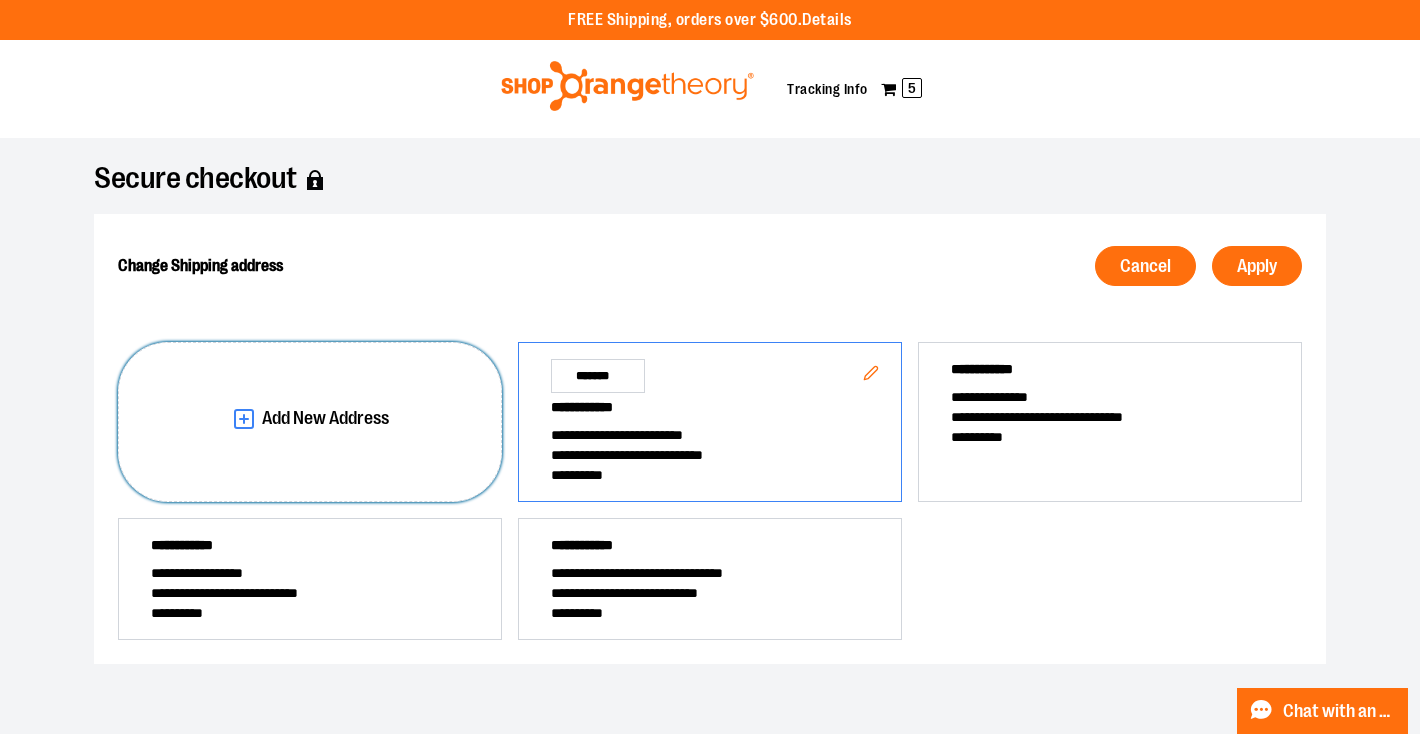 scroll, scrollTop: 0, scrollLeft: 0, axis: both 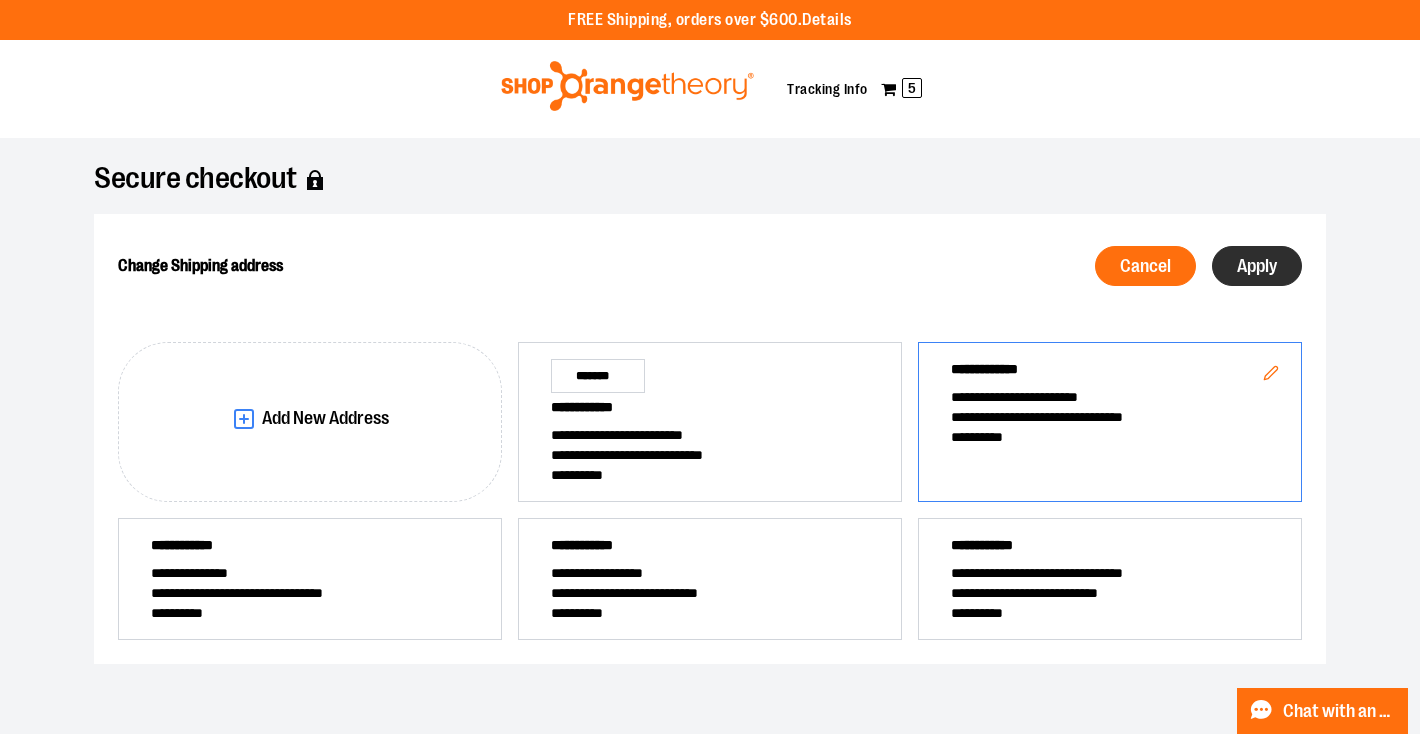 click on "Apply" at bounding box center (1257, 266) 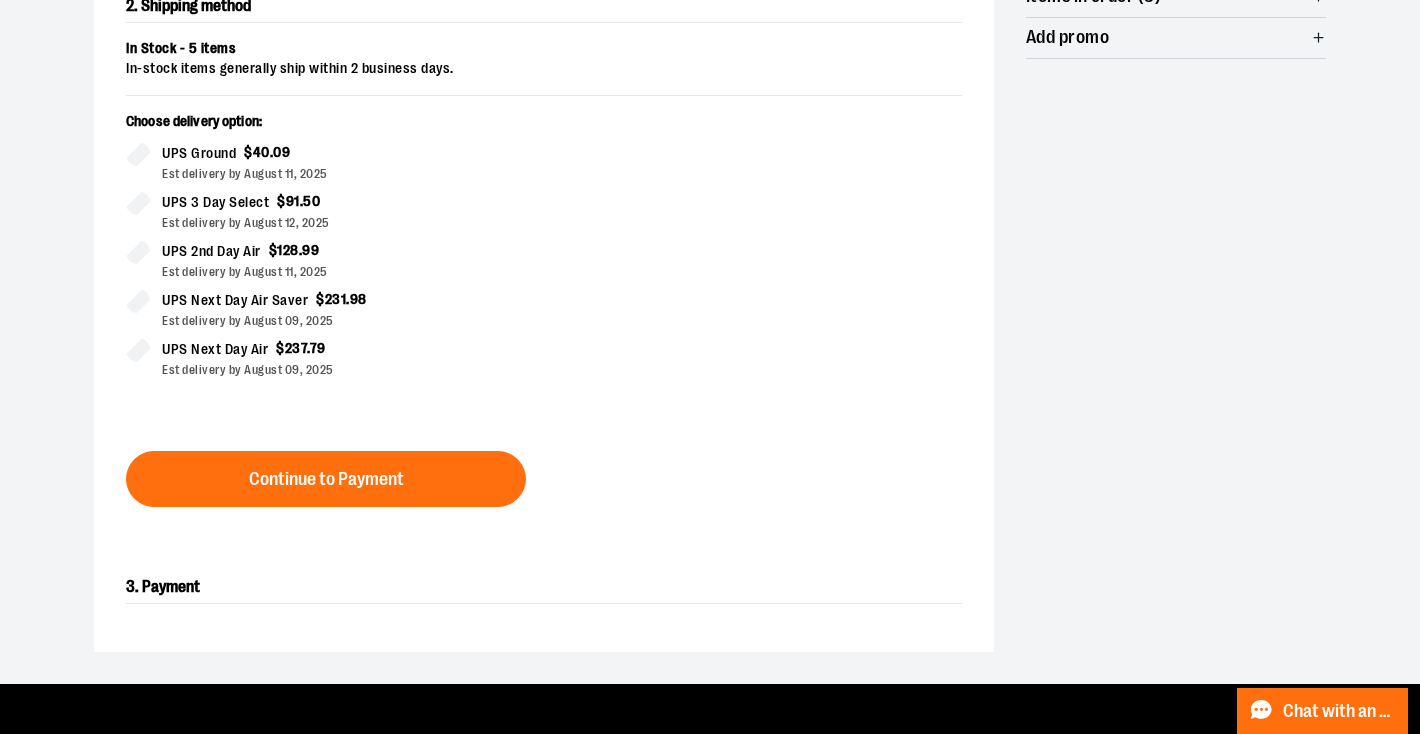 scroll, scrollTop: 0, scrollLeft: 0, axis: both 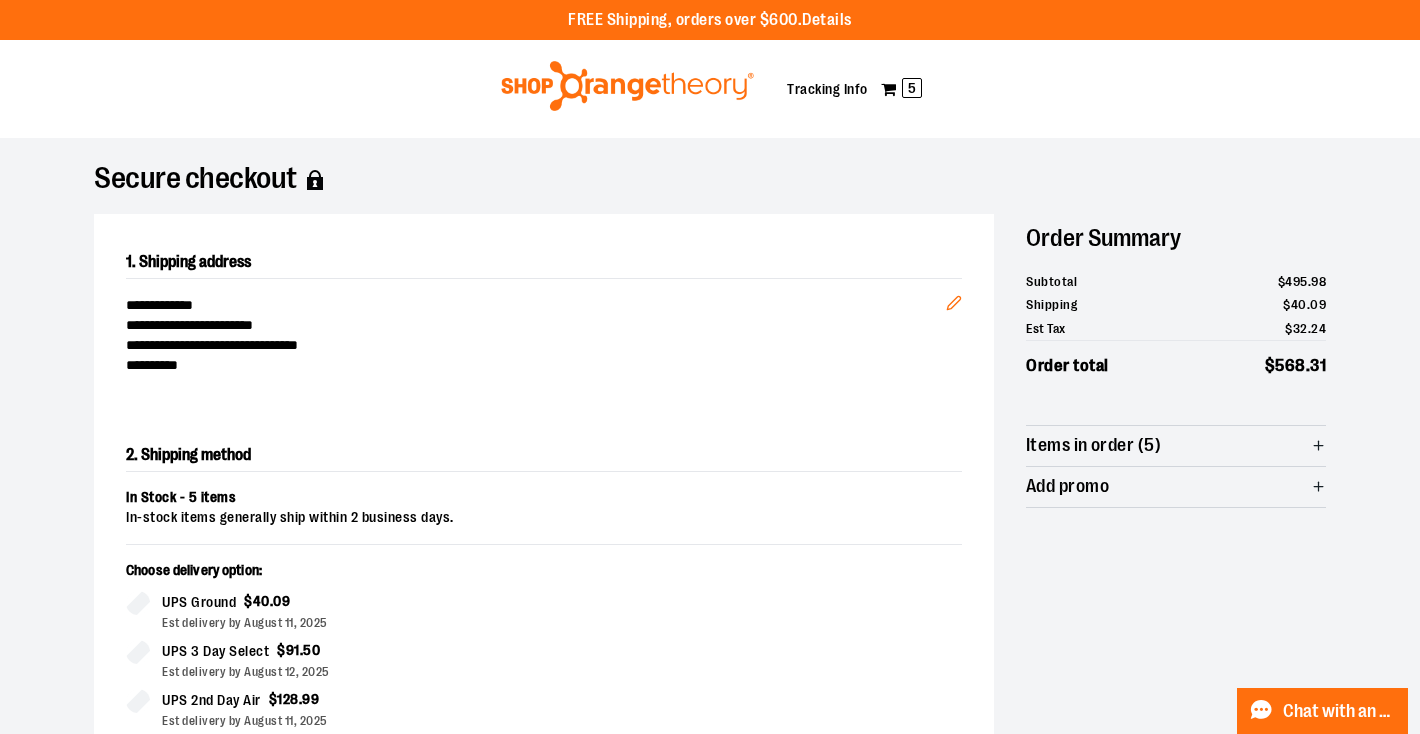 click at bounding box center (627, 86) 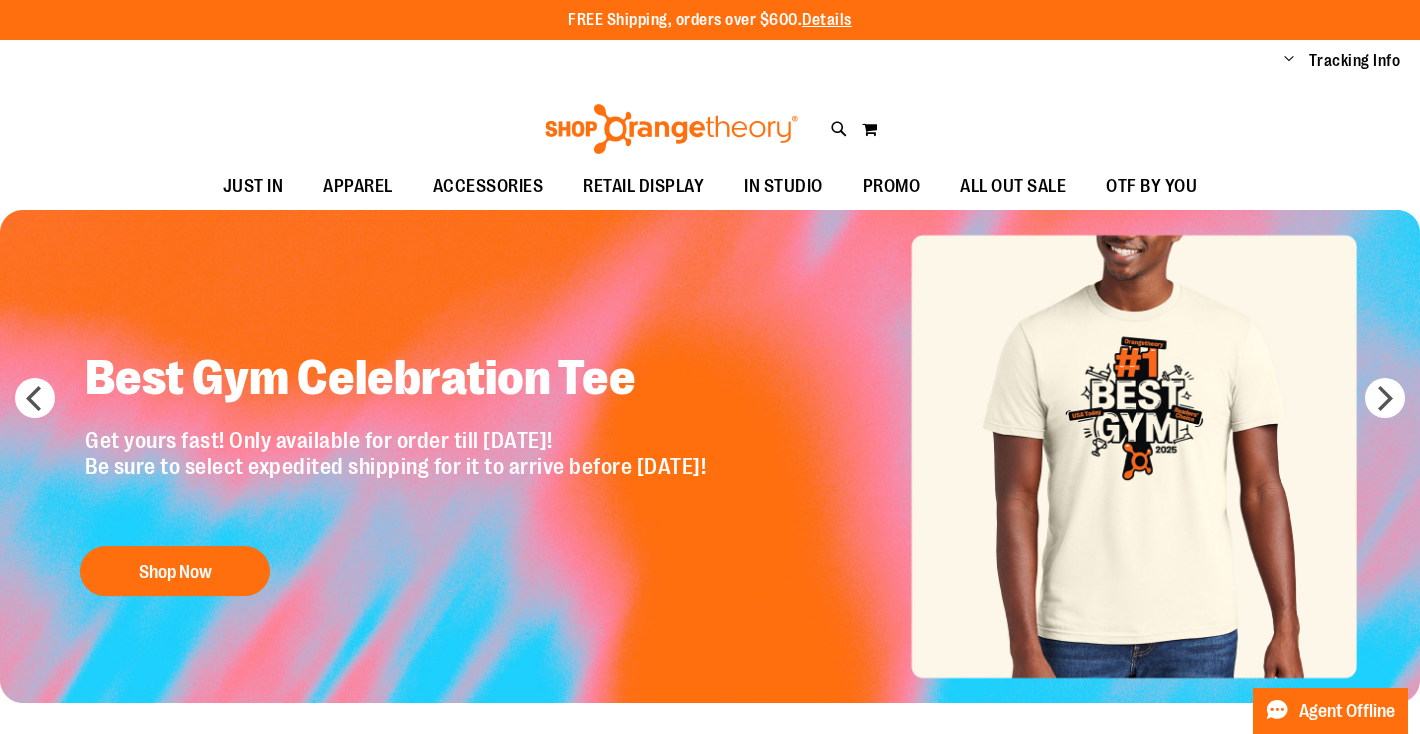 scroll, scrollTop: 0, scrollLeft: 0, axis: both 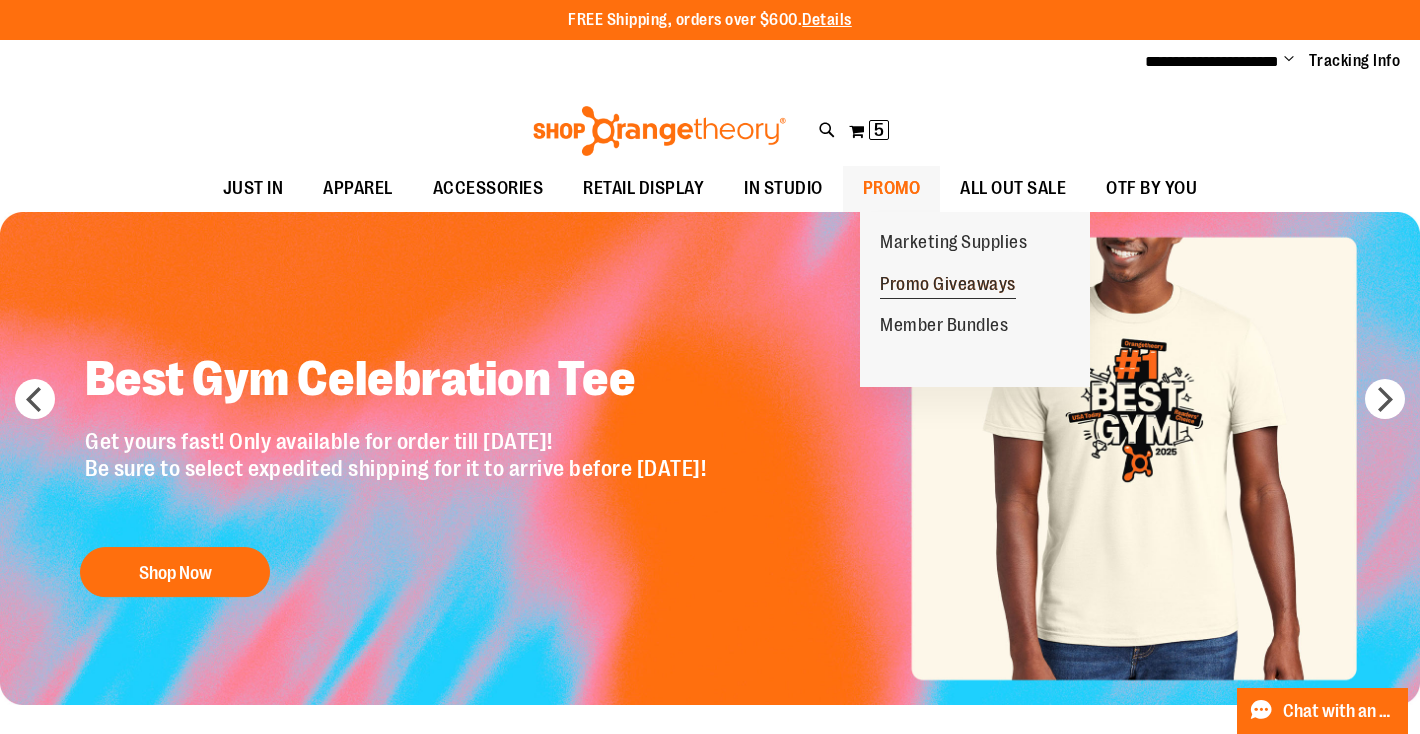 click on "Promo Giveaways" at bounding box center [948, 286] 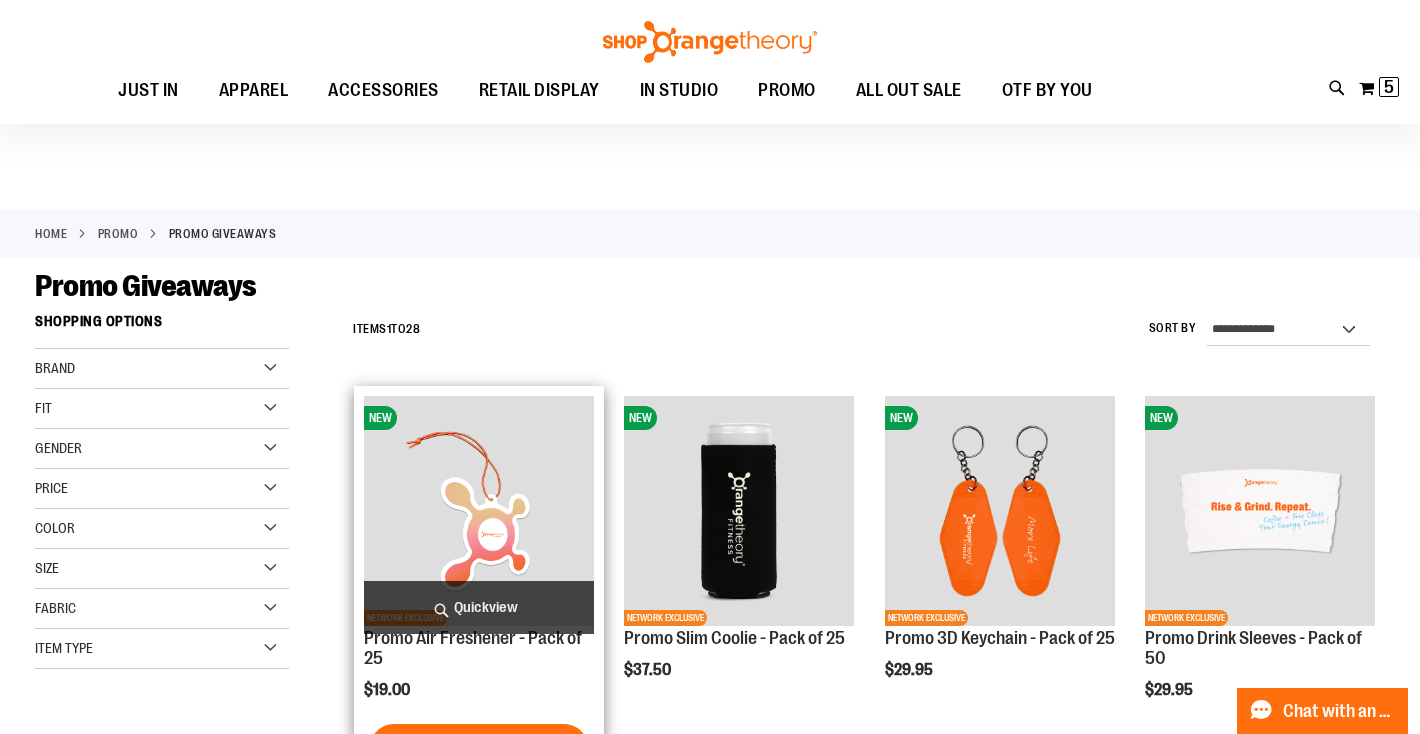 scroll, scrollTop: 136, scrollLeft: 0, axis: vertical 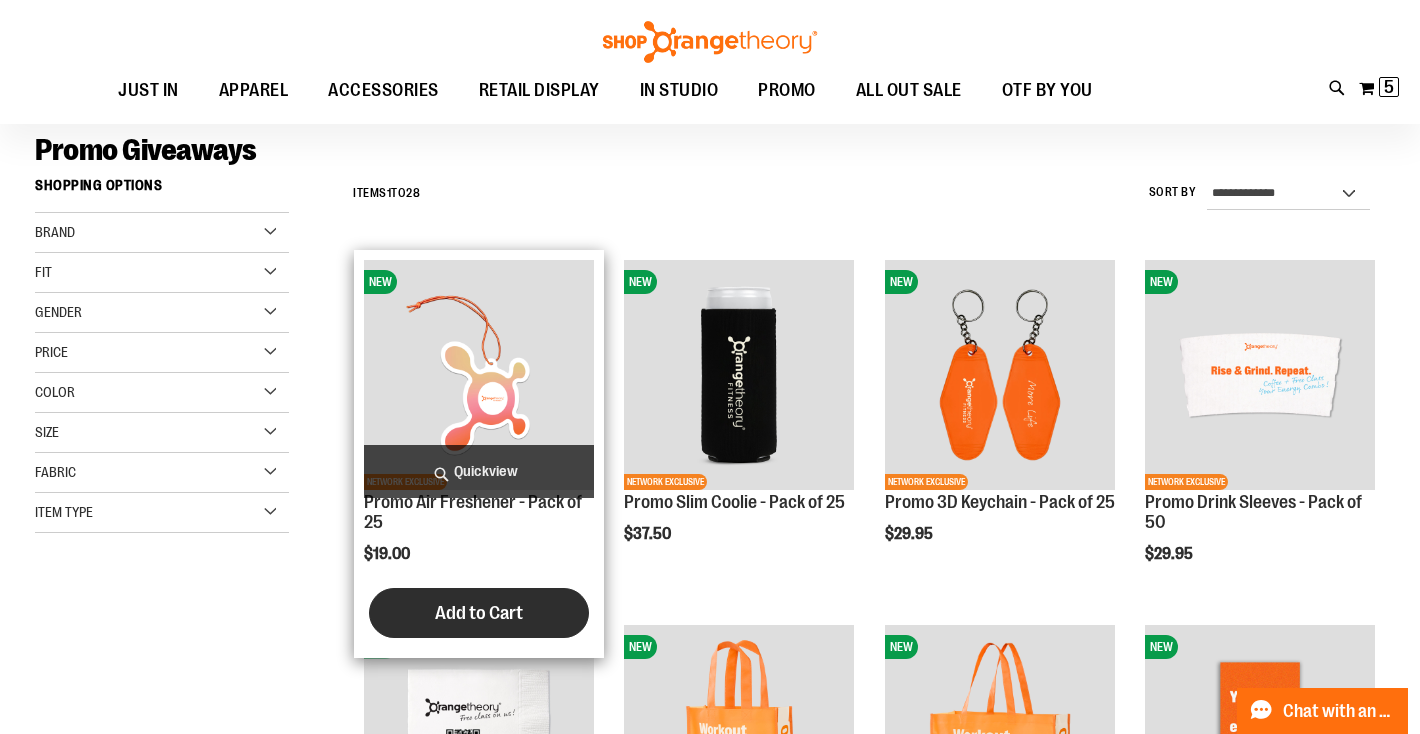 click on "Add to Cart" at bounding box center [479, 613] 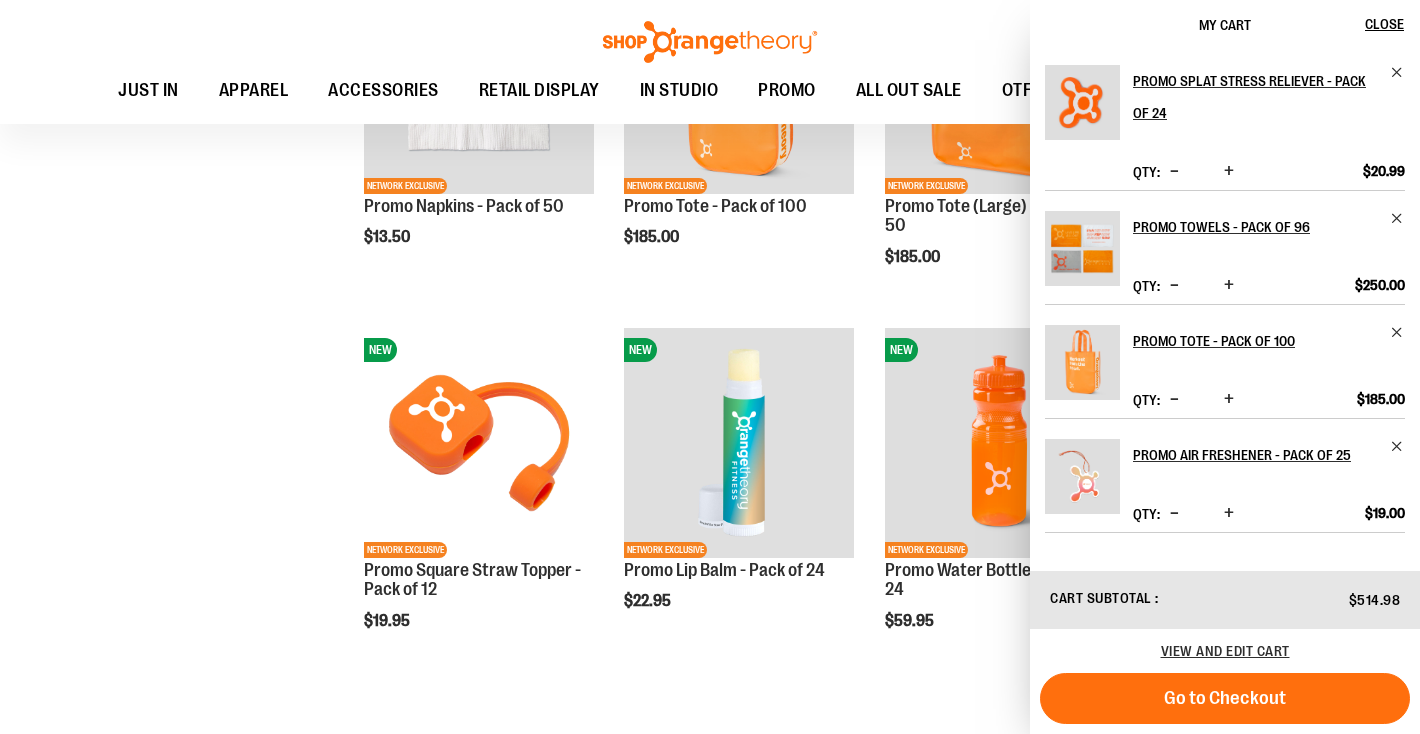 scroll, scrollTop: 373, scrollLeft: 0, axis: vertical 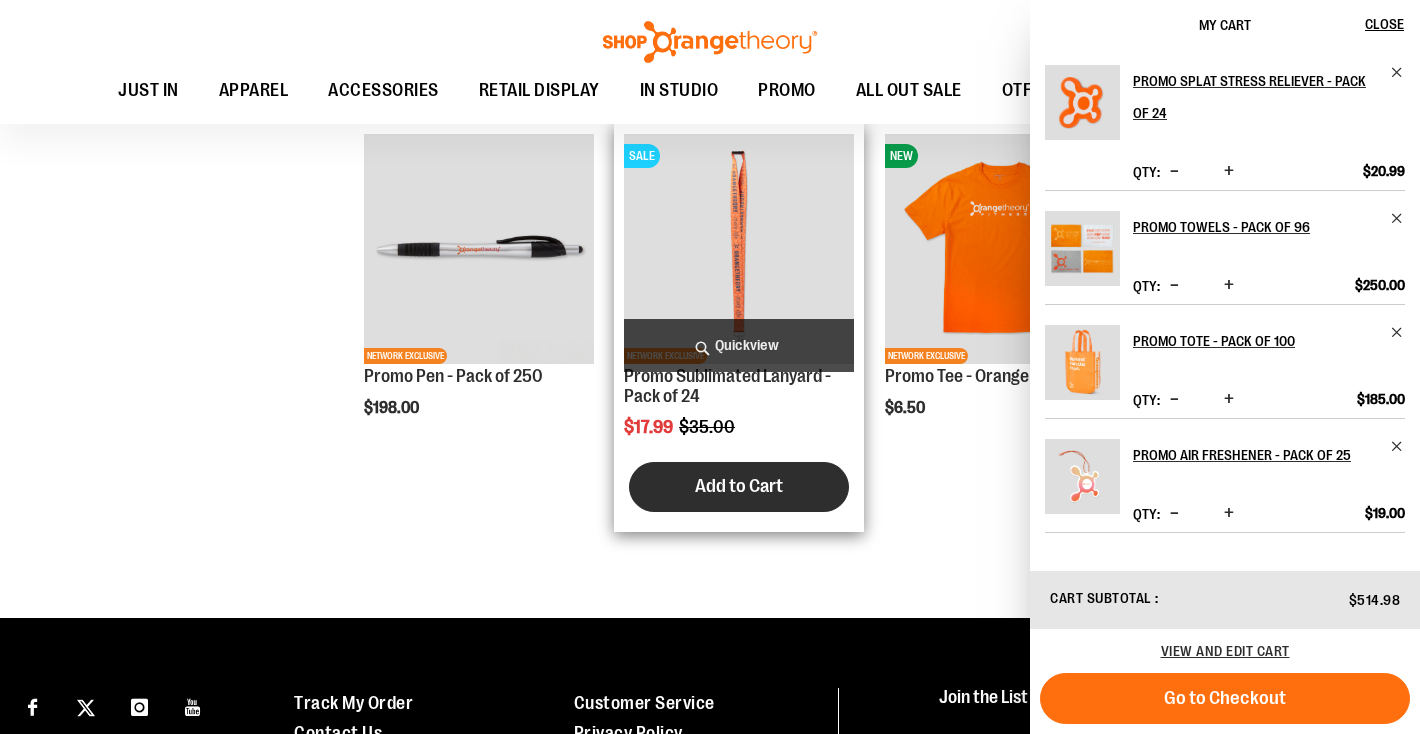 click on "Add to Cart" at bounding box center (739, 486) 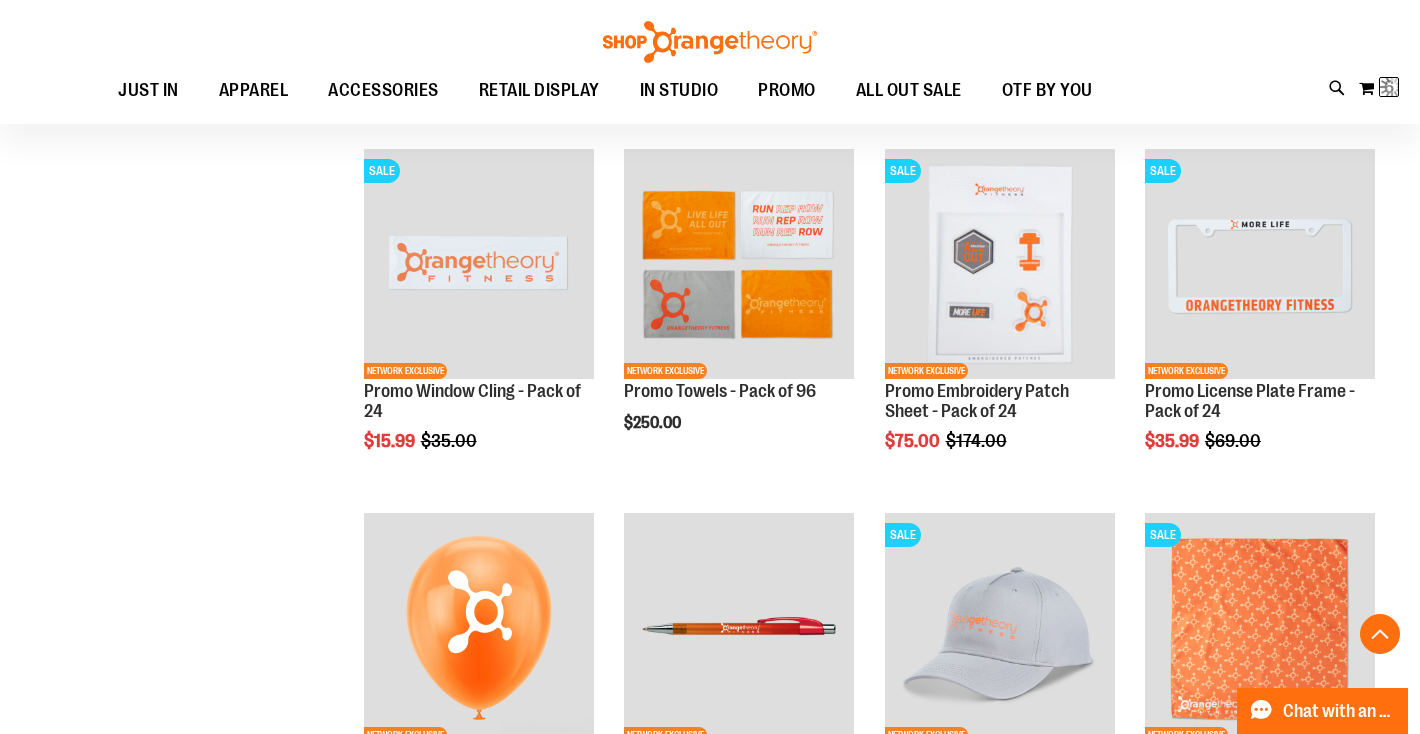 scroll, scrollTop: 809, scrollLeft: 0, axis: vertical 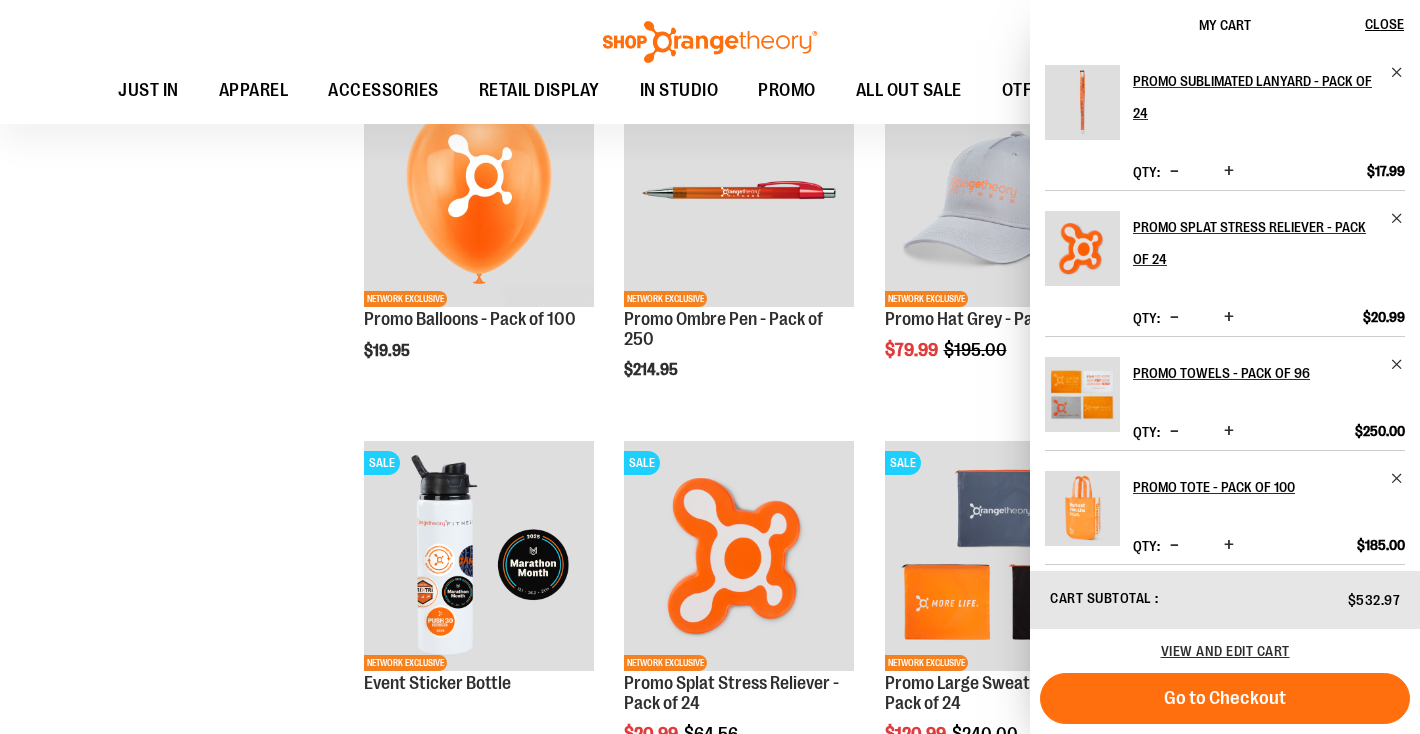click at bounding box center (1229, 317) 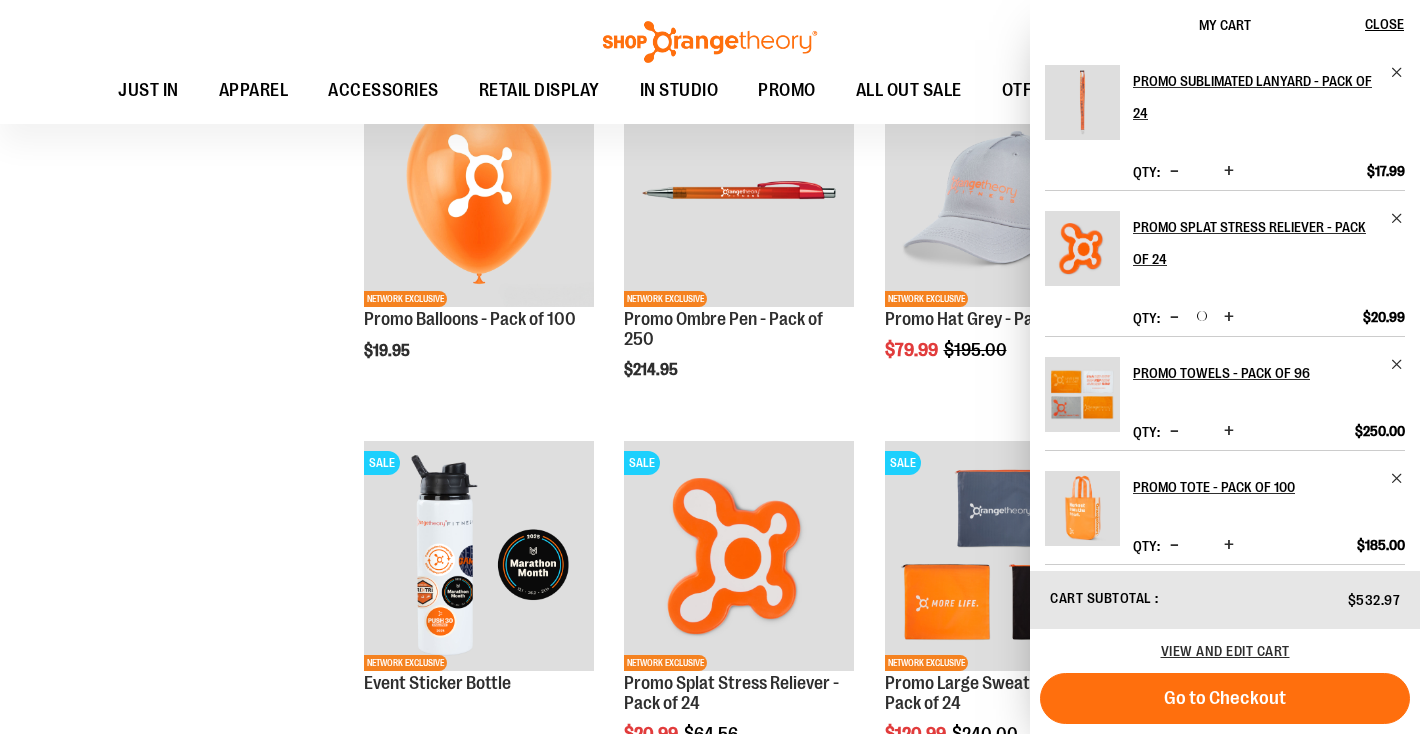 click at bounding box center [1229, 317] 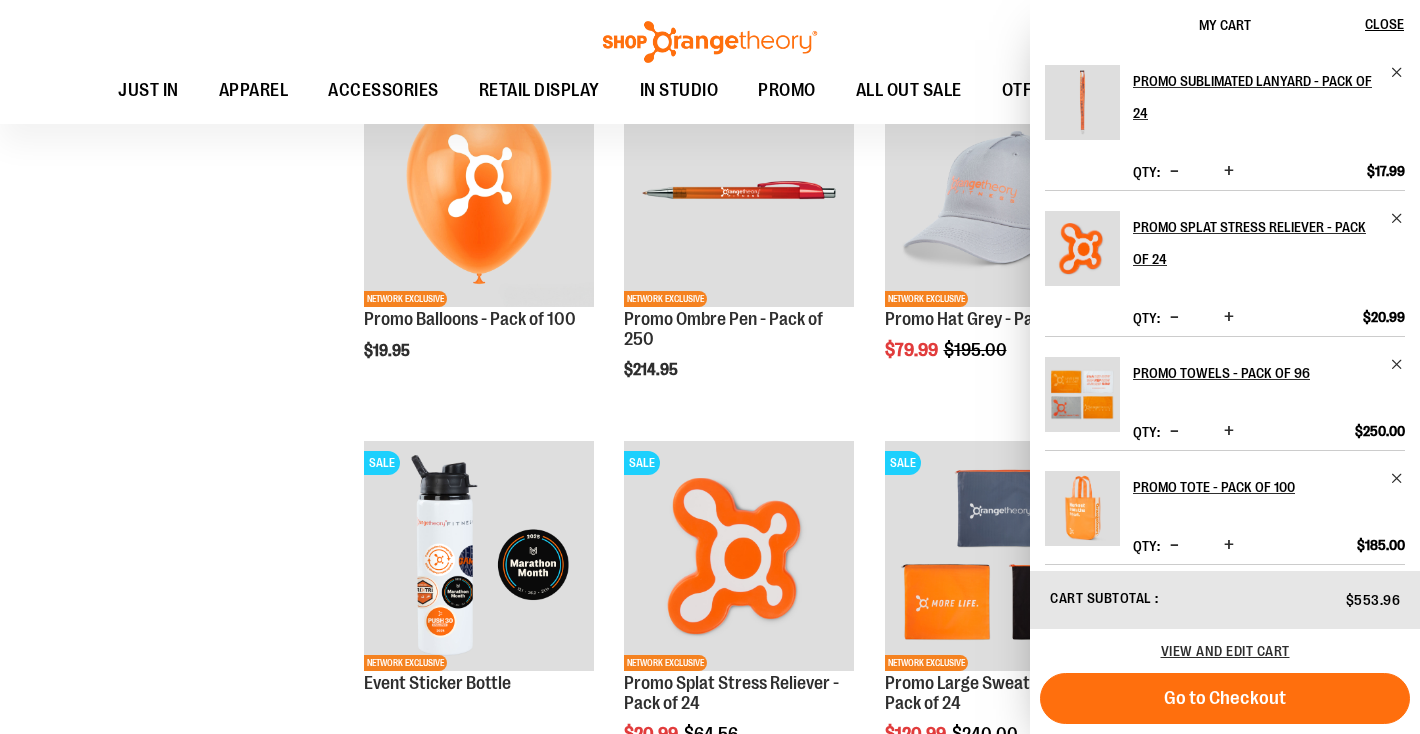 click at bounding box center [1229, 317] 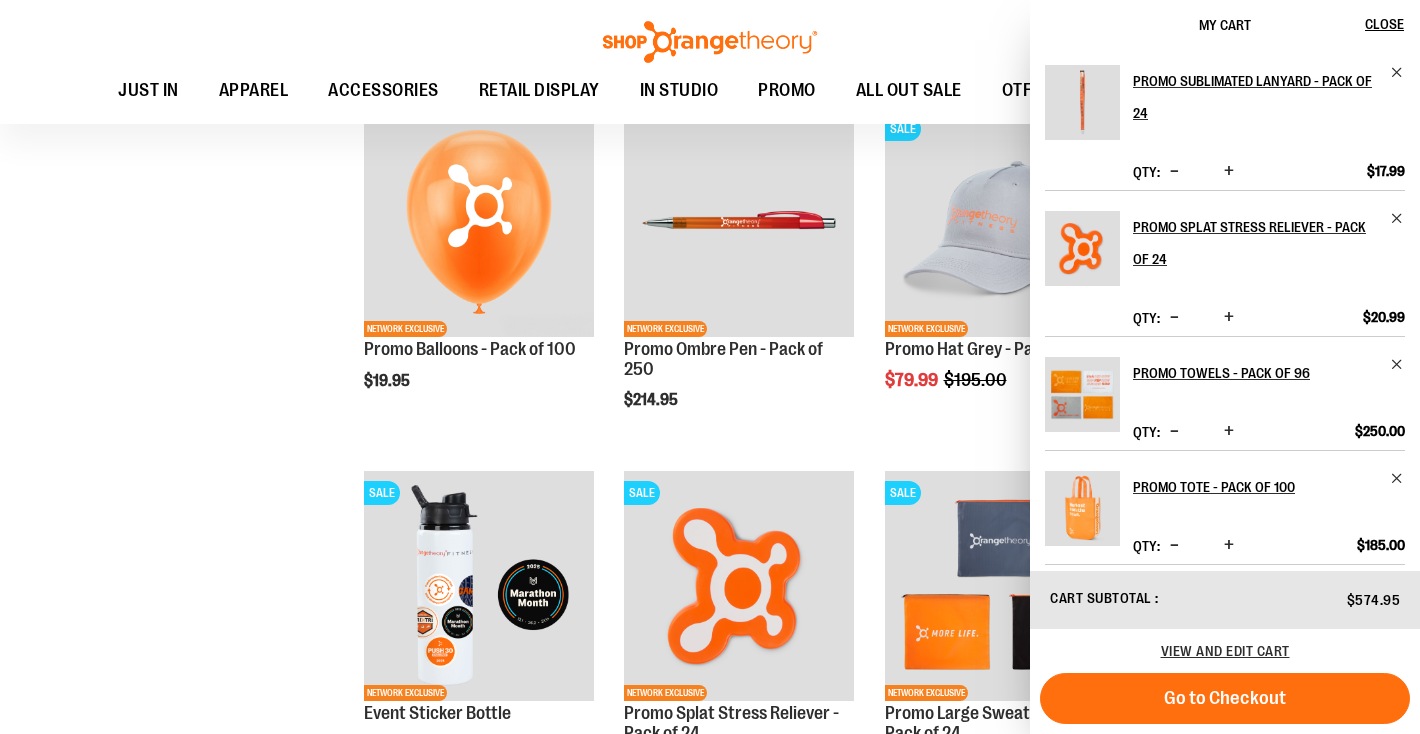 scroll, scrollTop: 1755, scrollLeft: 0, axis: vertical 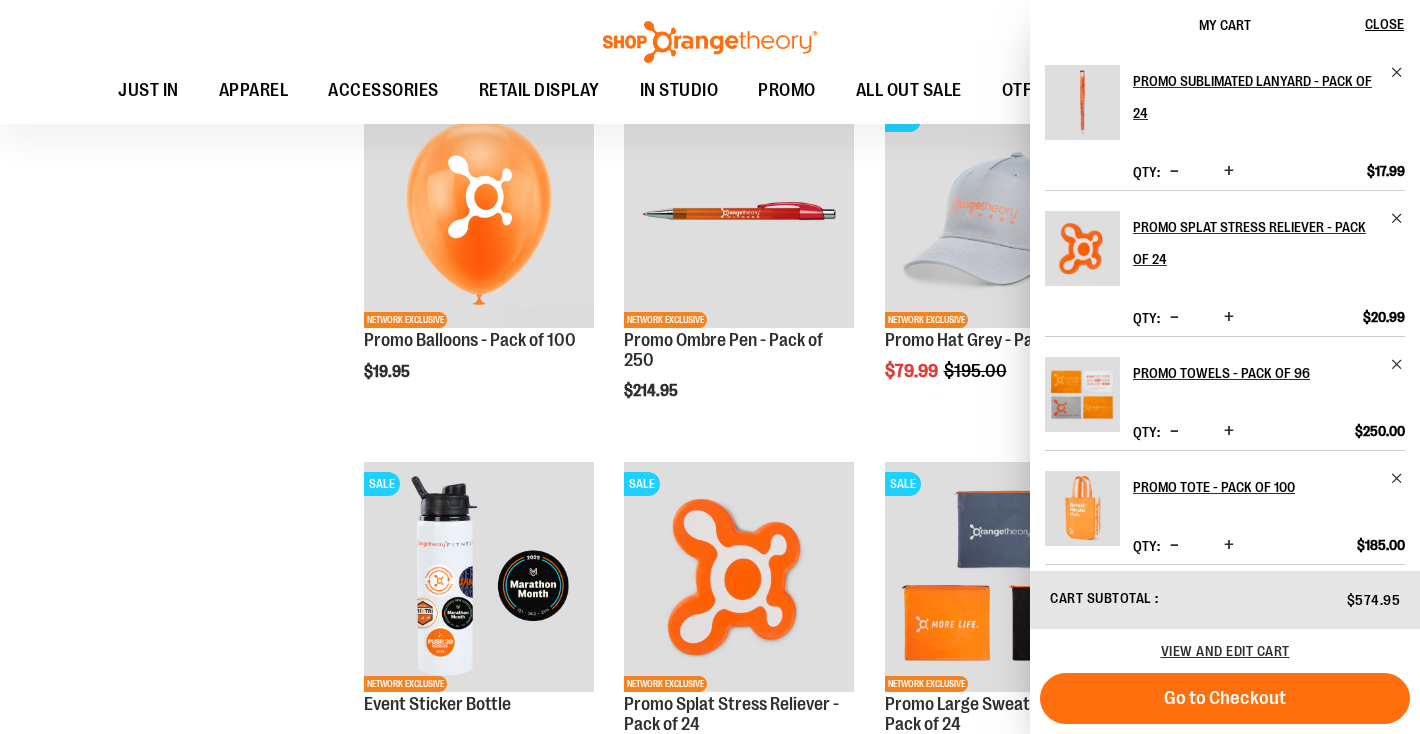 click at bounding box center (1229, 171) 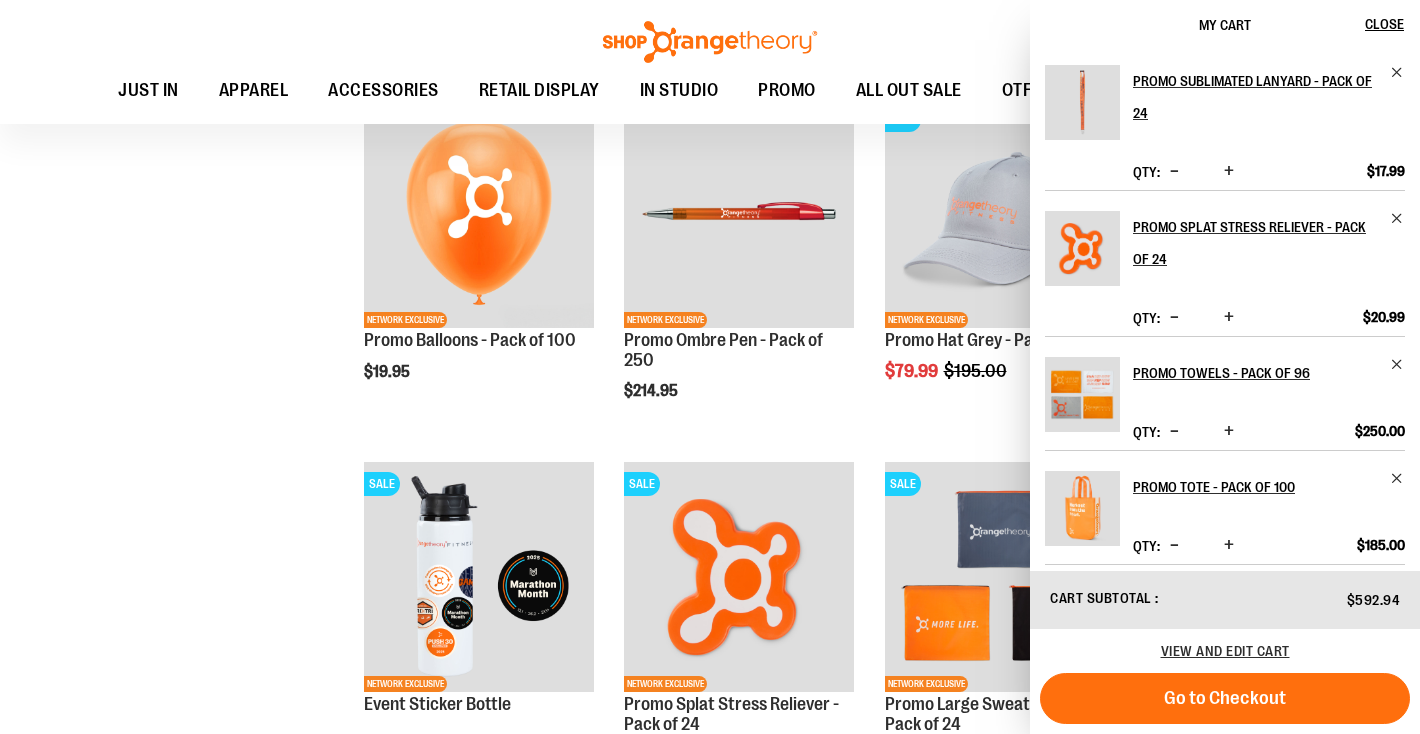 click at bounding box center [1229, 545] 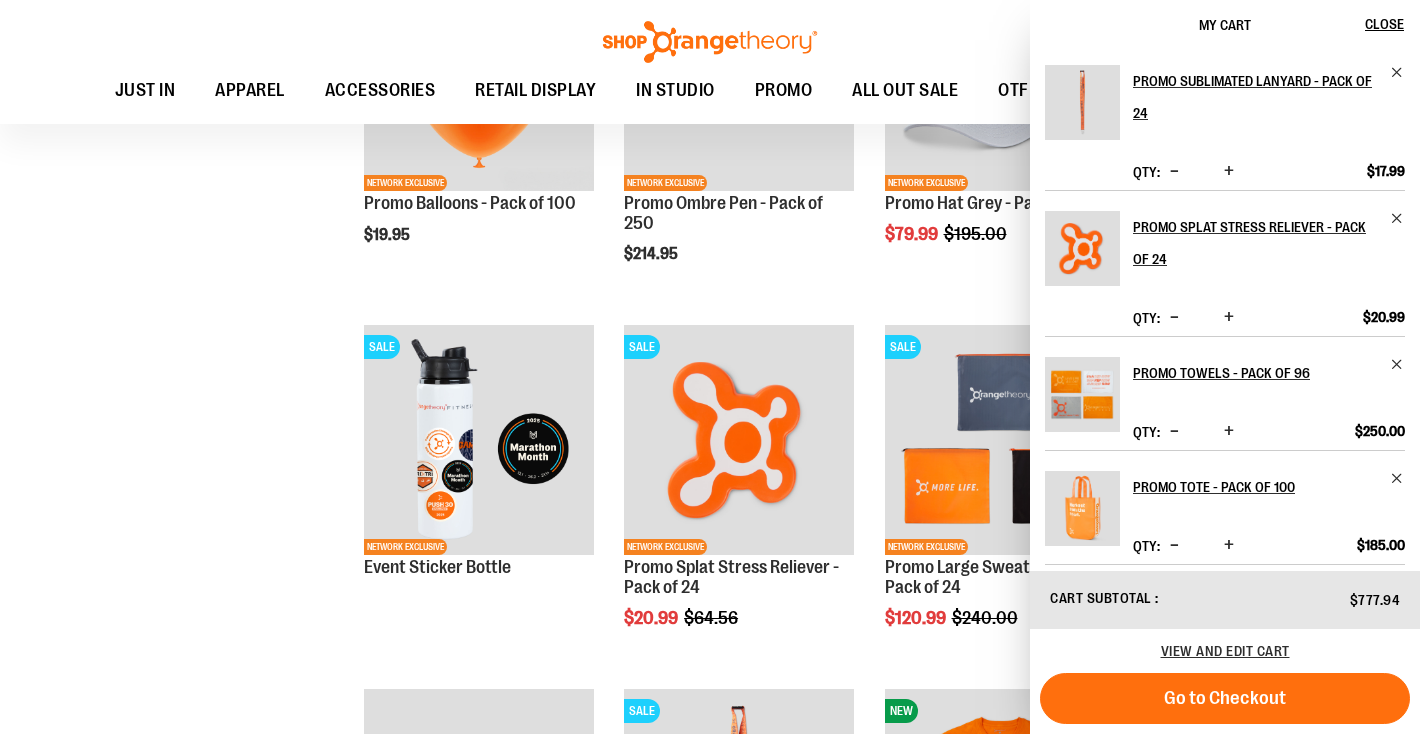 scroll, scrollTop: 1918, scrollLeft: 0, axis: vertical 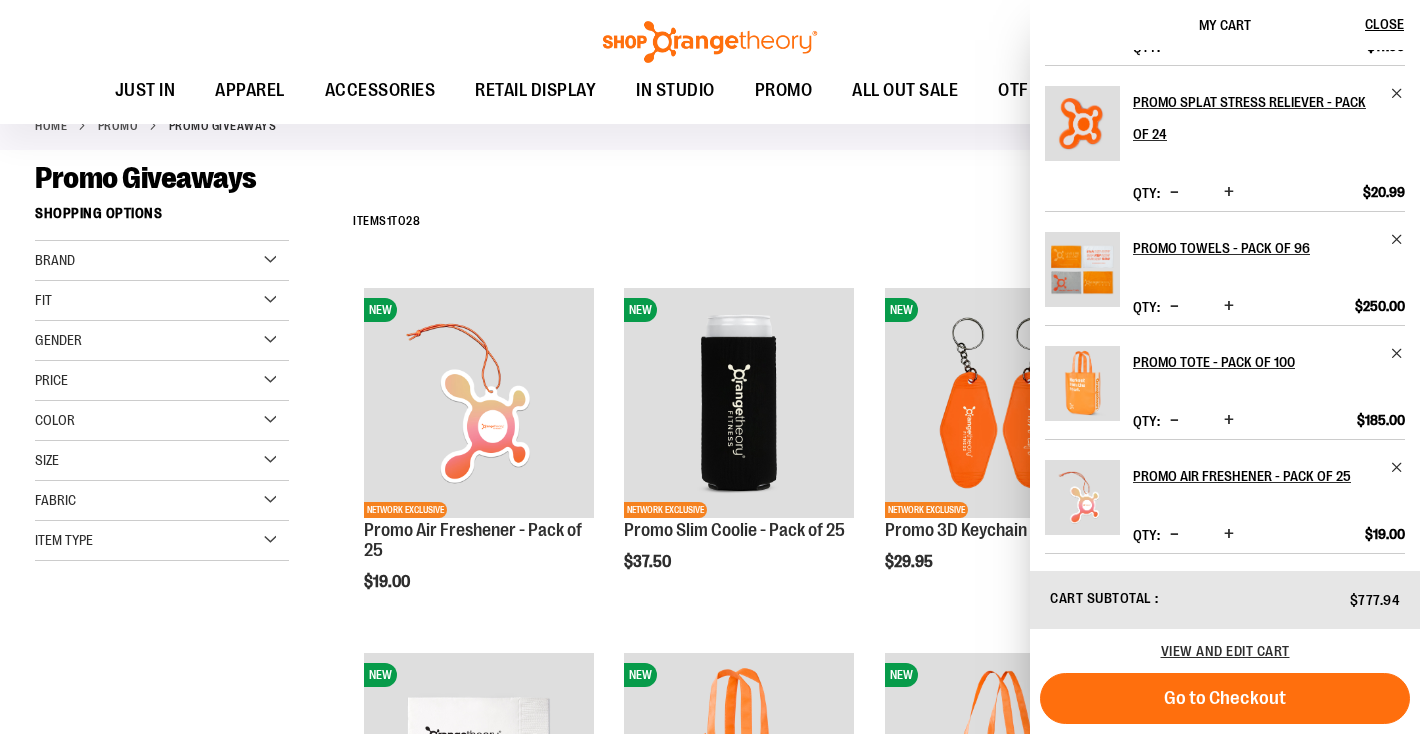 click at bounding box center (1229, 534) 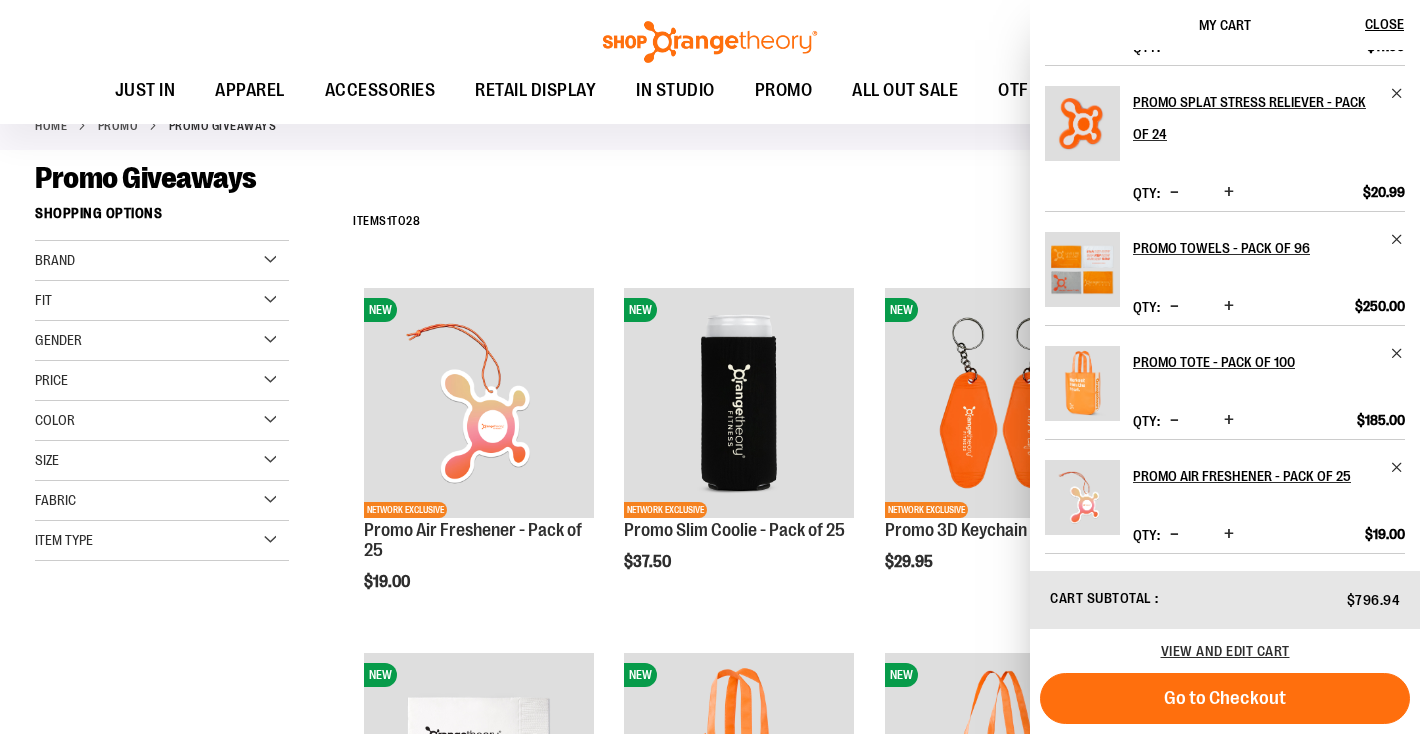 scroll, scrollTop: 0, scrollLeft: 0, axis: both 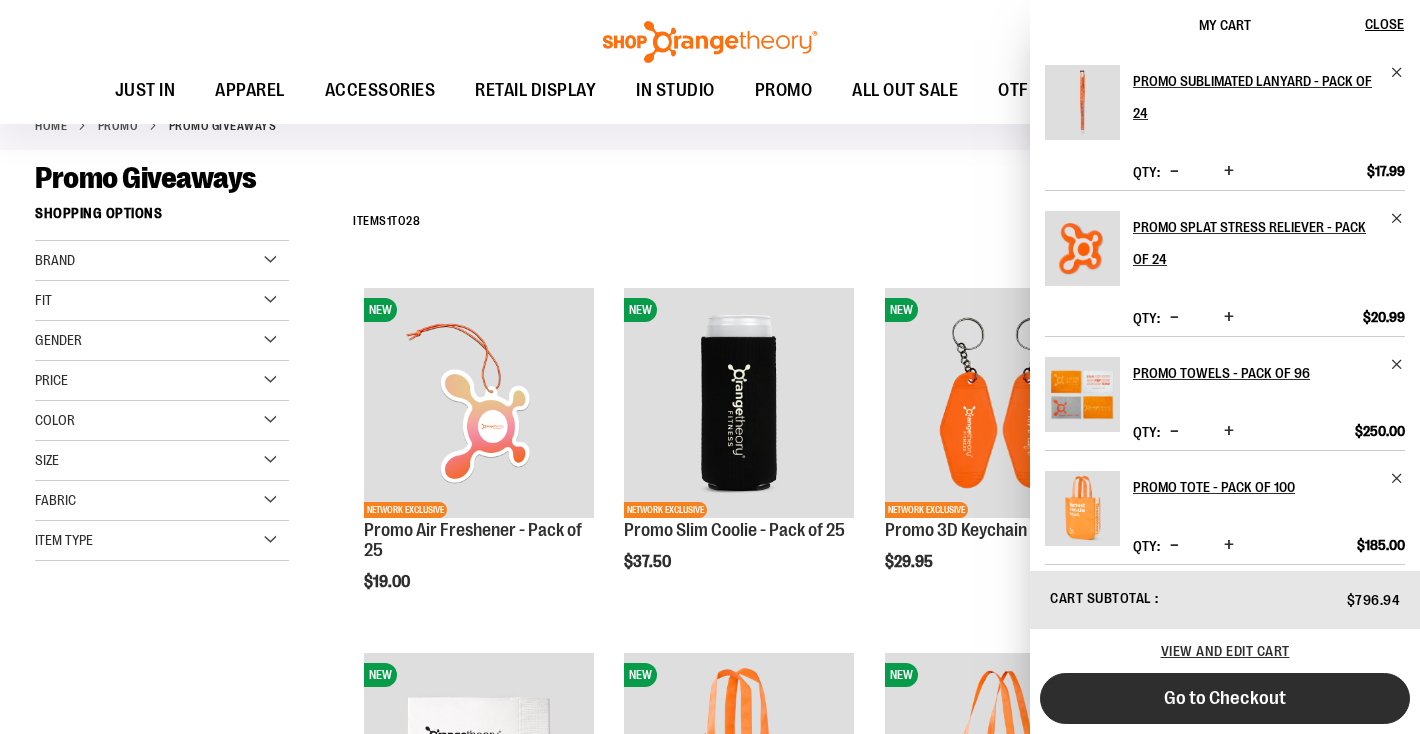 click on "Go to Checkout" at bounding box center [1225, 698] 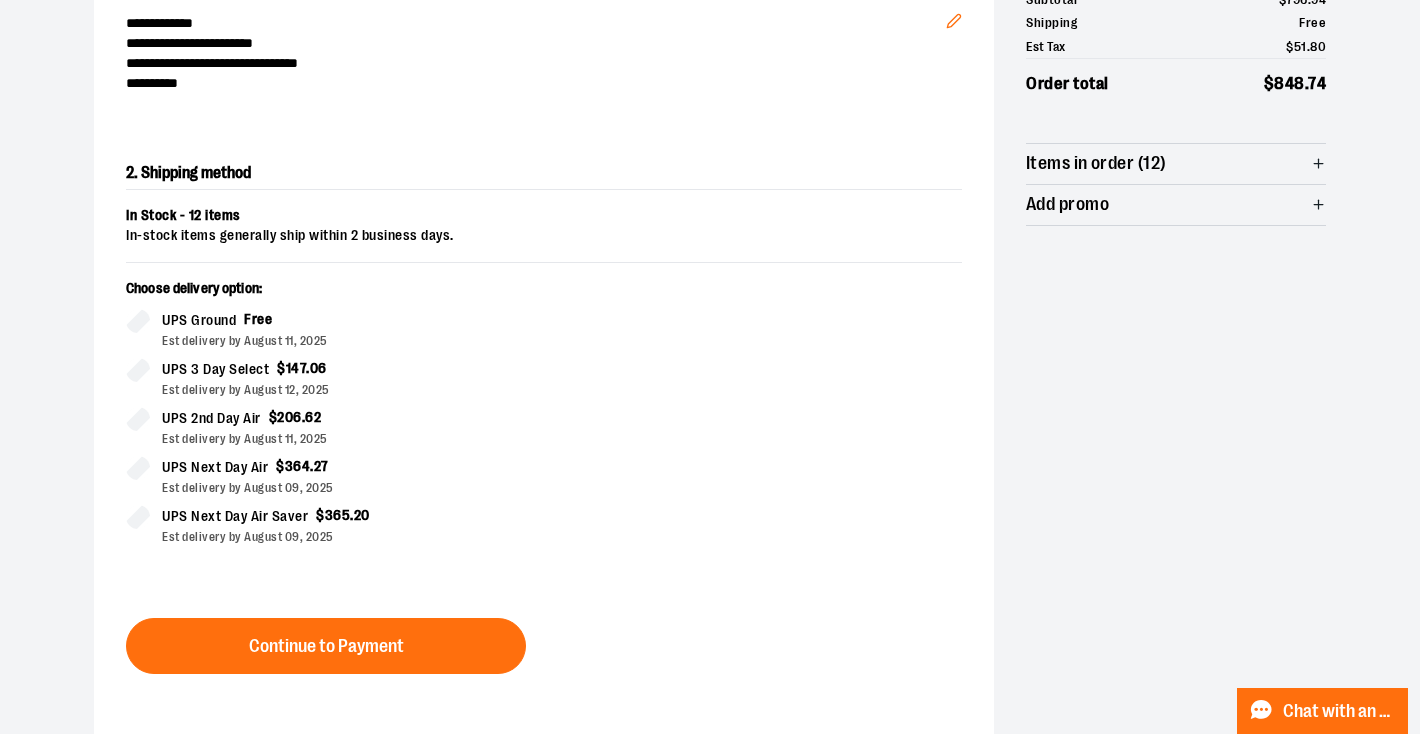 scroll, scrollTop: 319, scrollLeft: 0, axis: vertical 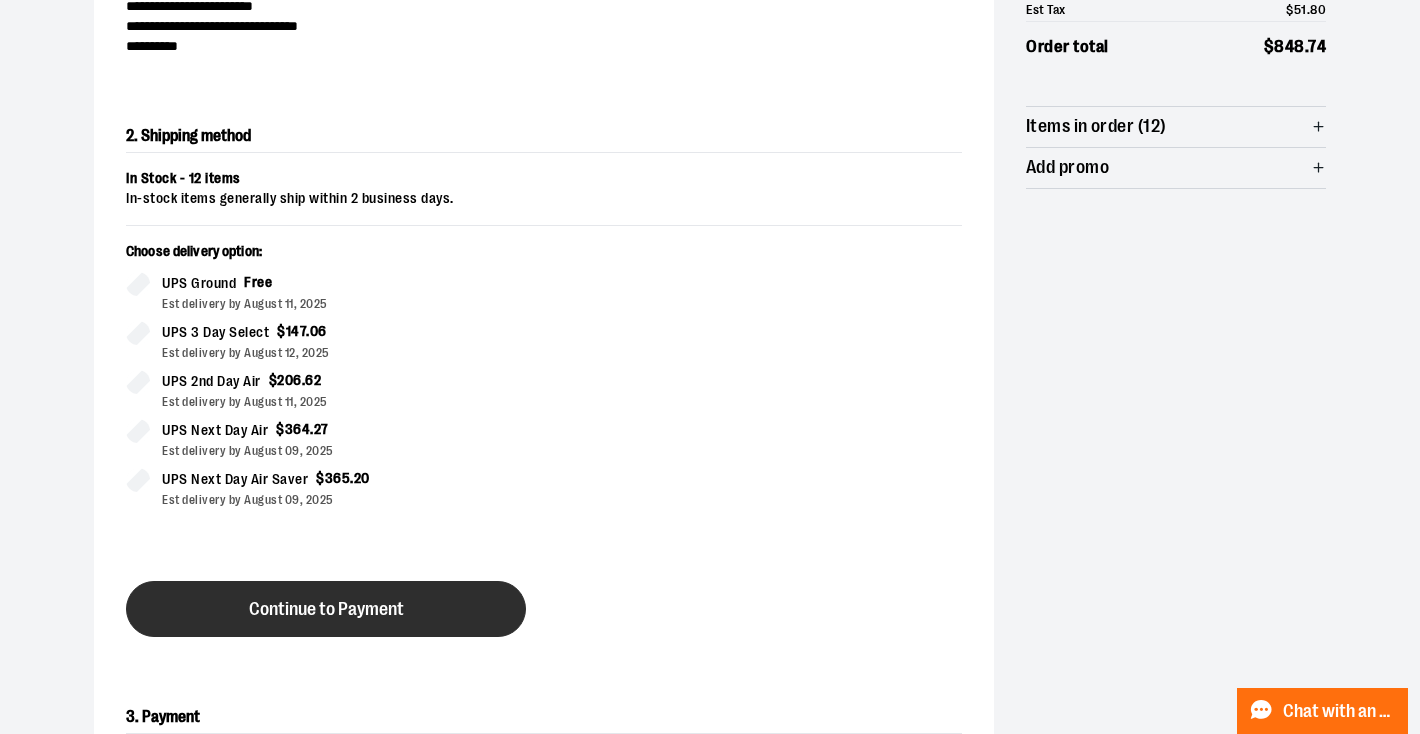 click on "Continue to Payment" at bounding box center (326, 609) 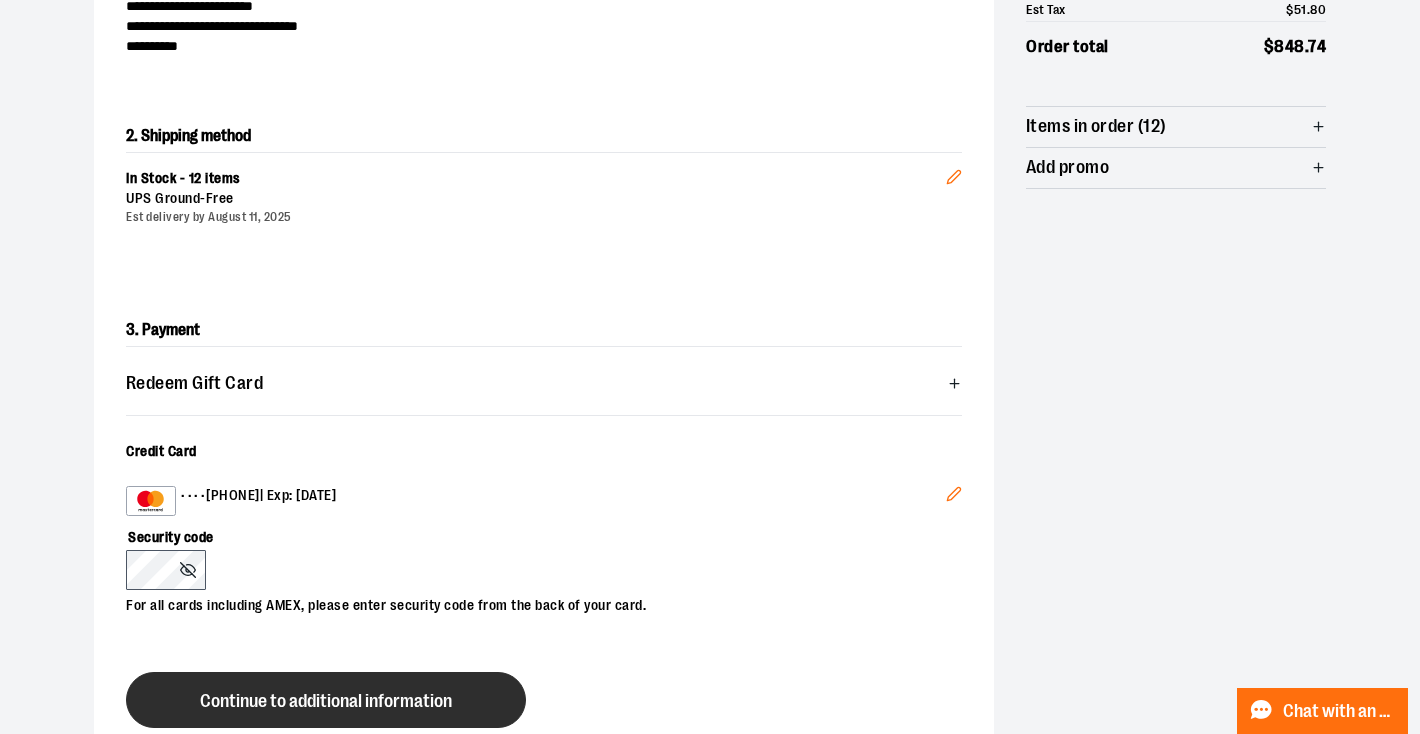 click on "Continue to additional information" at bounding box center [326, 700] 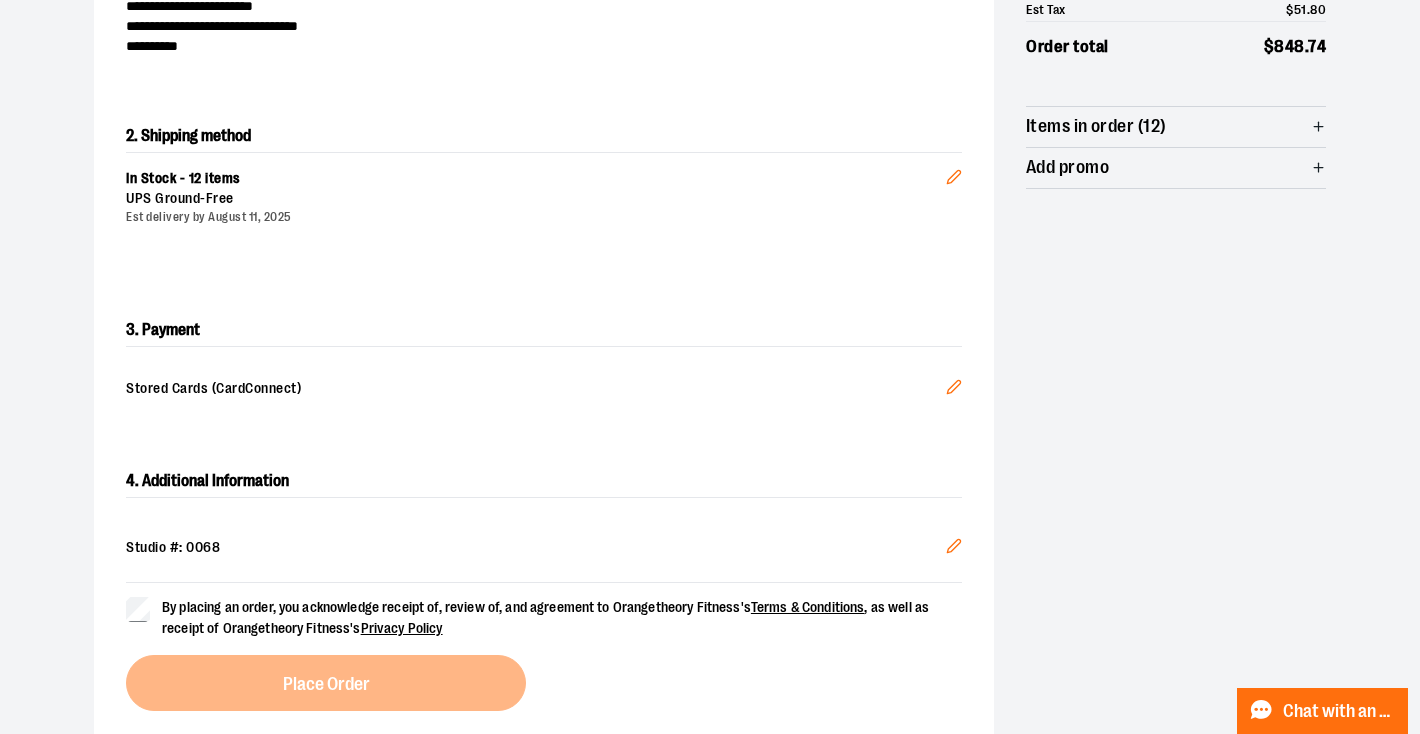 click on "Studio #: 0068" at bounding box center (544, 548) 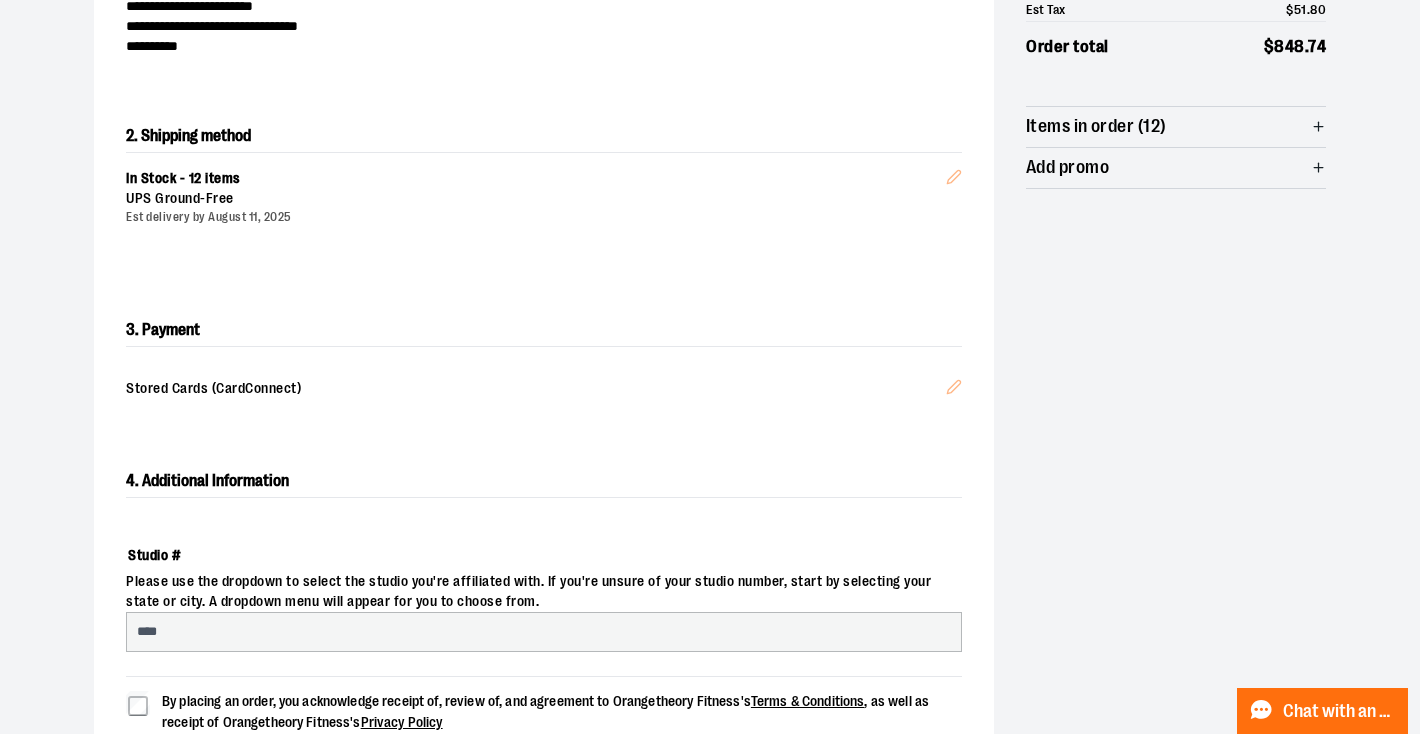 select on "***" 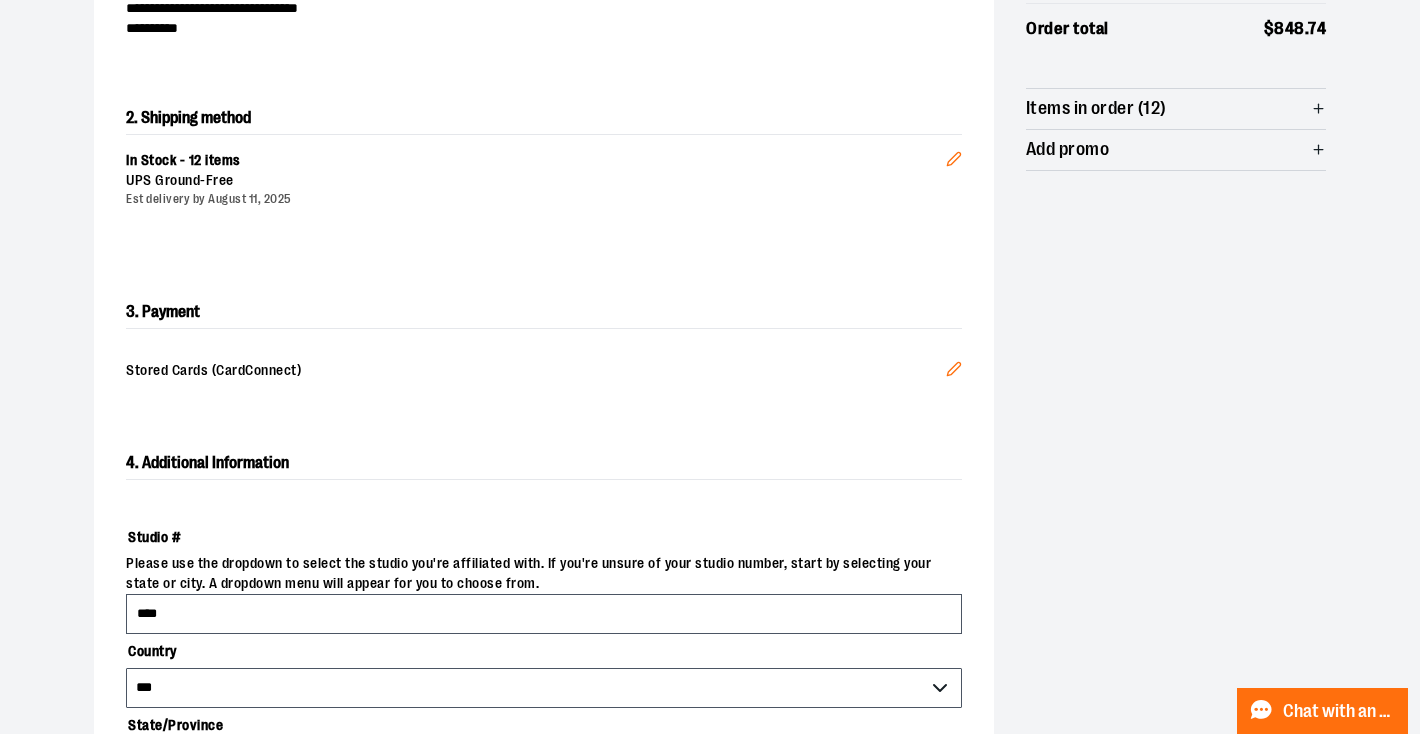 scroll, scrollTop: 339, scrollLeft: 0, axis: vertical 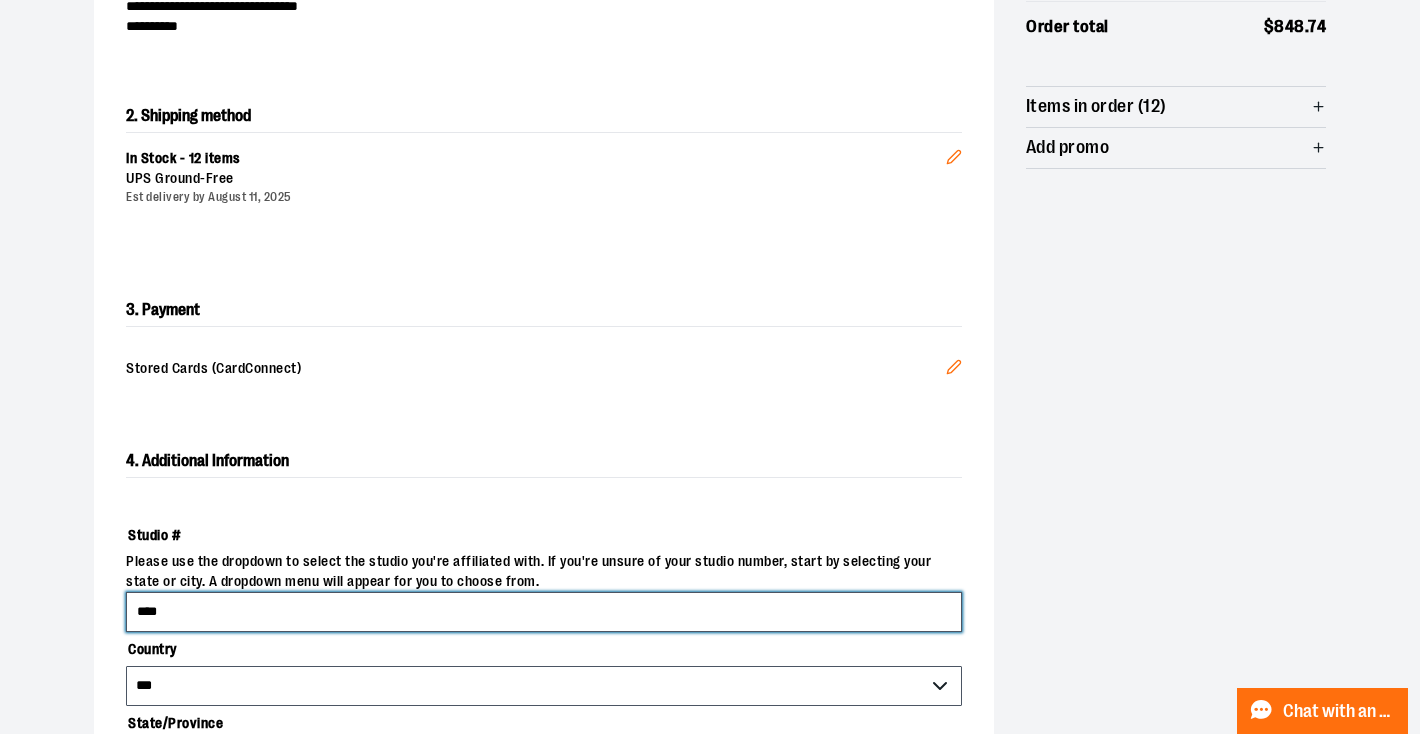 click on "****" at bounding box center [544, 612] 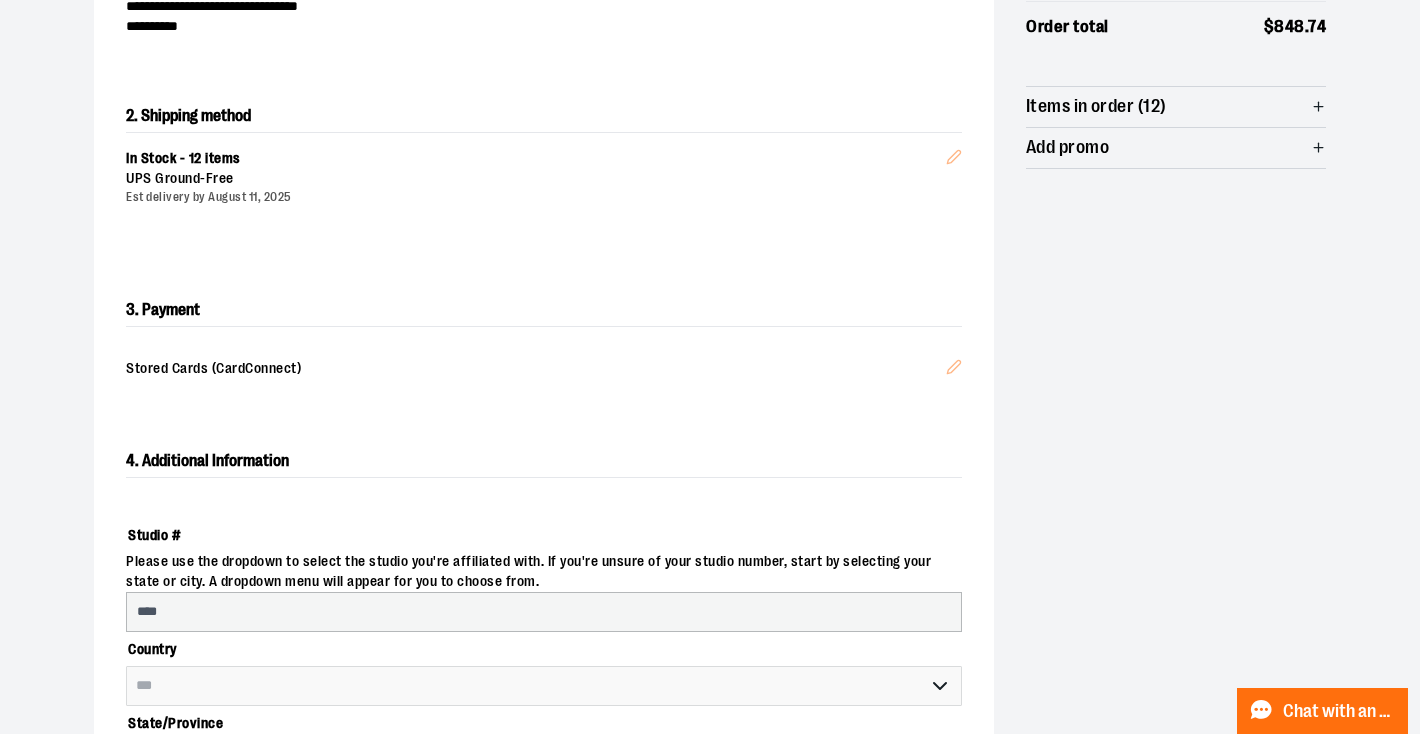 click on "Country" at bounding box center [544, 649] 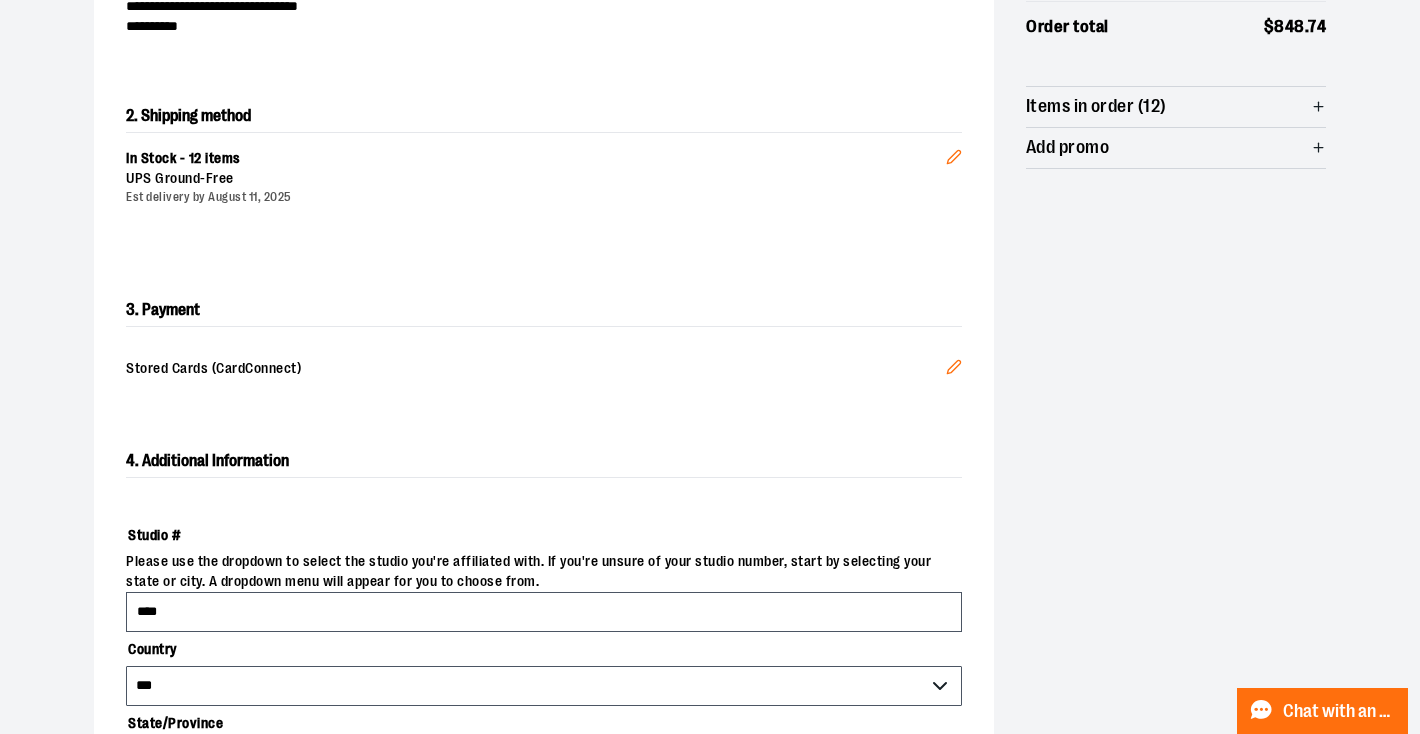 scroll, scrollTop: 533, scrollLeft: 0, axis: vertical 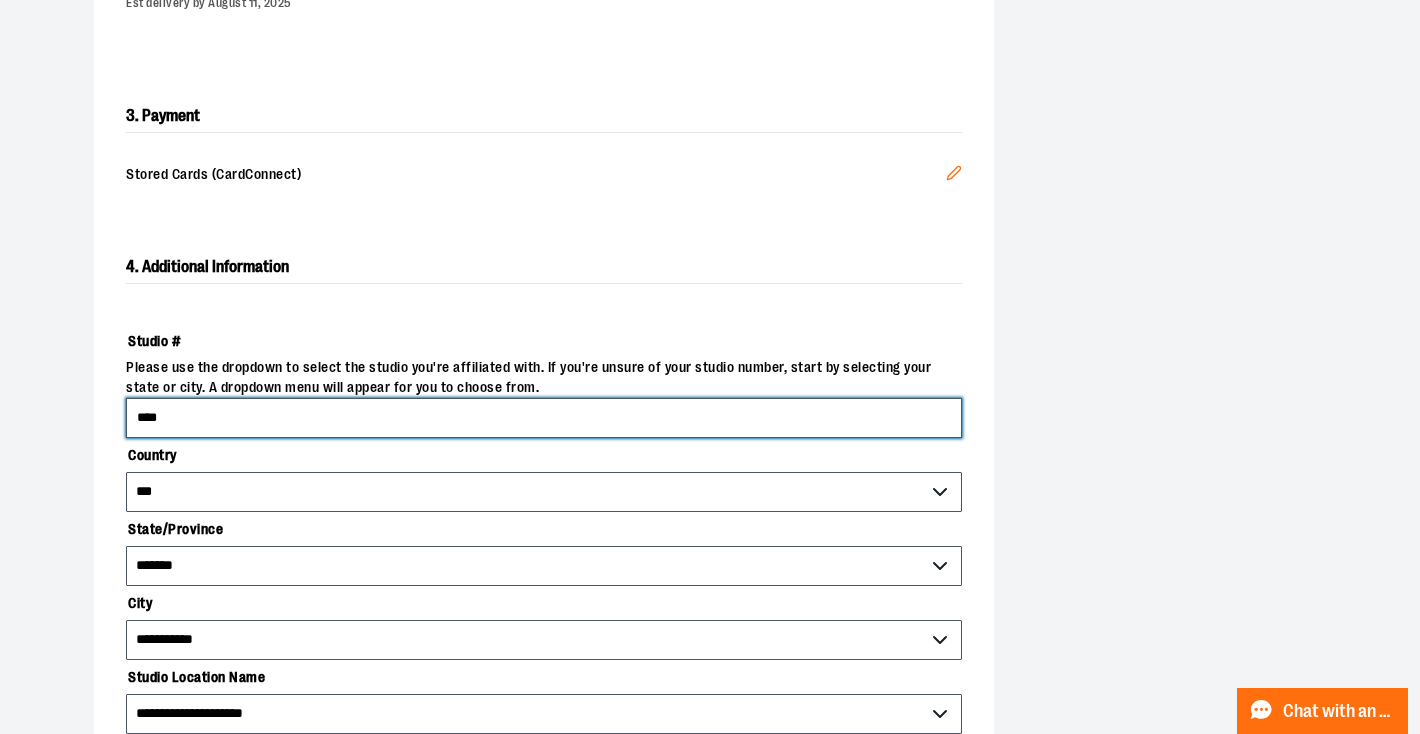 click on "****" at bounding box center (544, 418) 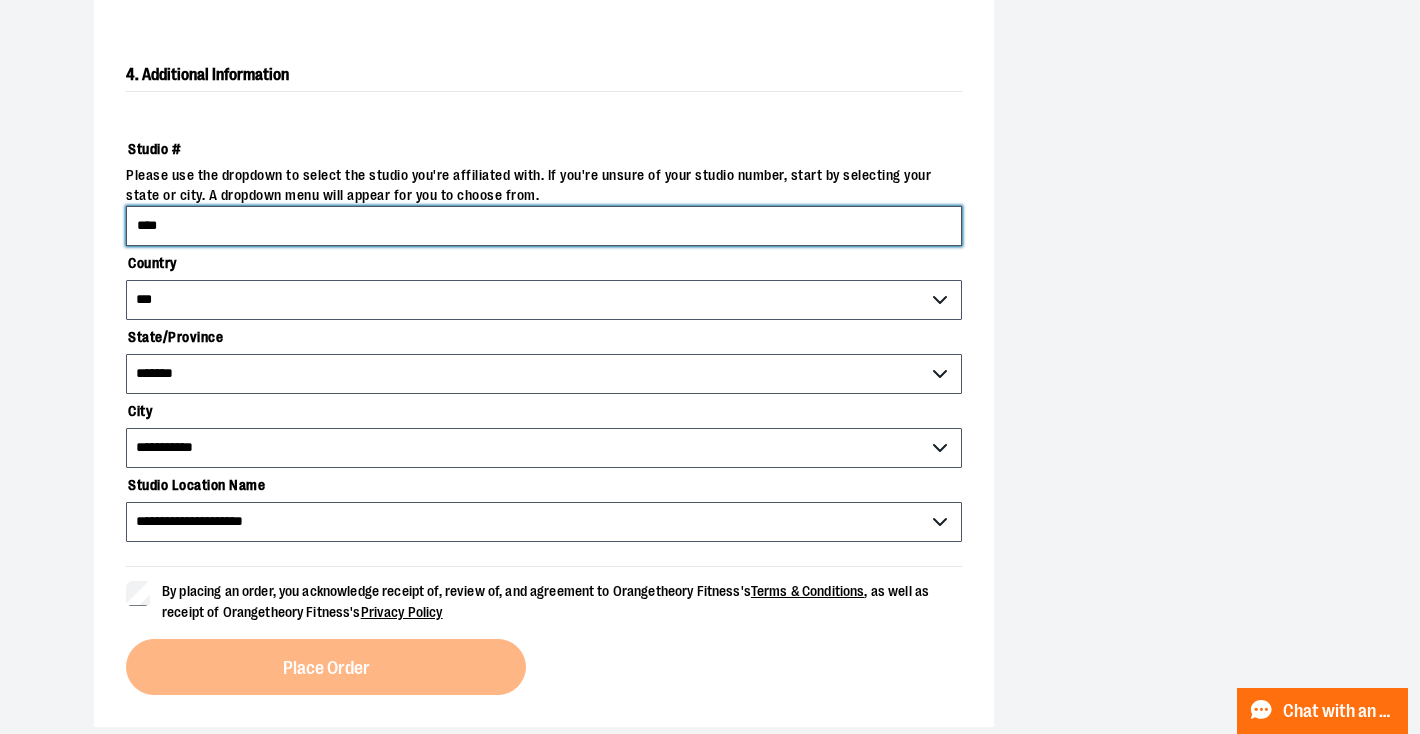 scroll, scrollTop: 791, scrollLeft: 0, axis: vertical 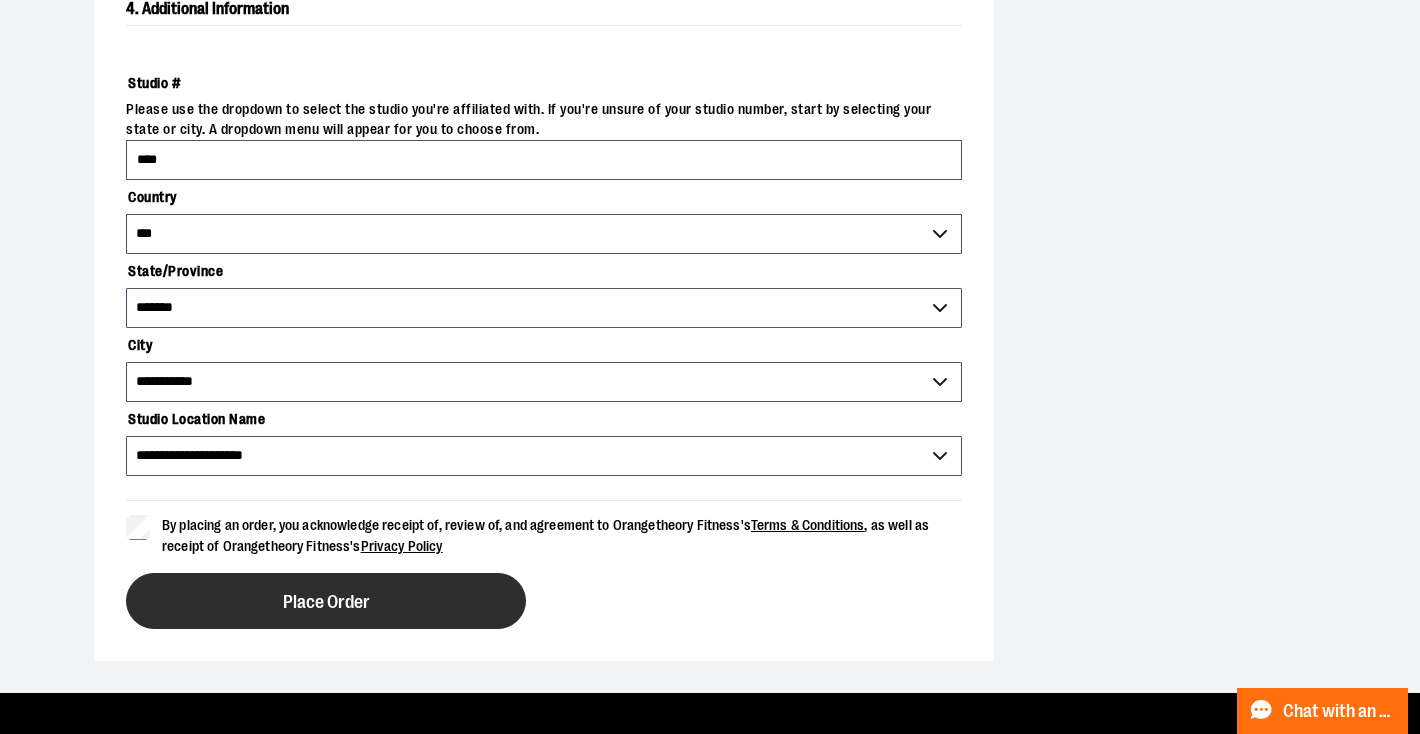 click on "Place Order" at bounding box center [326, 602] 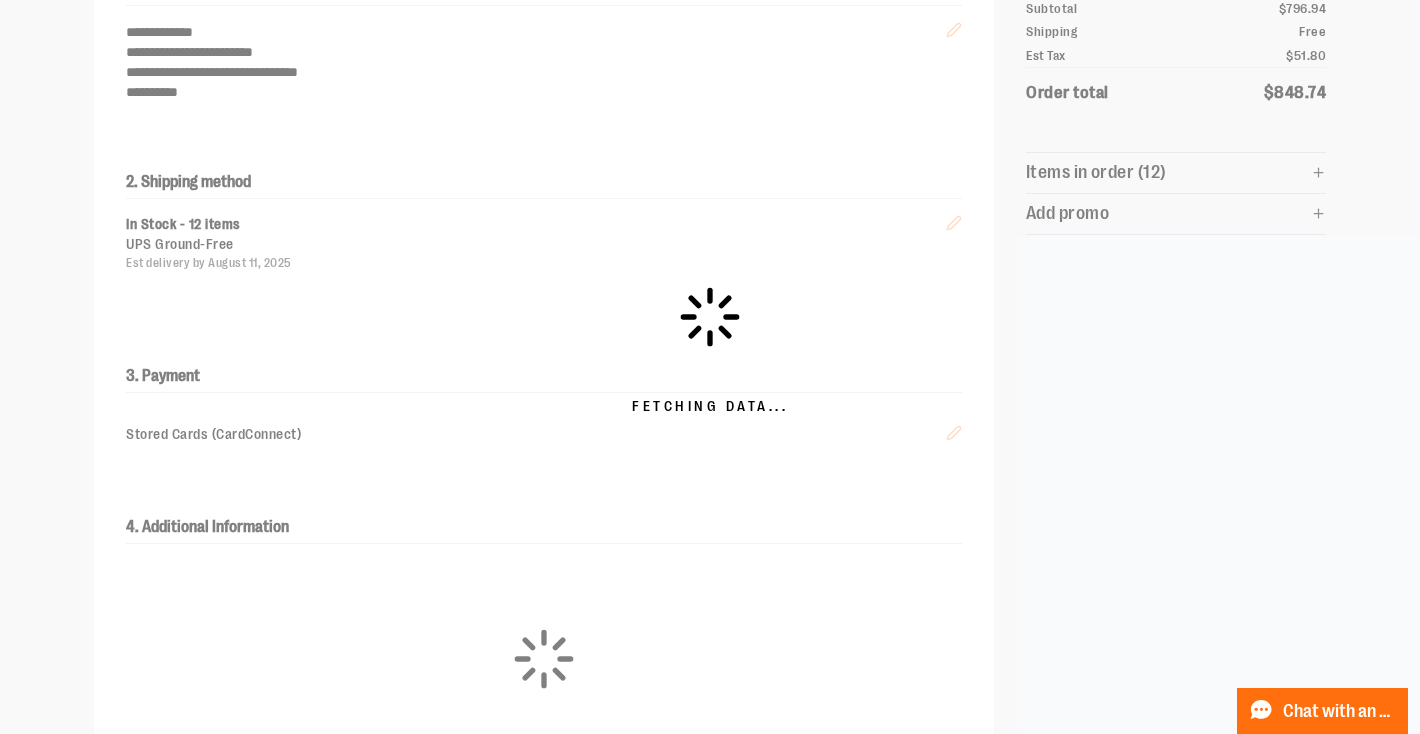 scroll, scrollTop: 0, scrollLeft: 0, axis: both 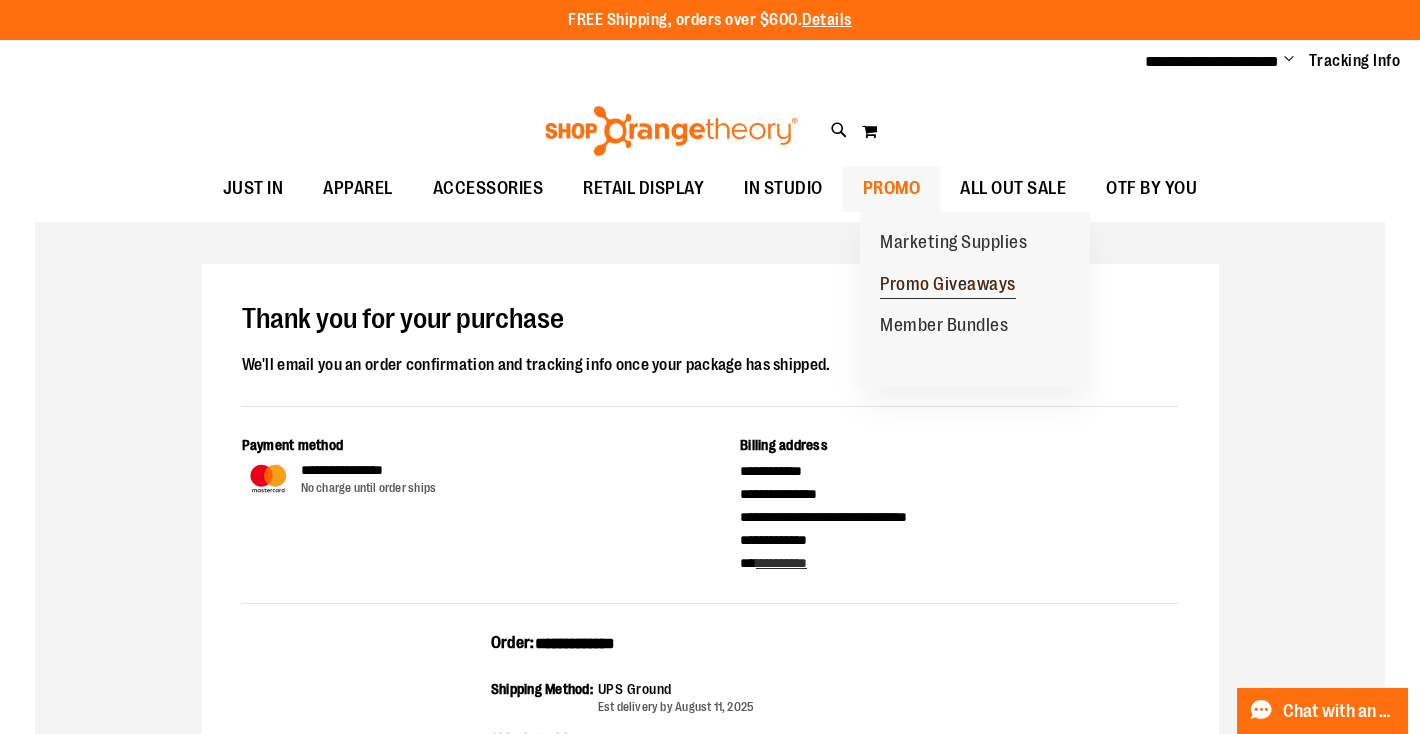 click on "Promo Giveaways" at bounding box center [948, 286] 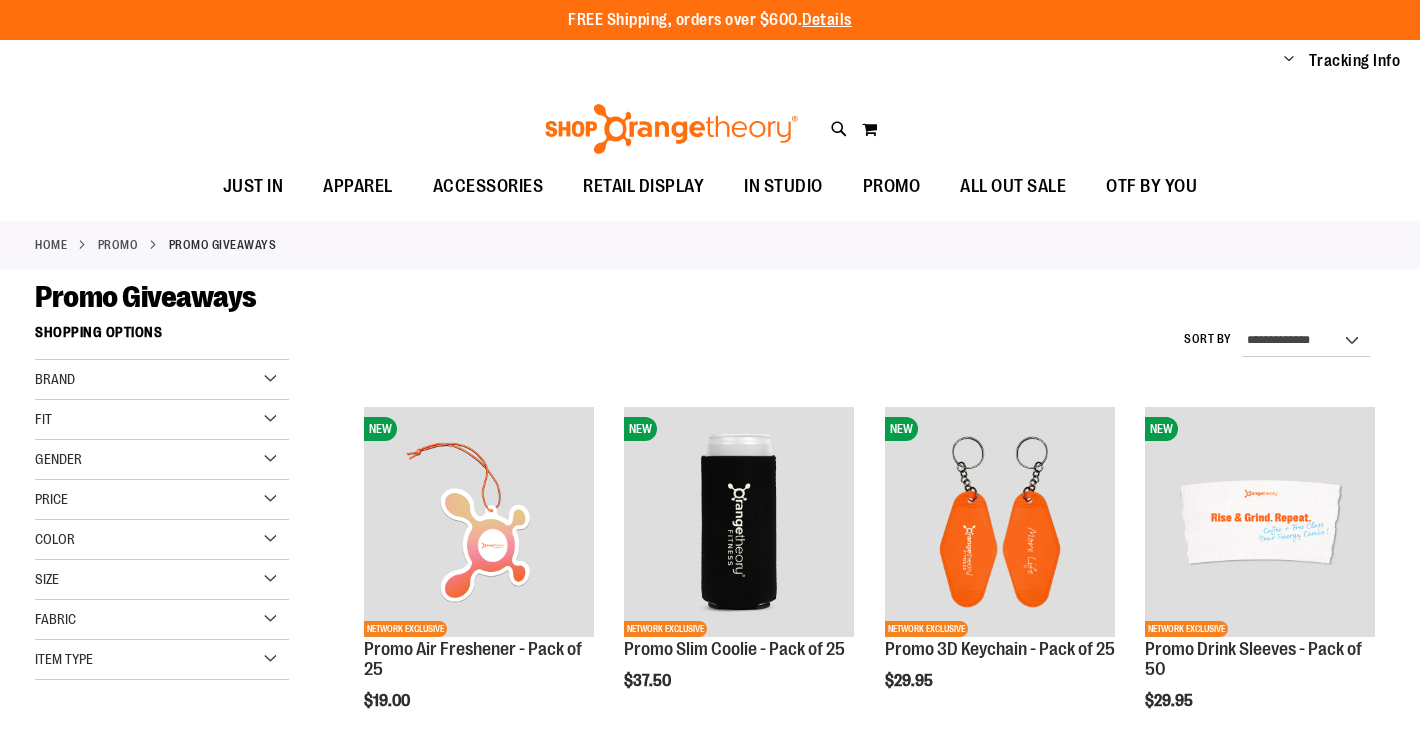 click at bounding box center [479, 522] 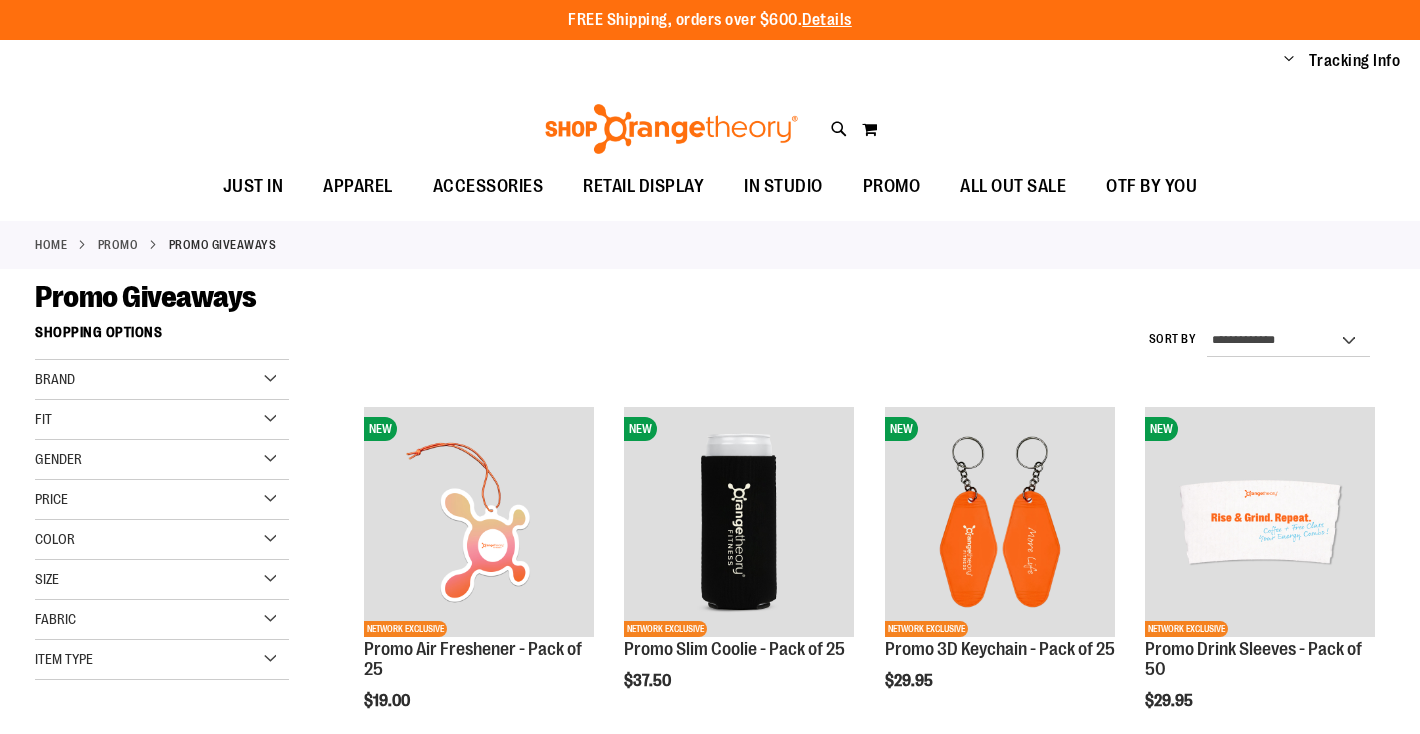 scroll, scrollTop: 0, scrollLeft: 0, axis: both 